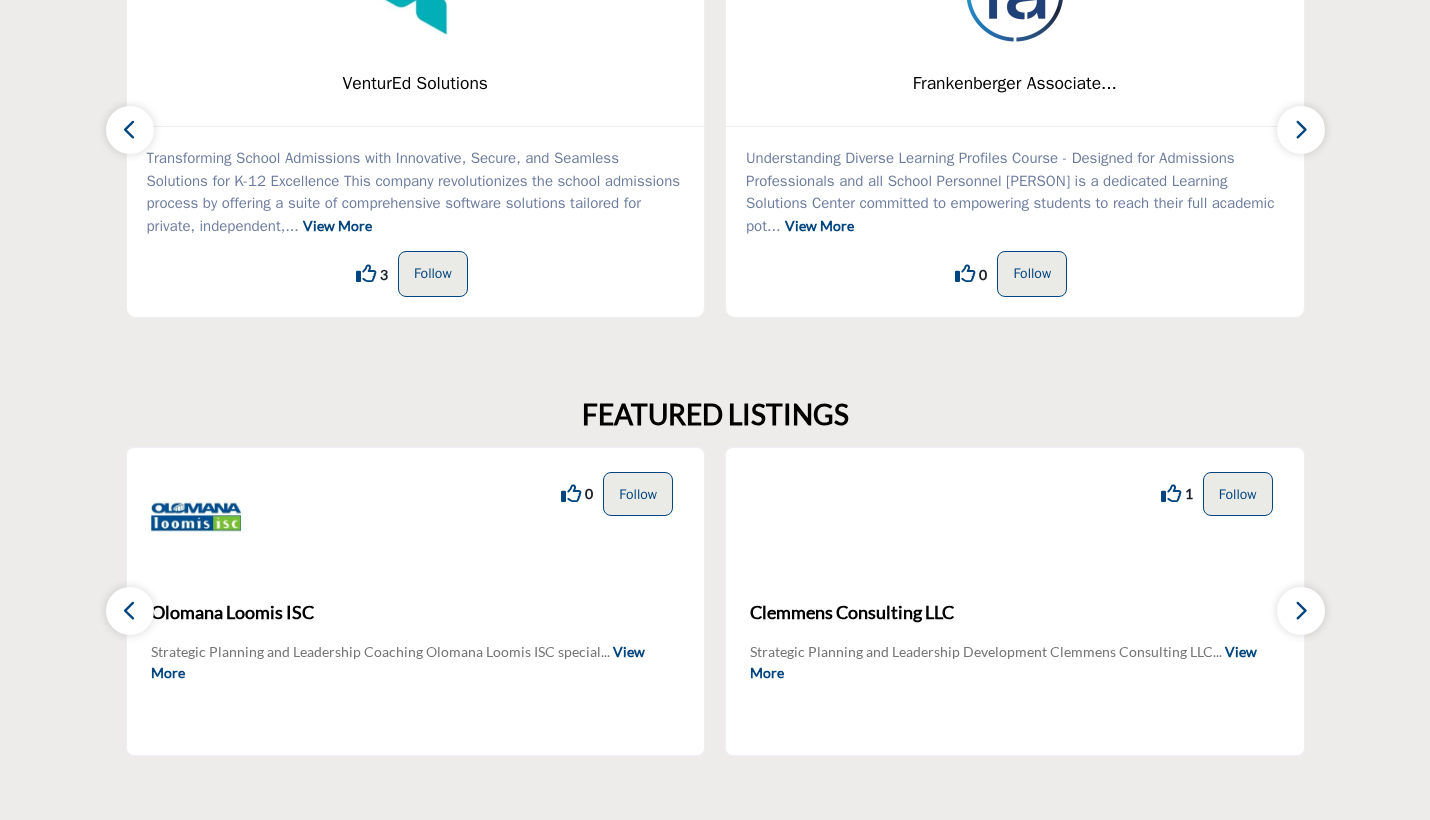 scroll, scrollTop: 0, scrollLeft: 0, axis: both 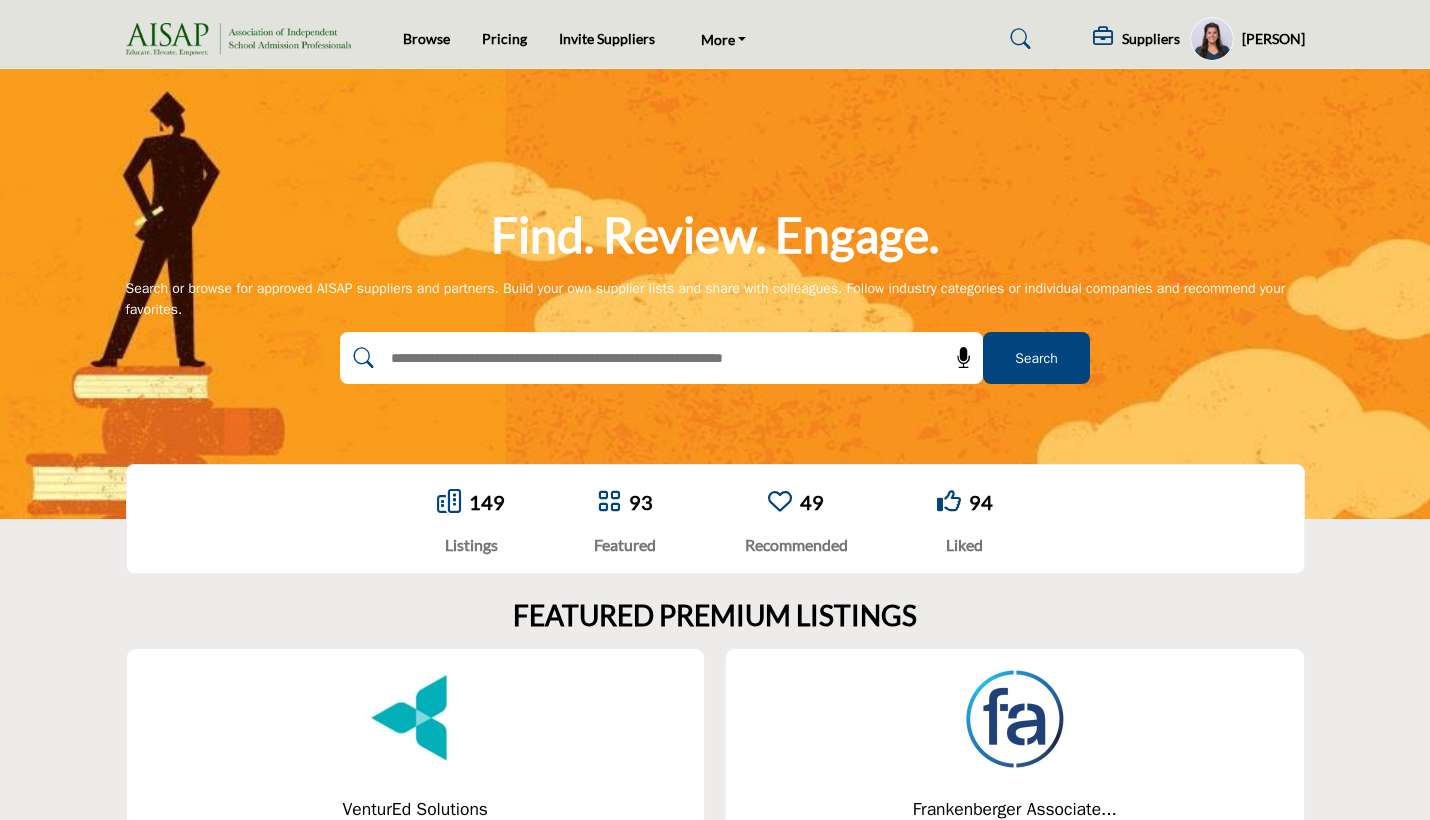 click on "[PERSON]" at bounding box center (1273, 39) 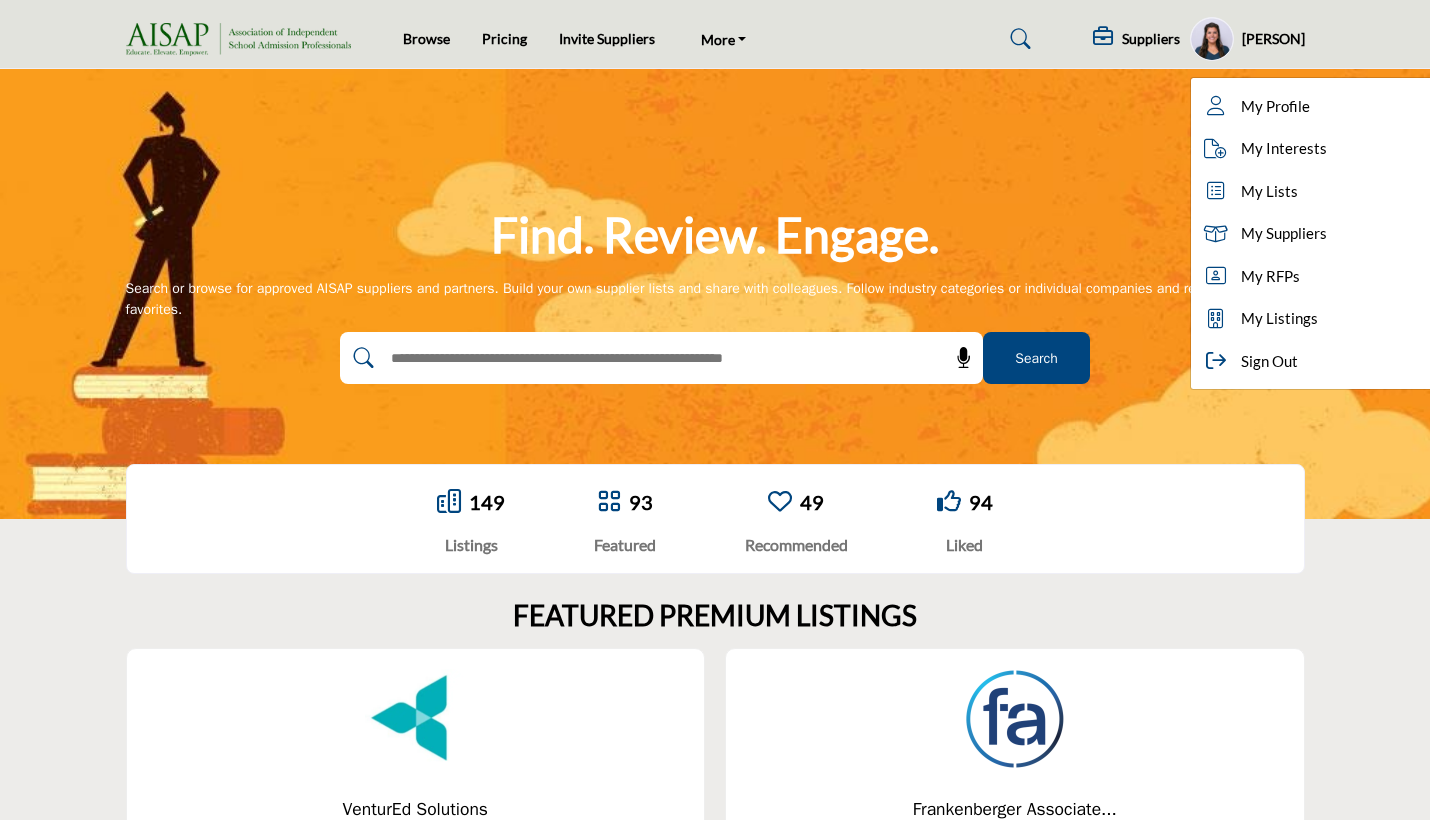 click on "Suppliers
Pricing Page
Media Kit Active" at bounding box center [1087, 39] 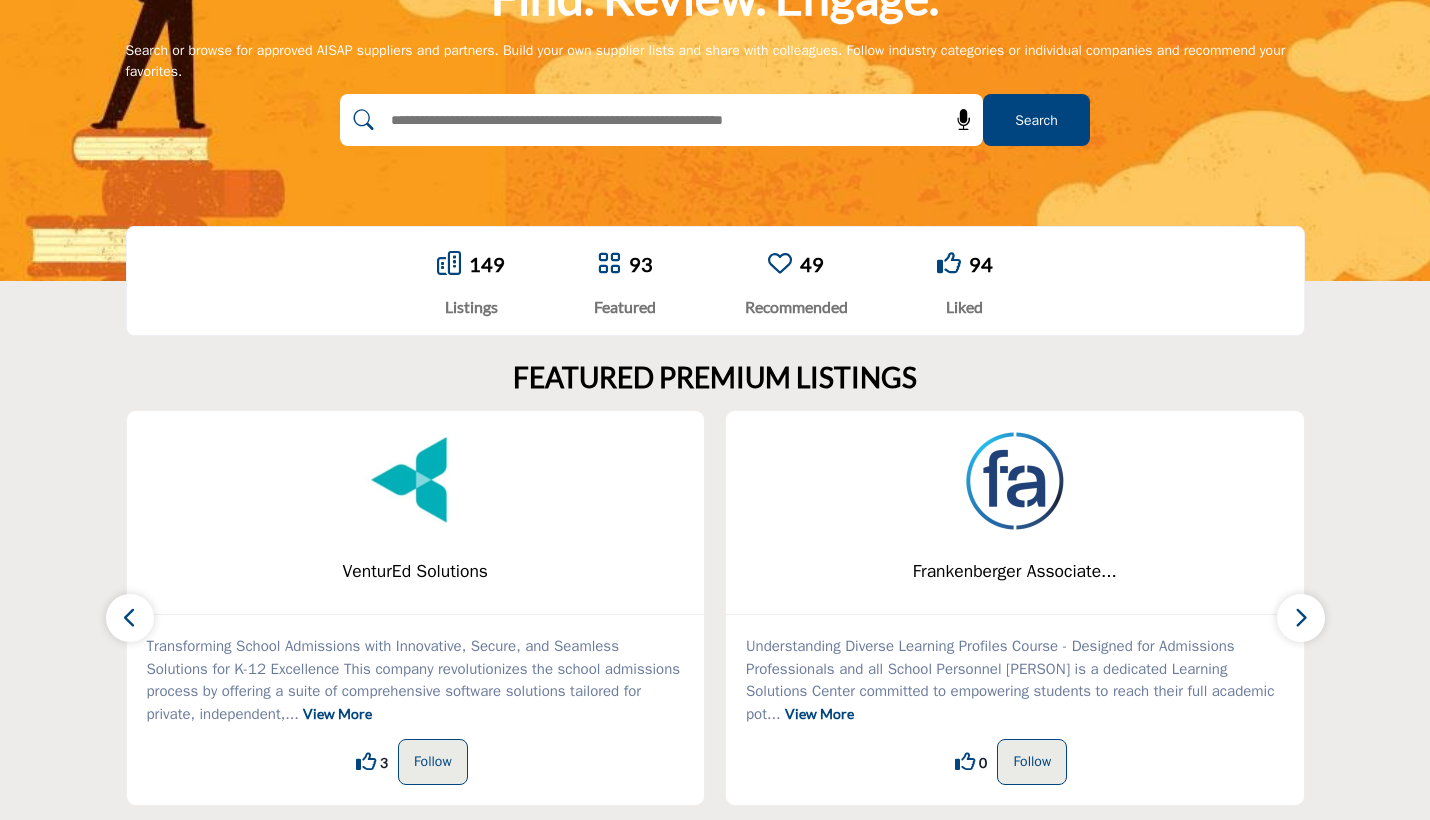 scroll, scrollTop: 520, scrollLeft: 0, axis: vertical 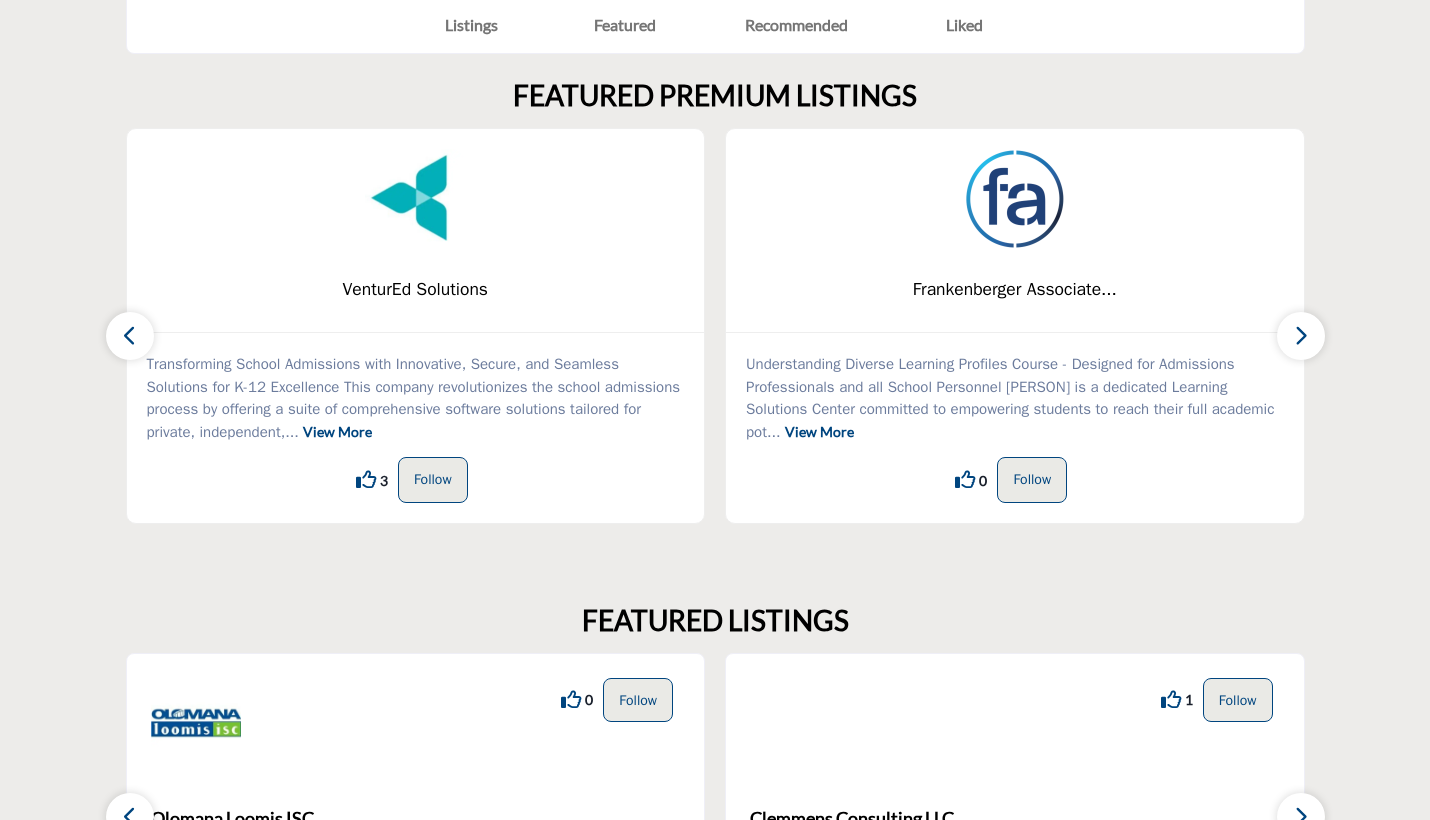 click at bounding box center (1301, 336) 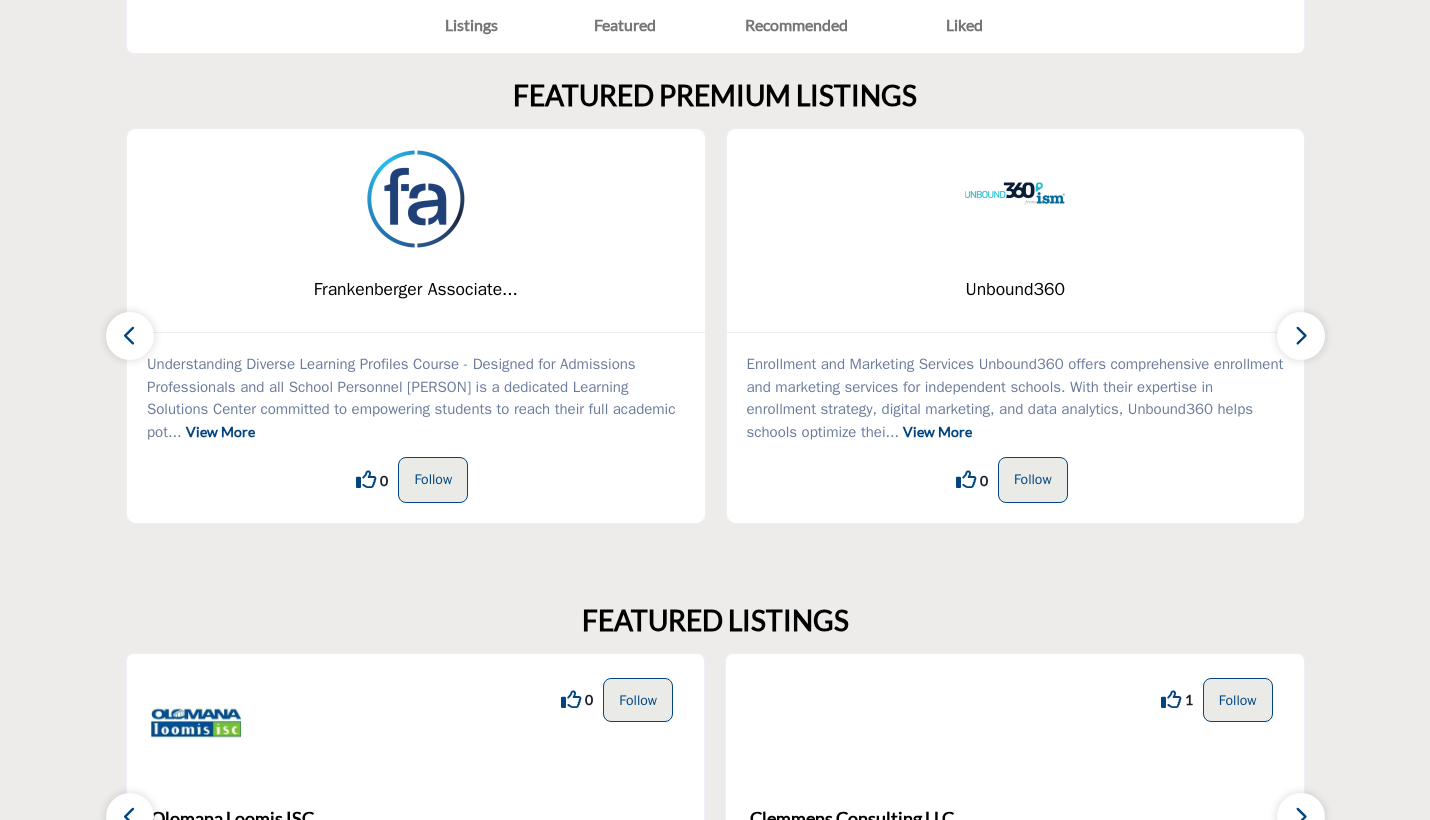 click at bounding box center [1301, 335] 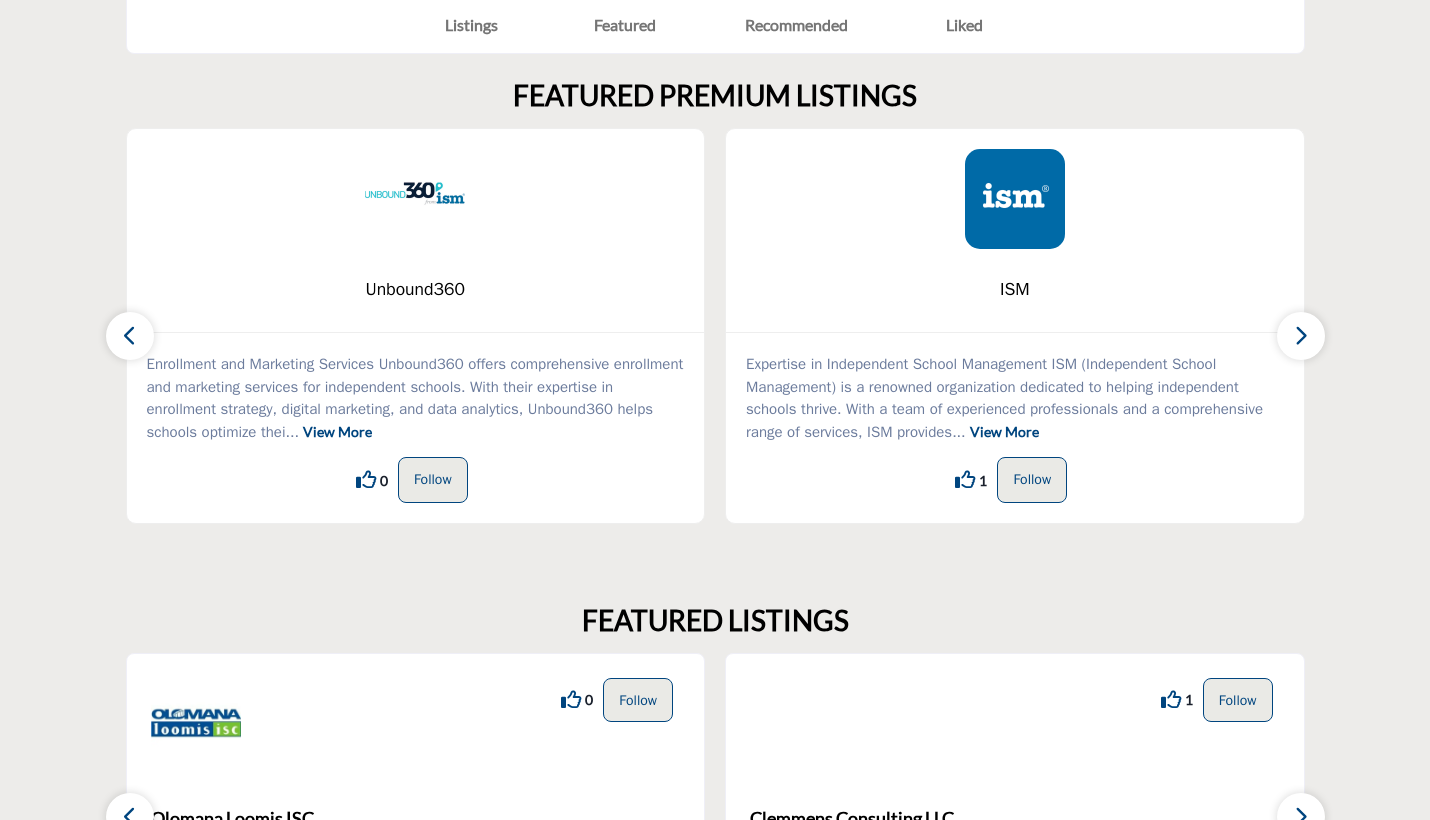 click at bounding box center [1301, 335] 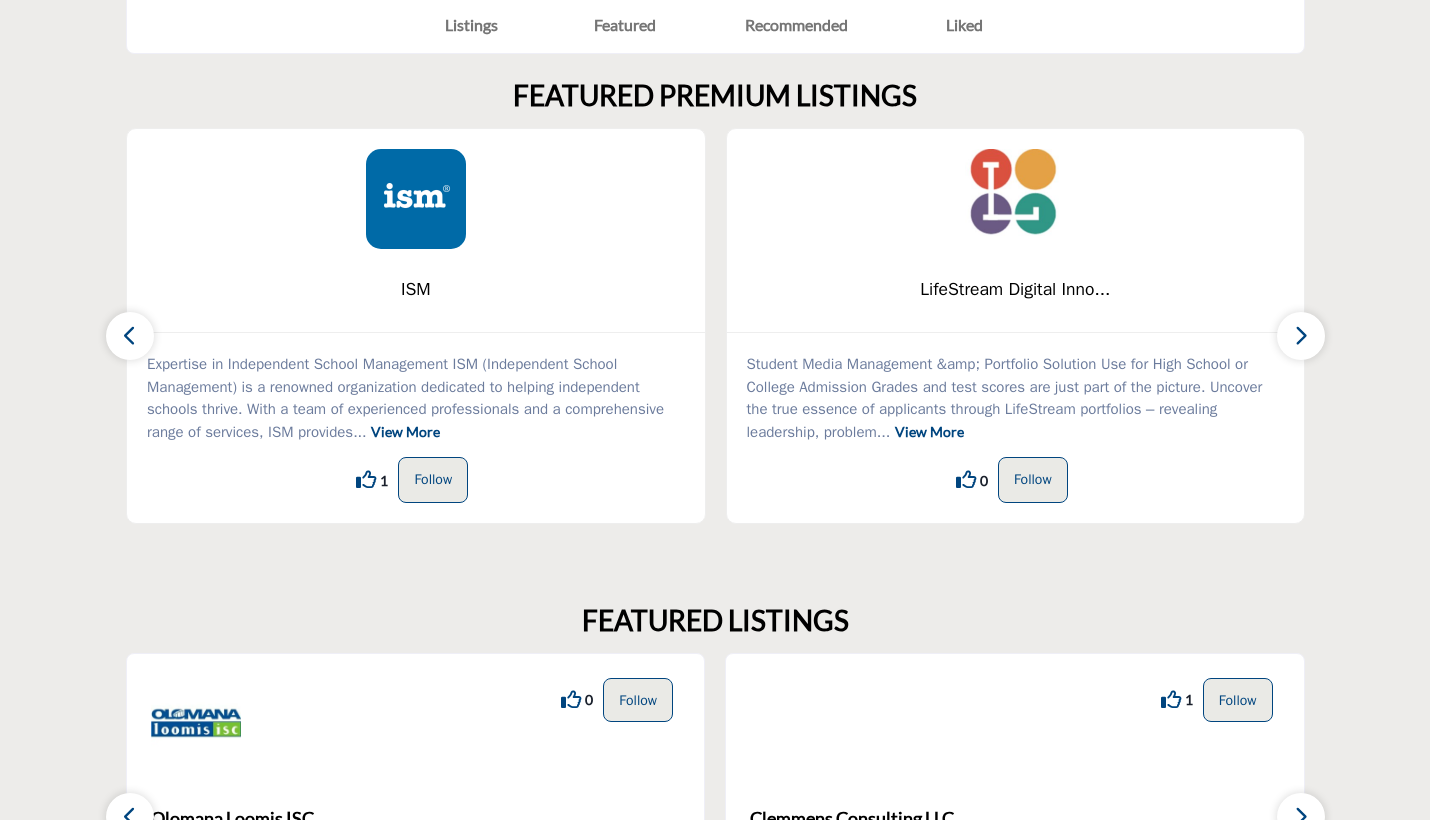 click at bounding box center [1301, 335] 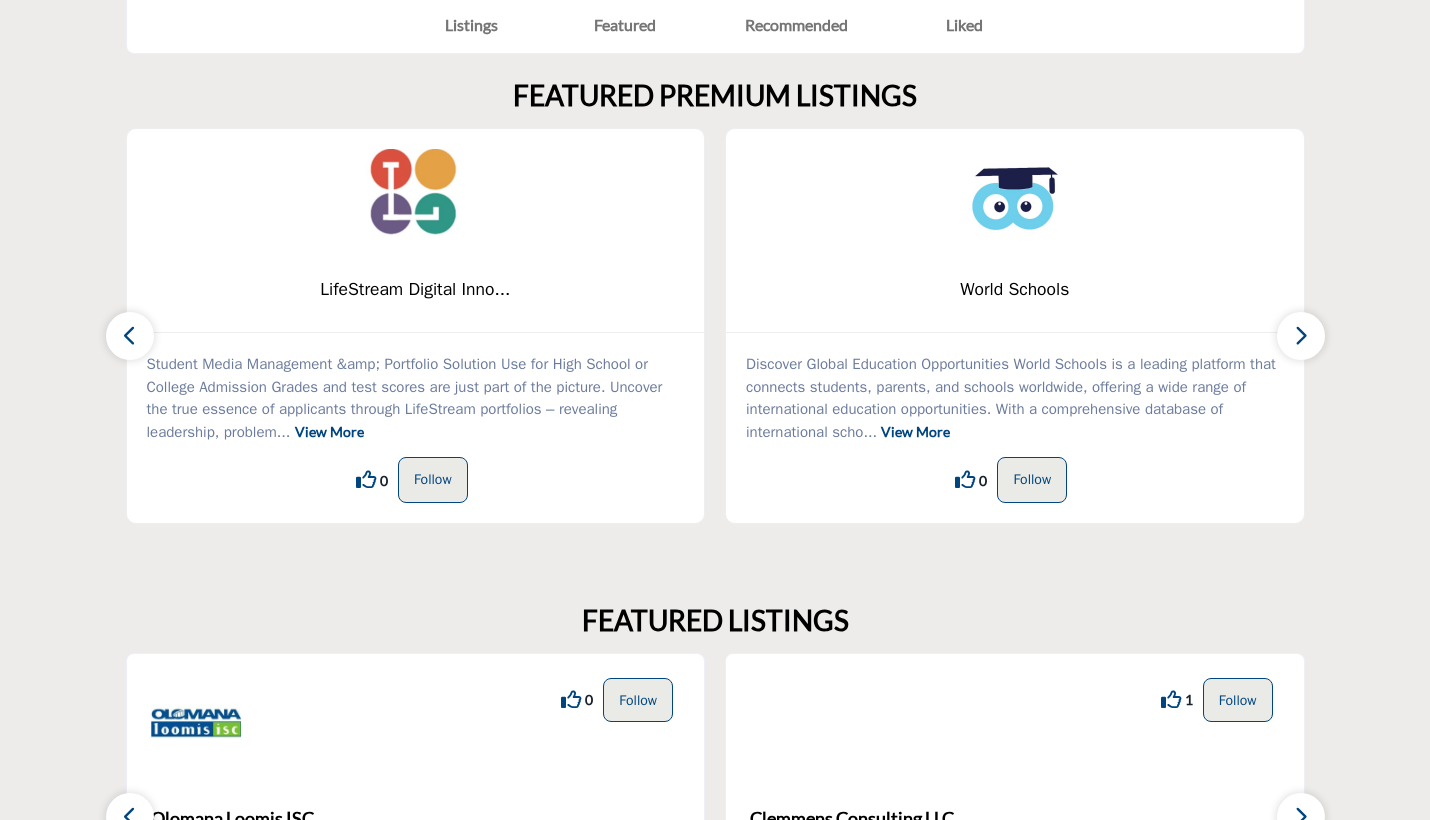 click at bounding box center (1301, 335) 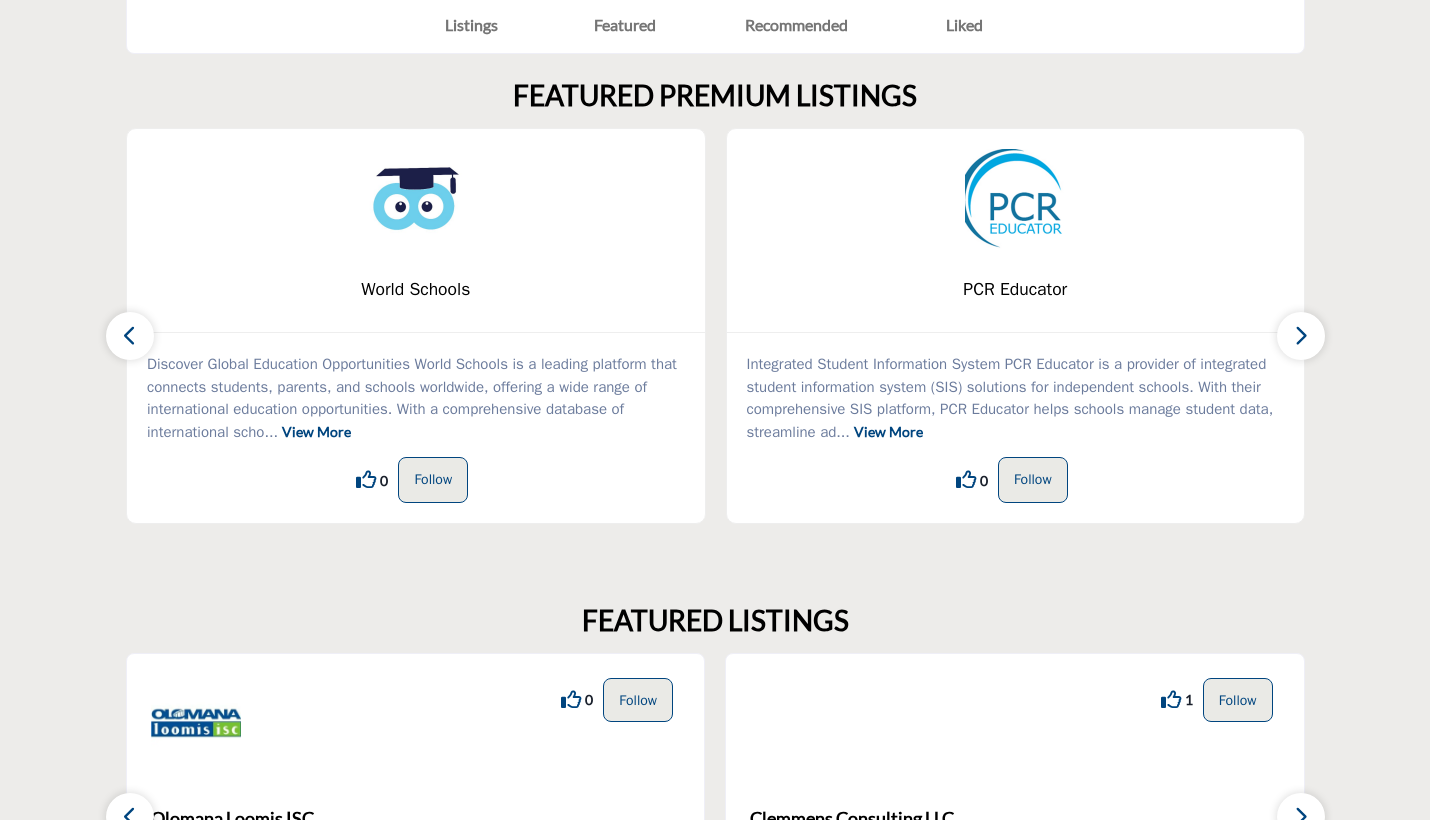 click at bounding box center [1301, 335] 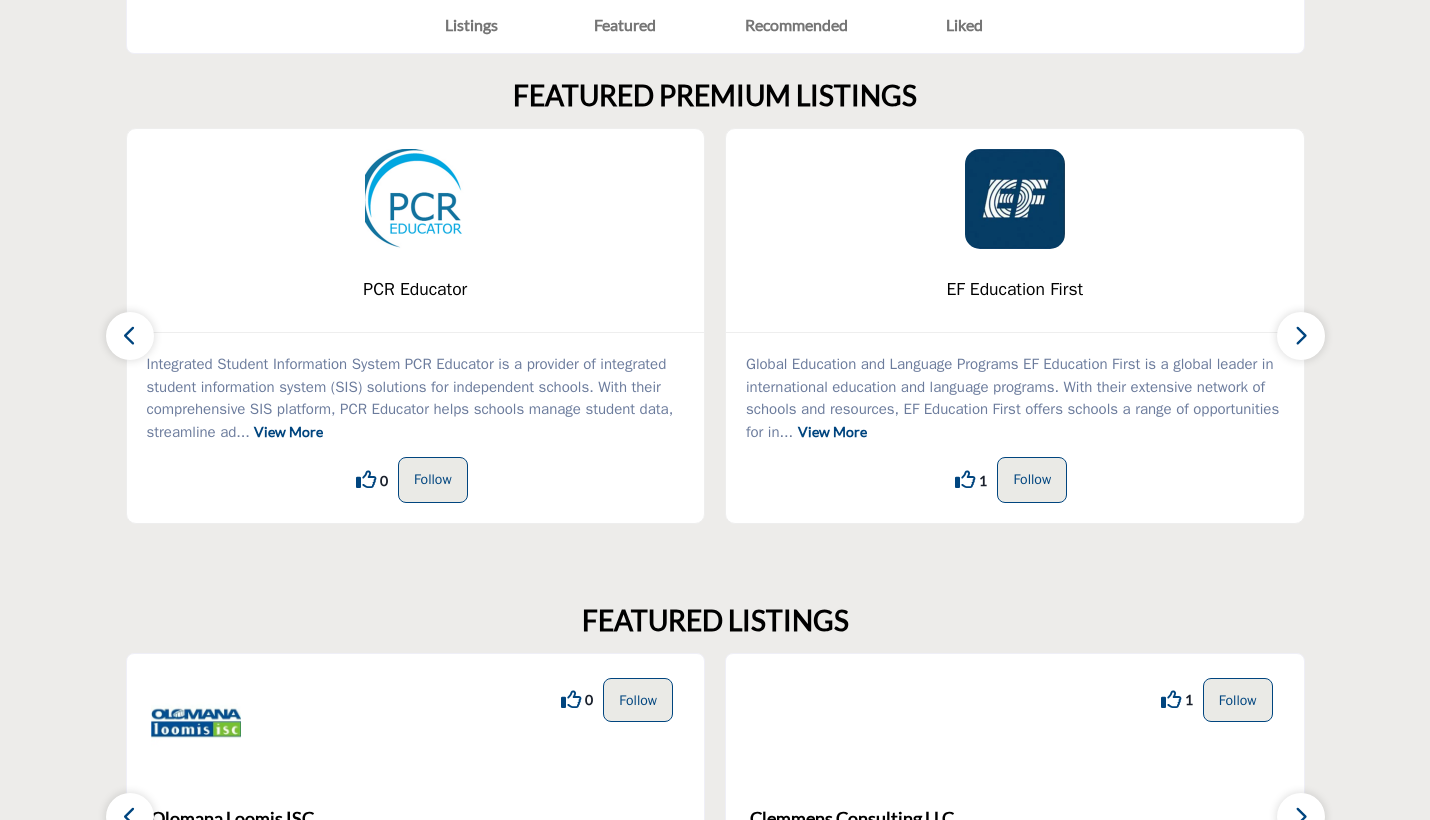 click at bounding box center [1301, 335] 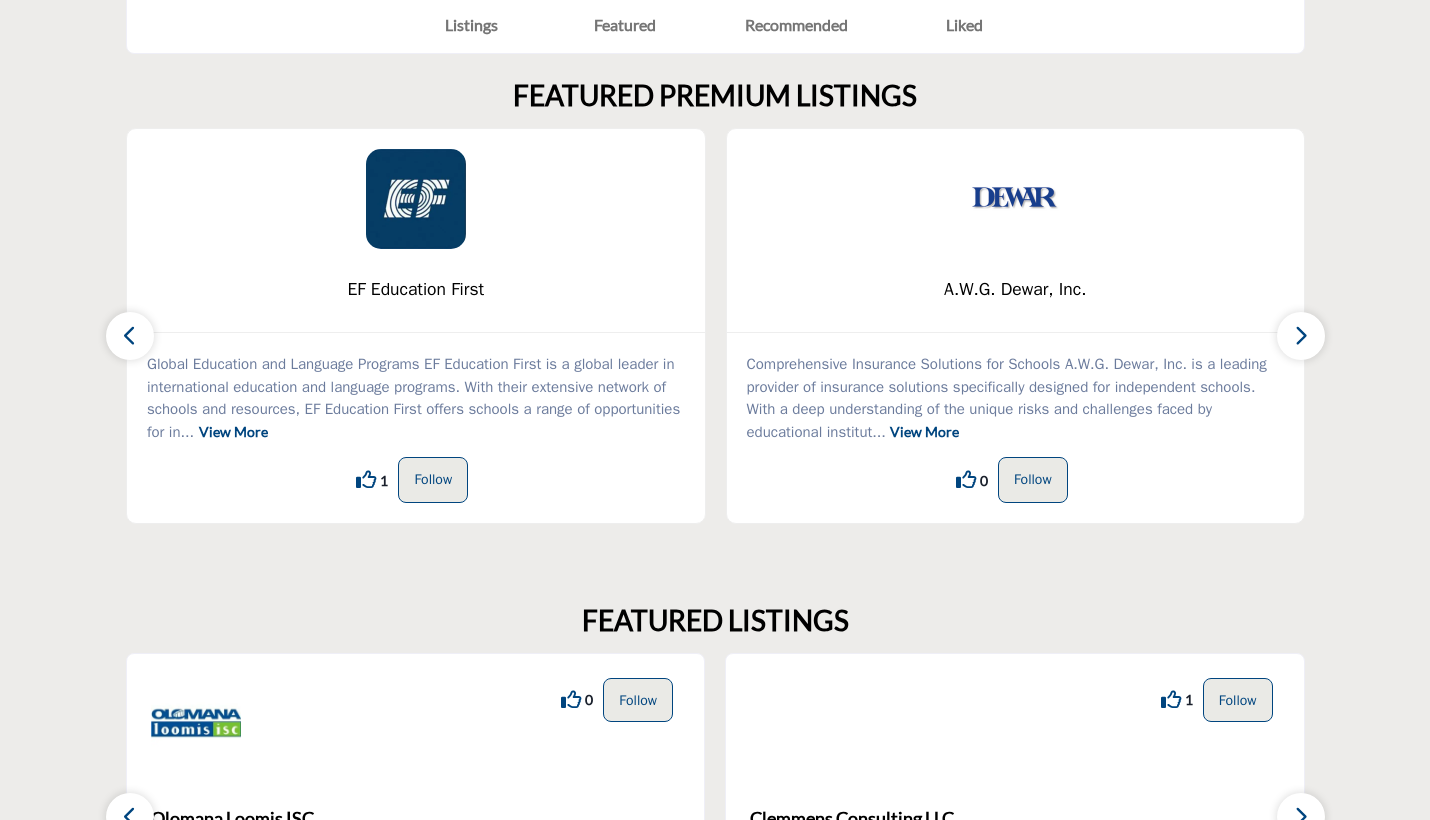 click at bounding box center [1301, 335] 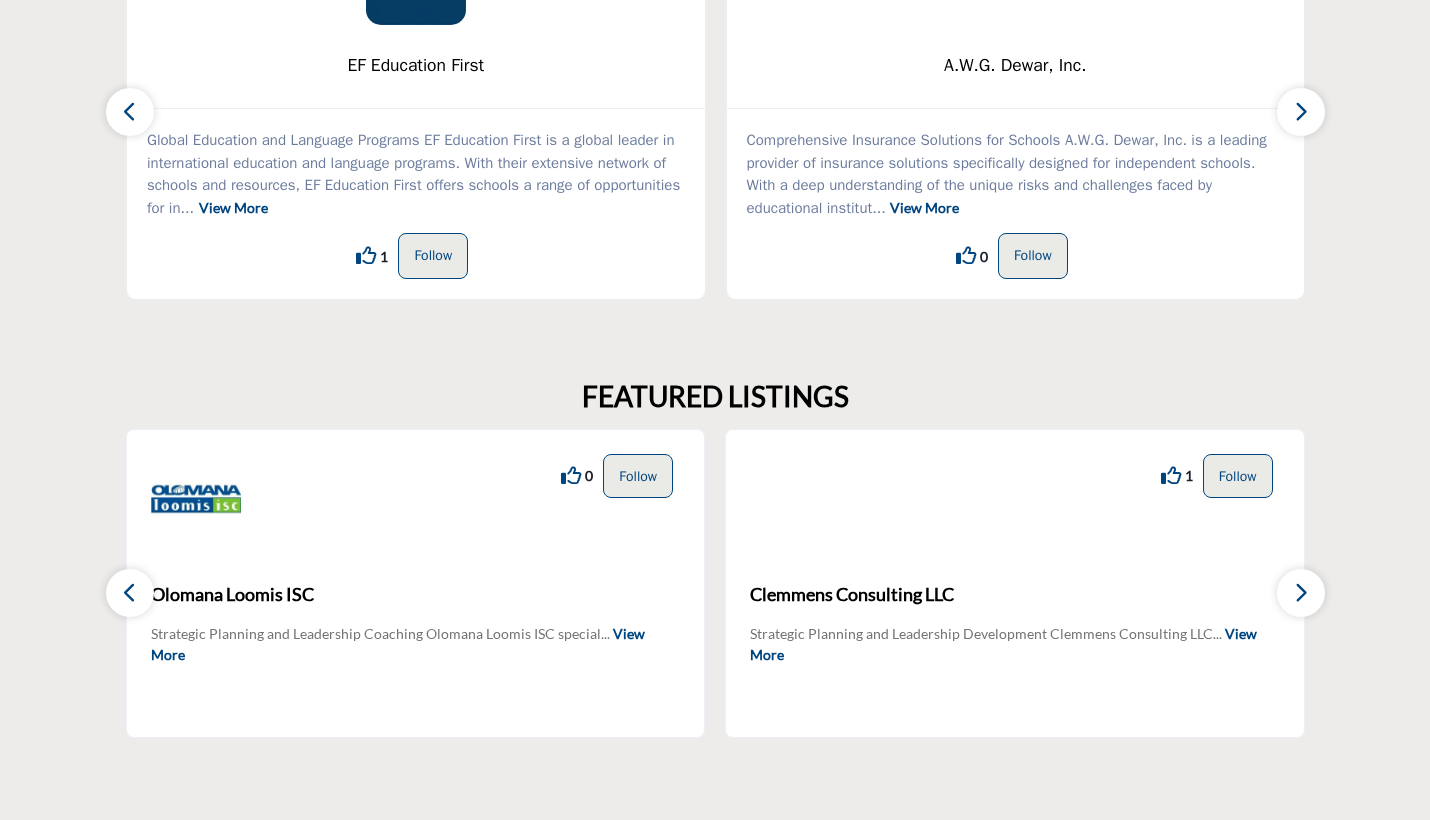 scroll, scrollTop: 933, scrollLeft: 0, axis: vertical 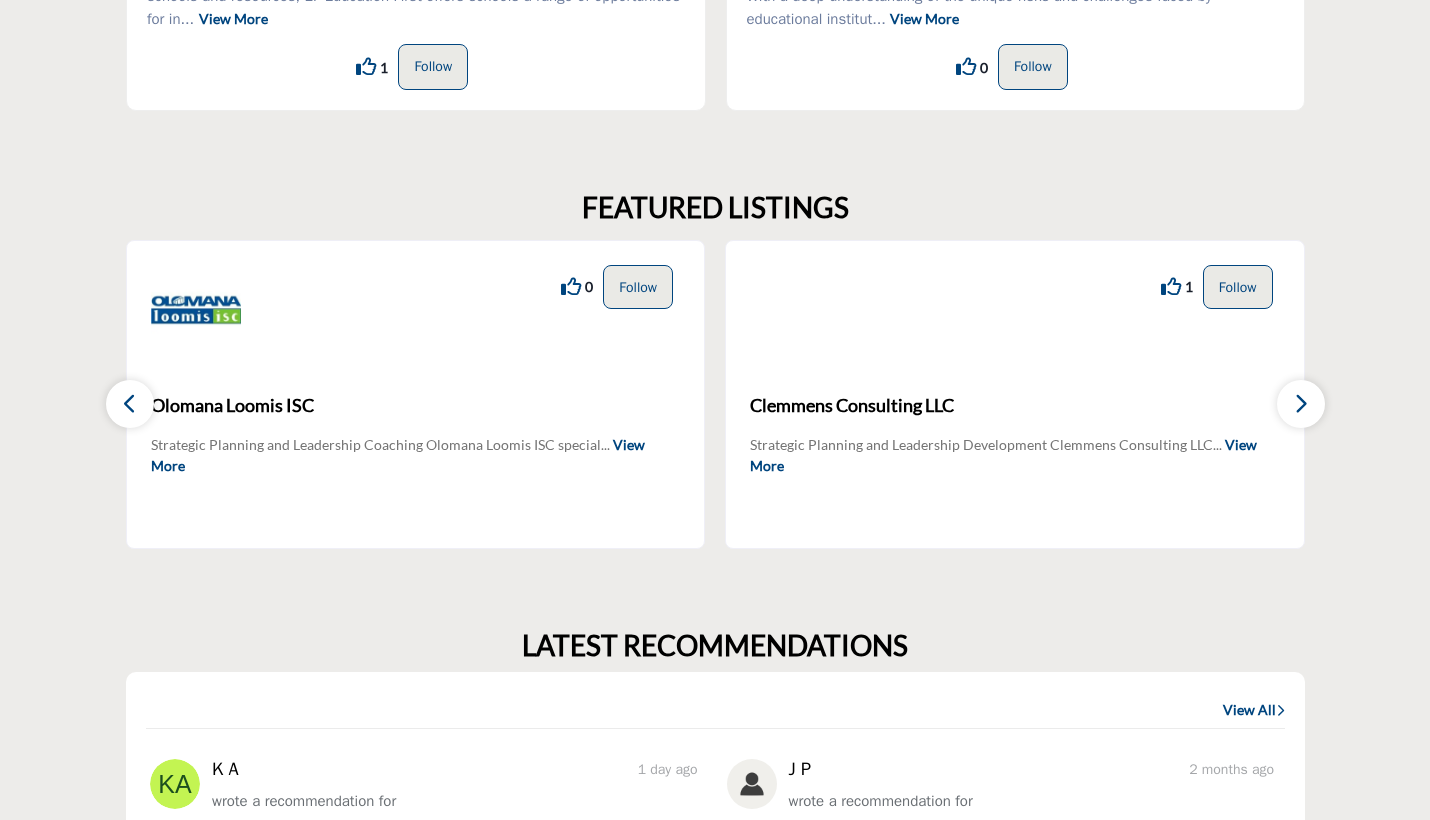 click at bounding box center [1301, 403] 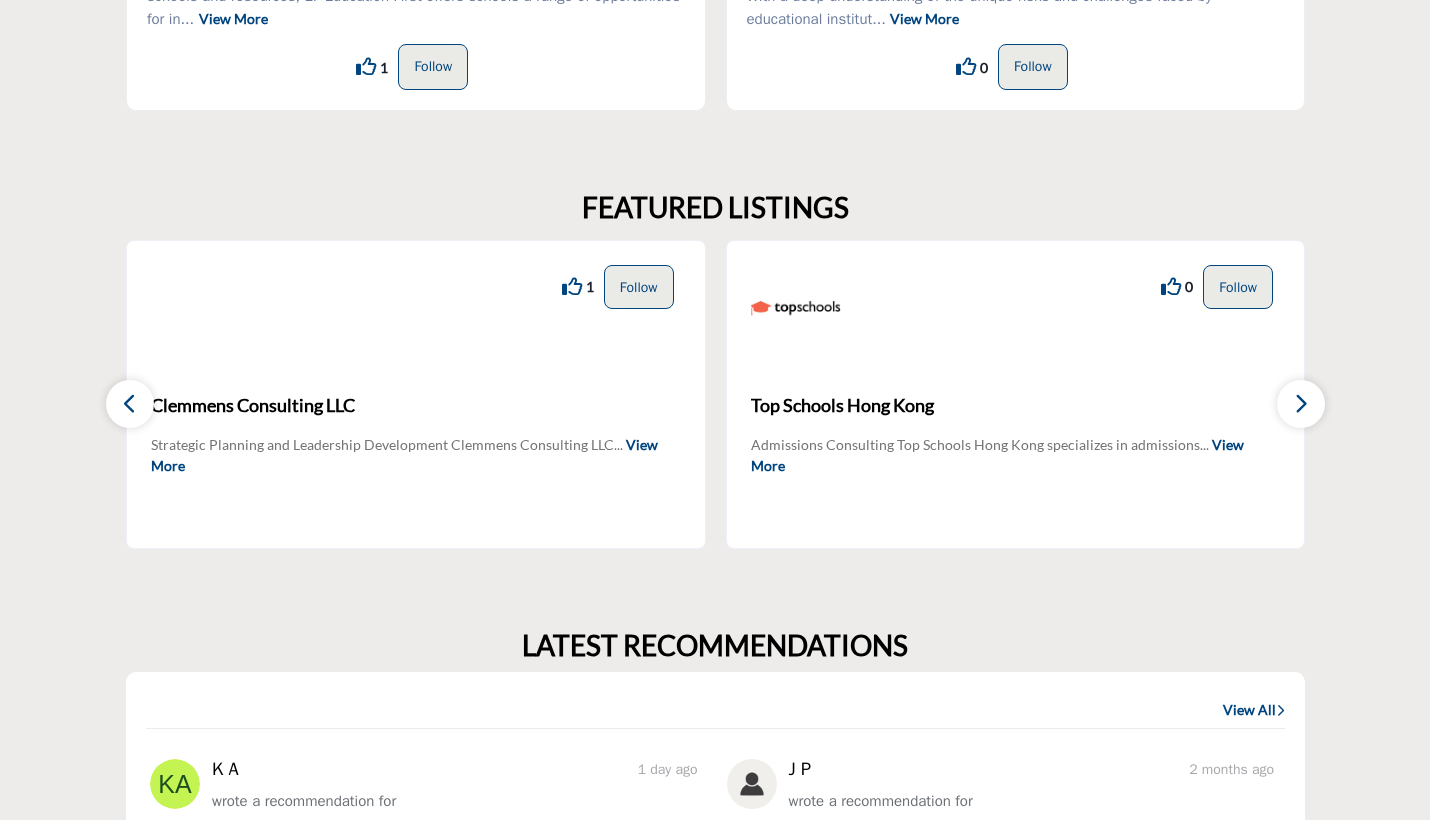 click at bounding box center (1301, 403) 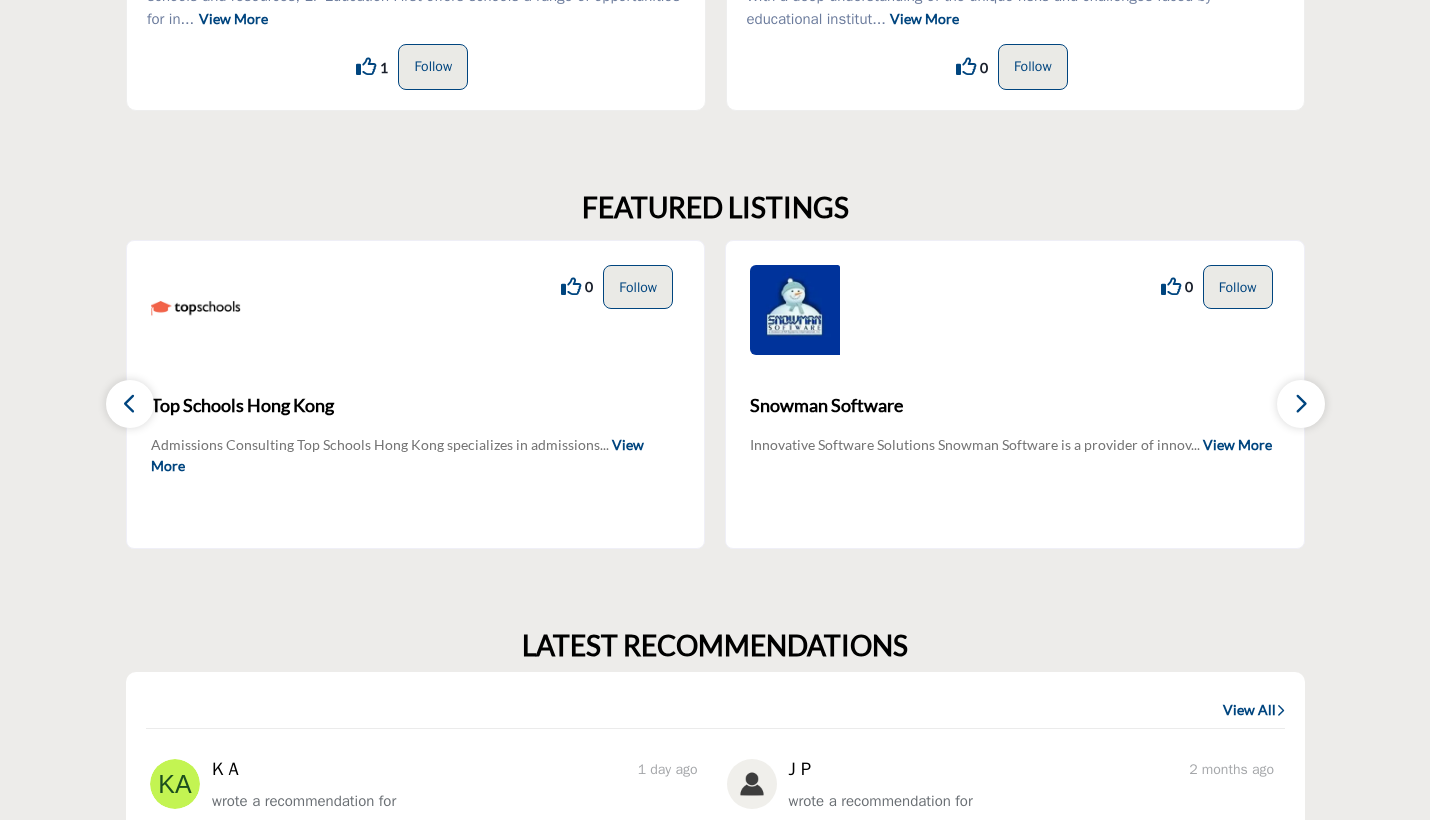 click at bounding box center [1301, 403] 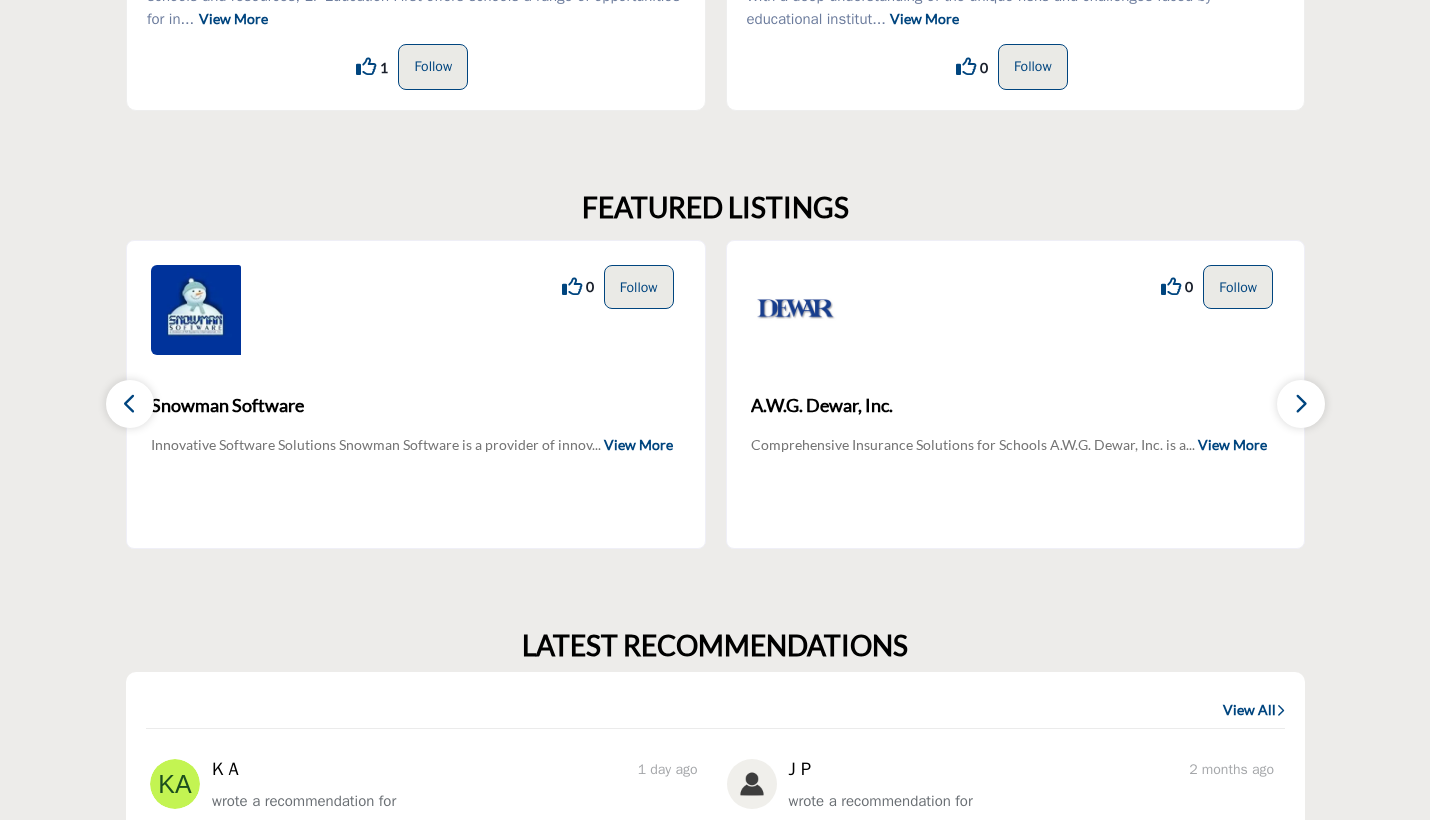 click at bounding box center [1301, 403] 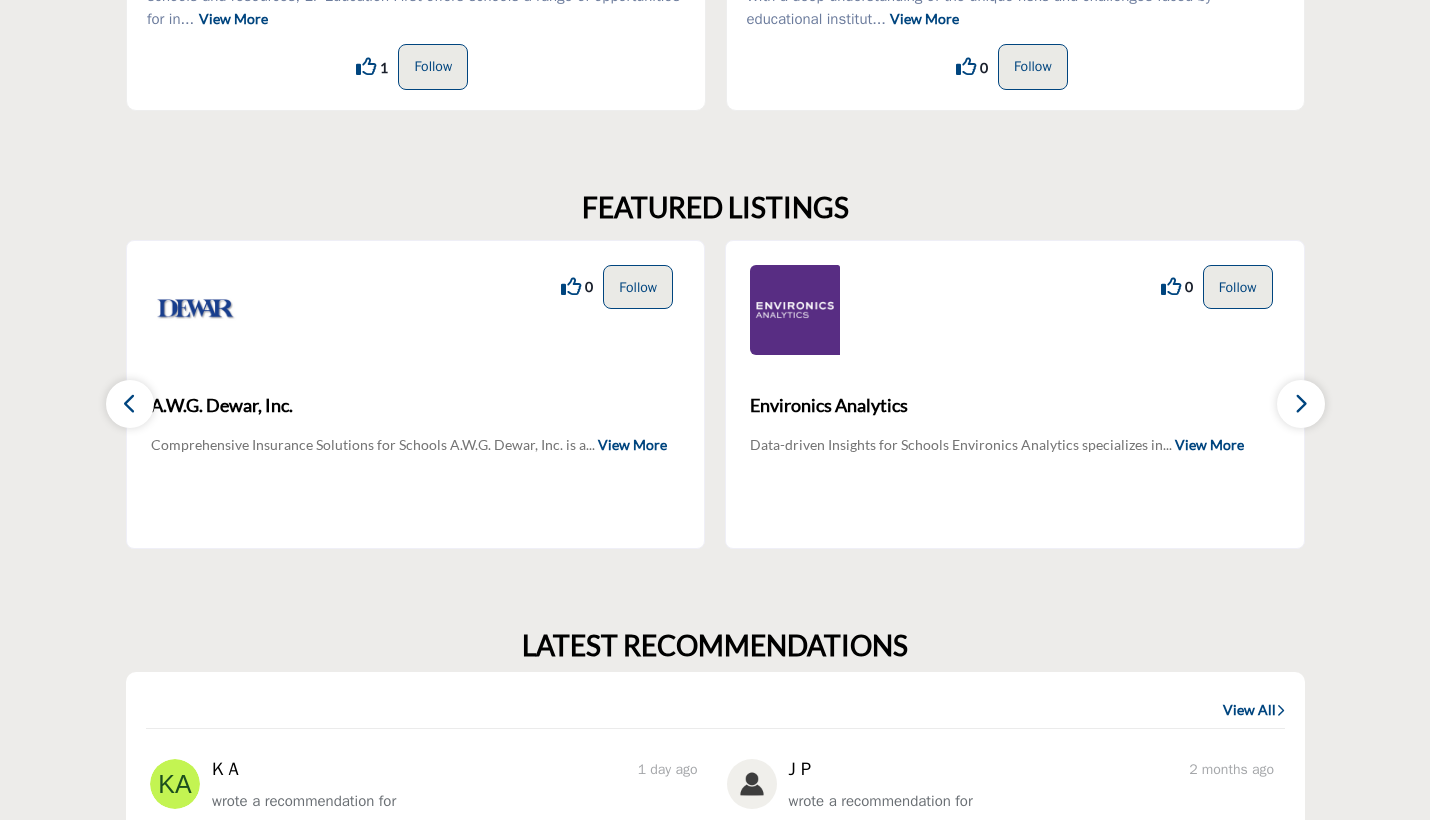 click at bounding box center [1301, 403] 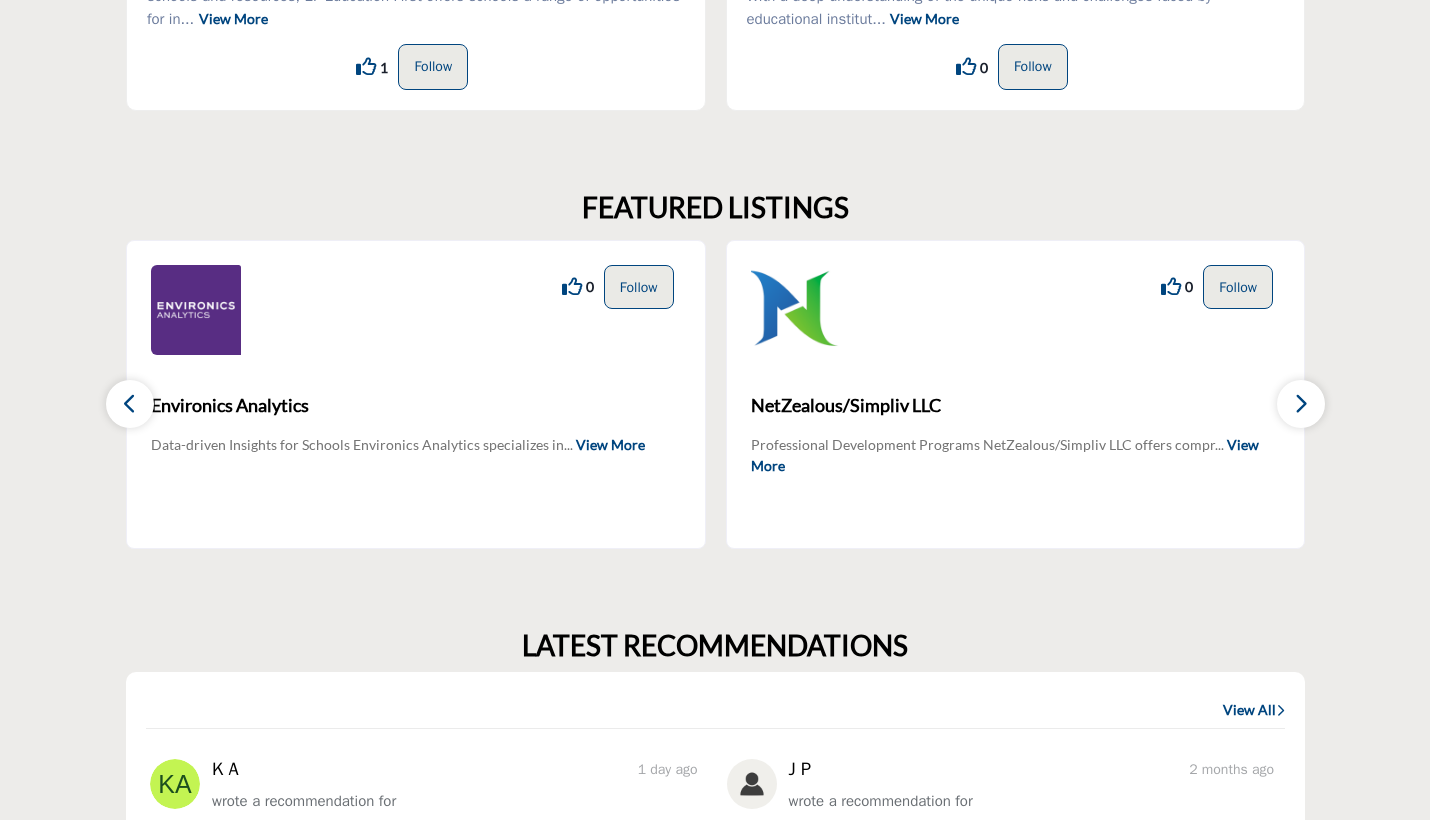 click at bounding box center (1301, 403) 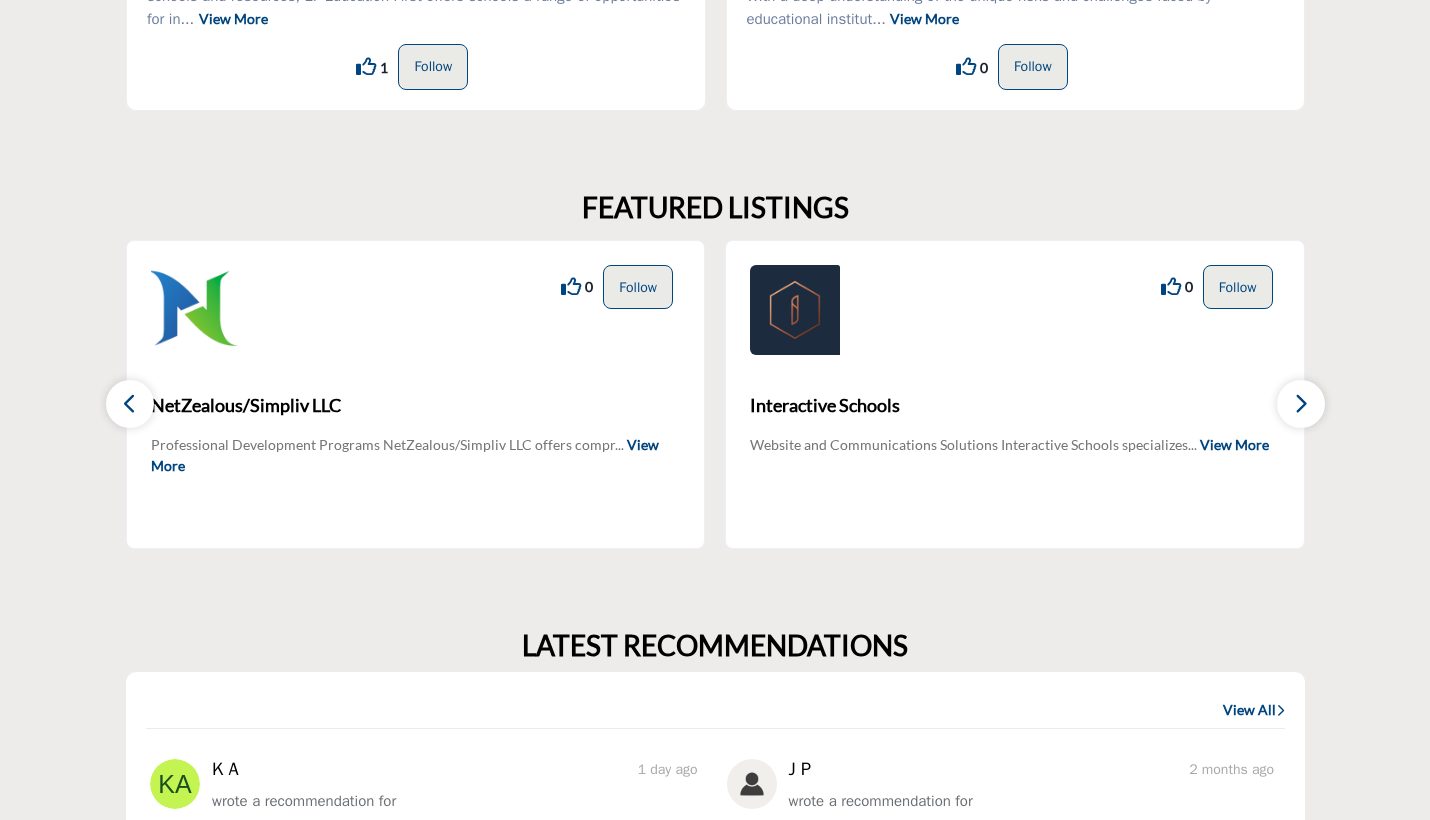click at bounding box center [1301, 403] 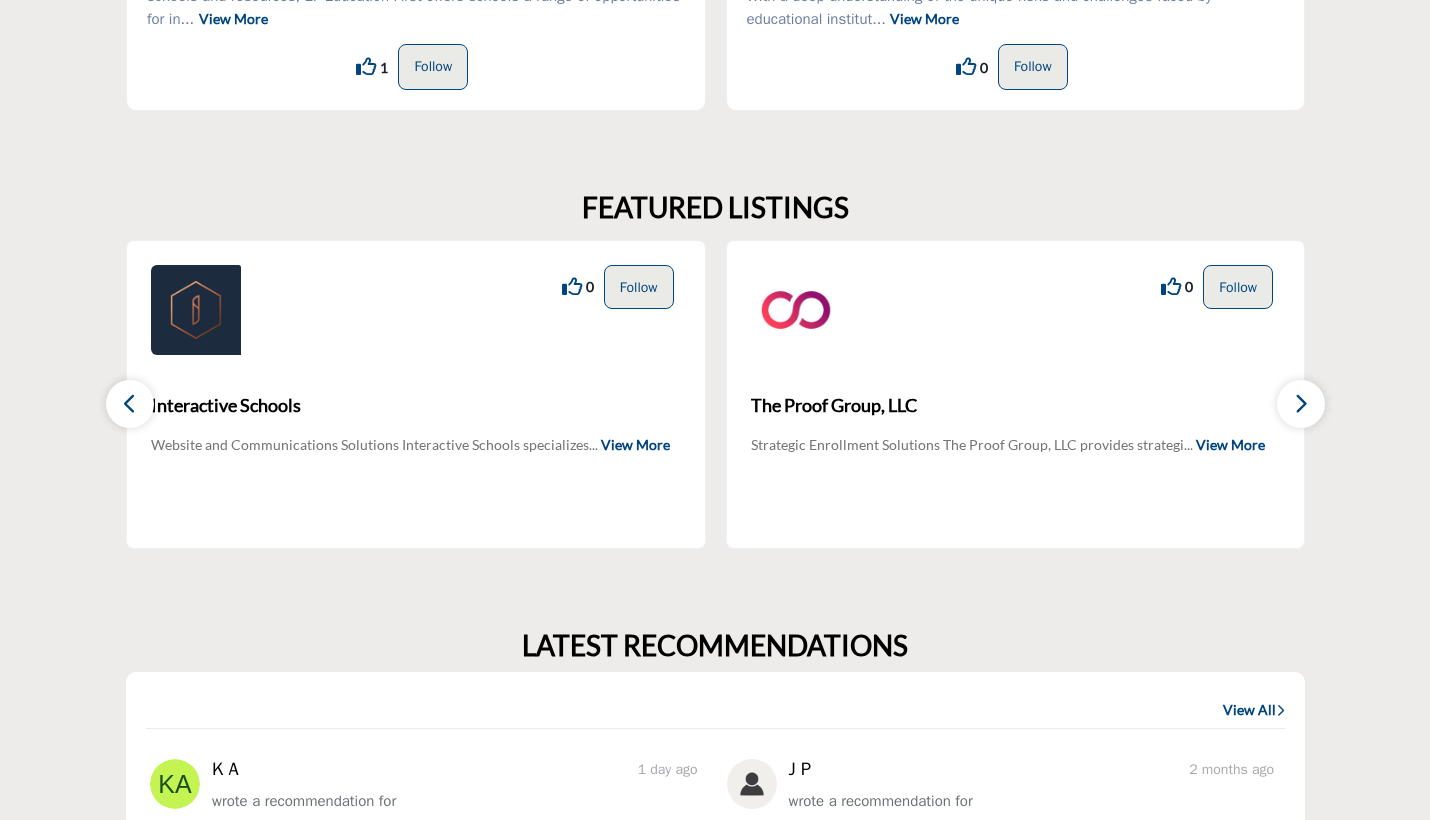 click at bounding box center [1301, 403] 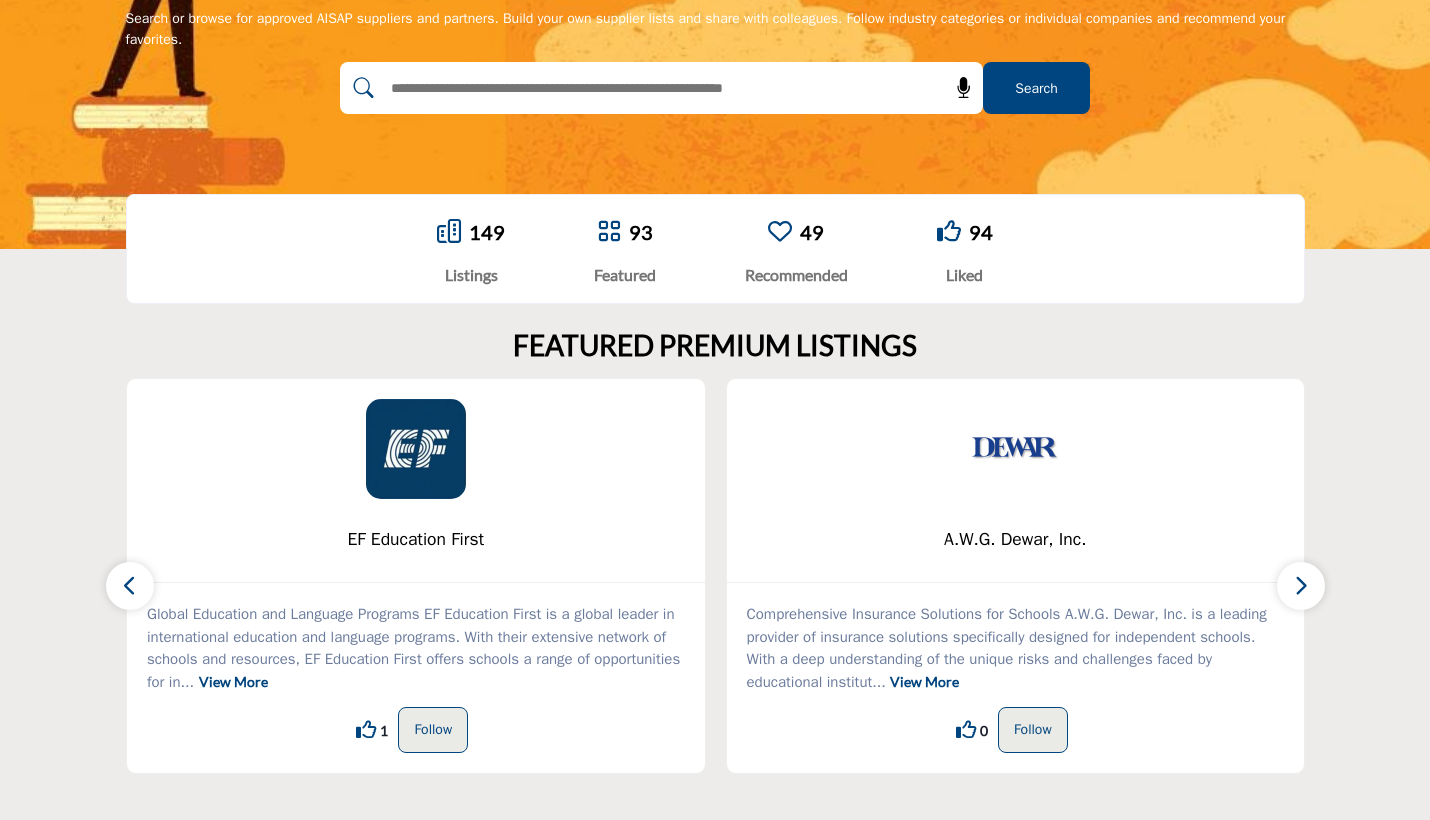 scroll, scrollTop: 0, scrollLeft: 0, axis: both 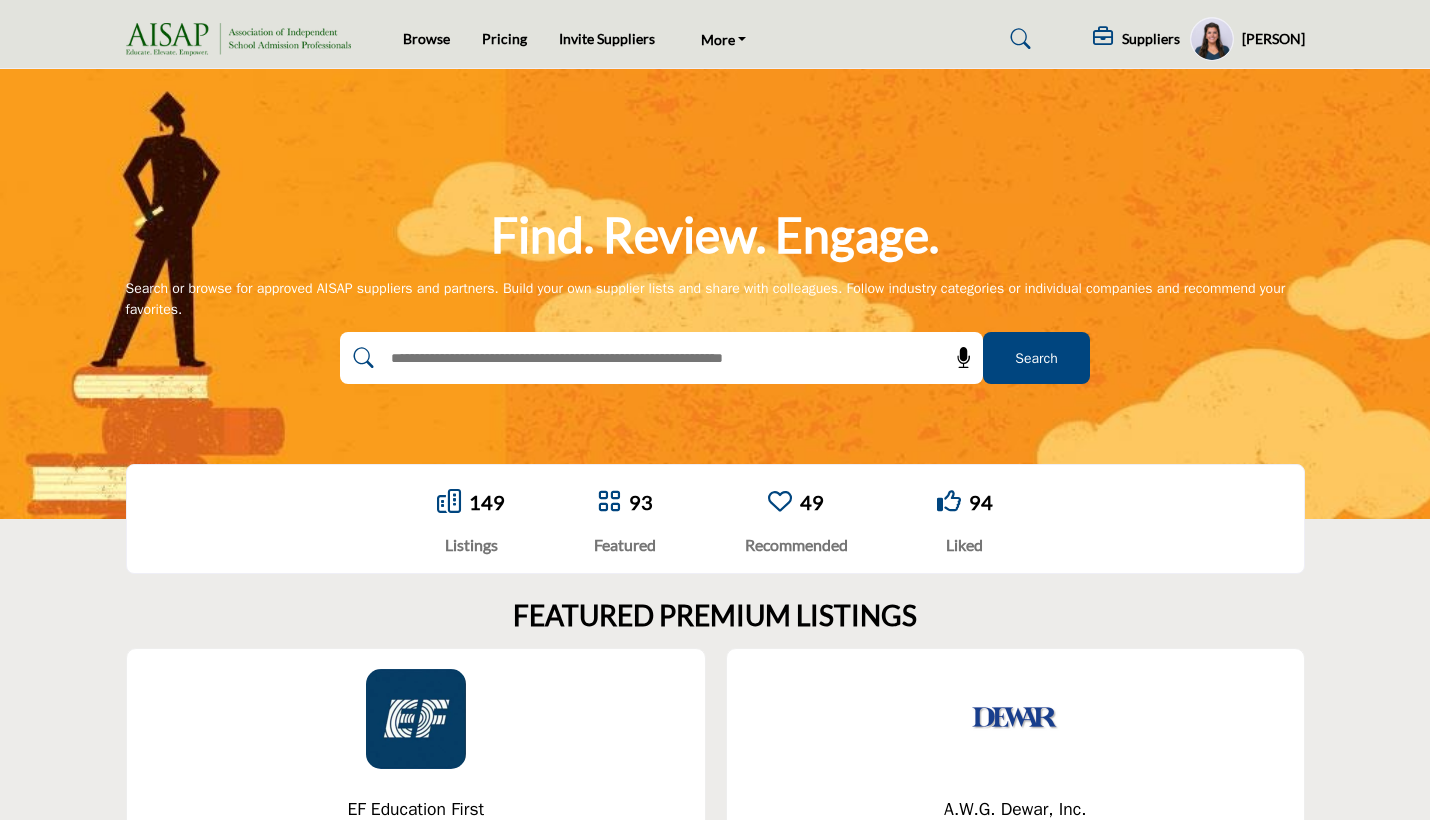 click at bounding box center [618, 358] 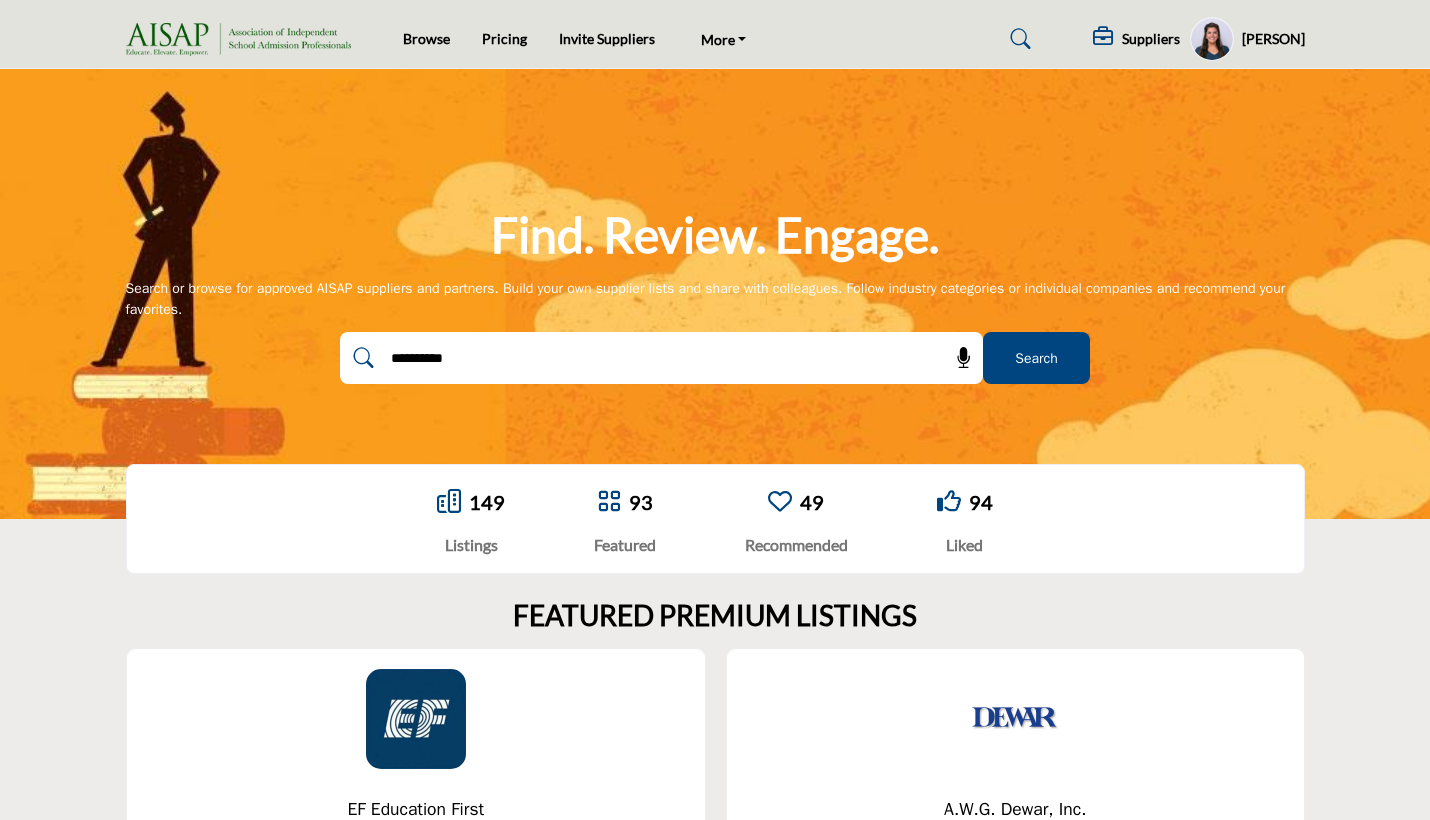 type on "**********" 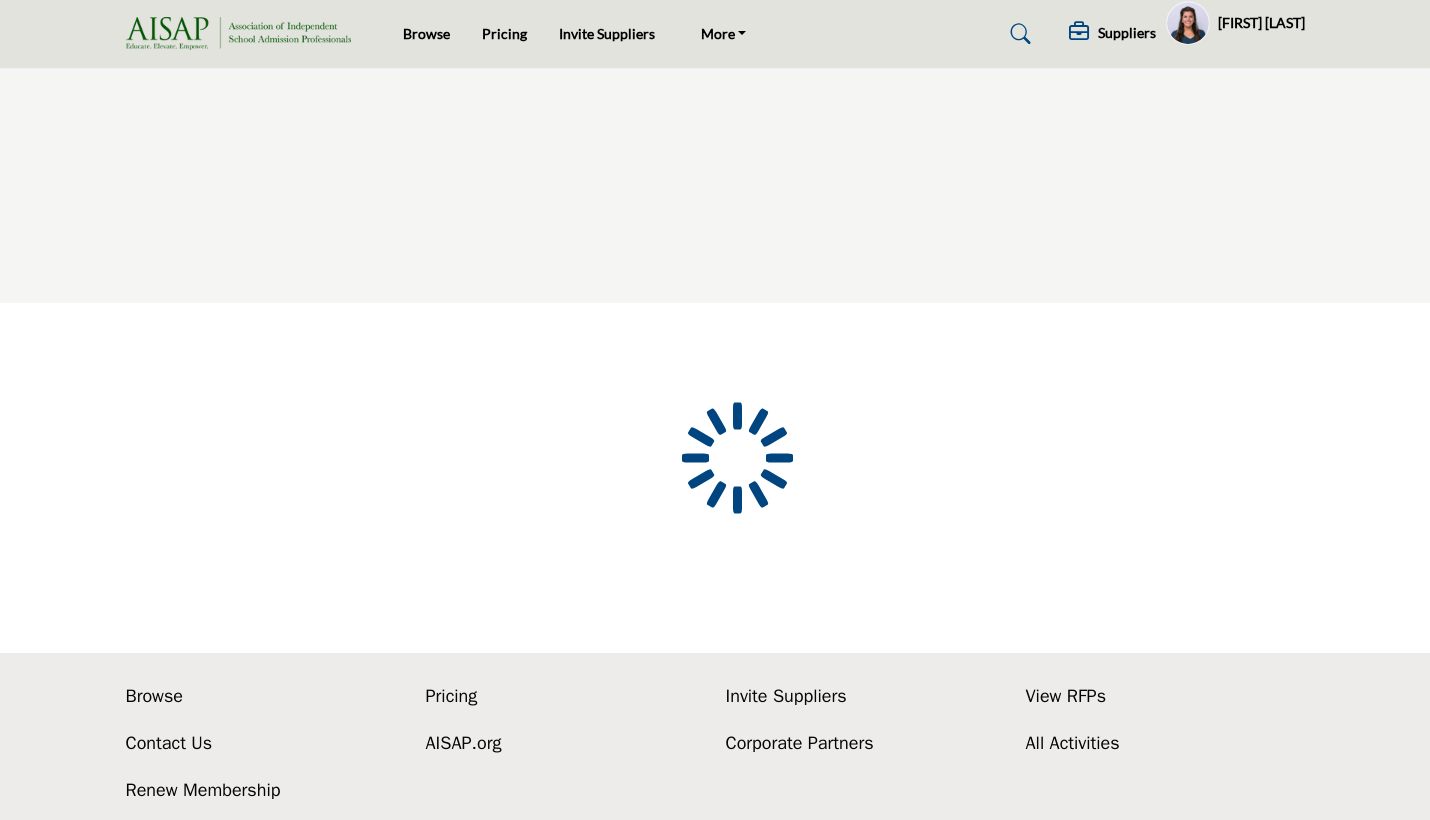 scroll, scrollTop: 0, scrollLeft: 0, axis: both 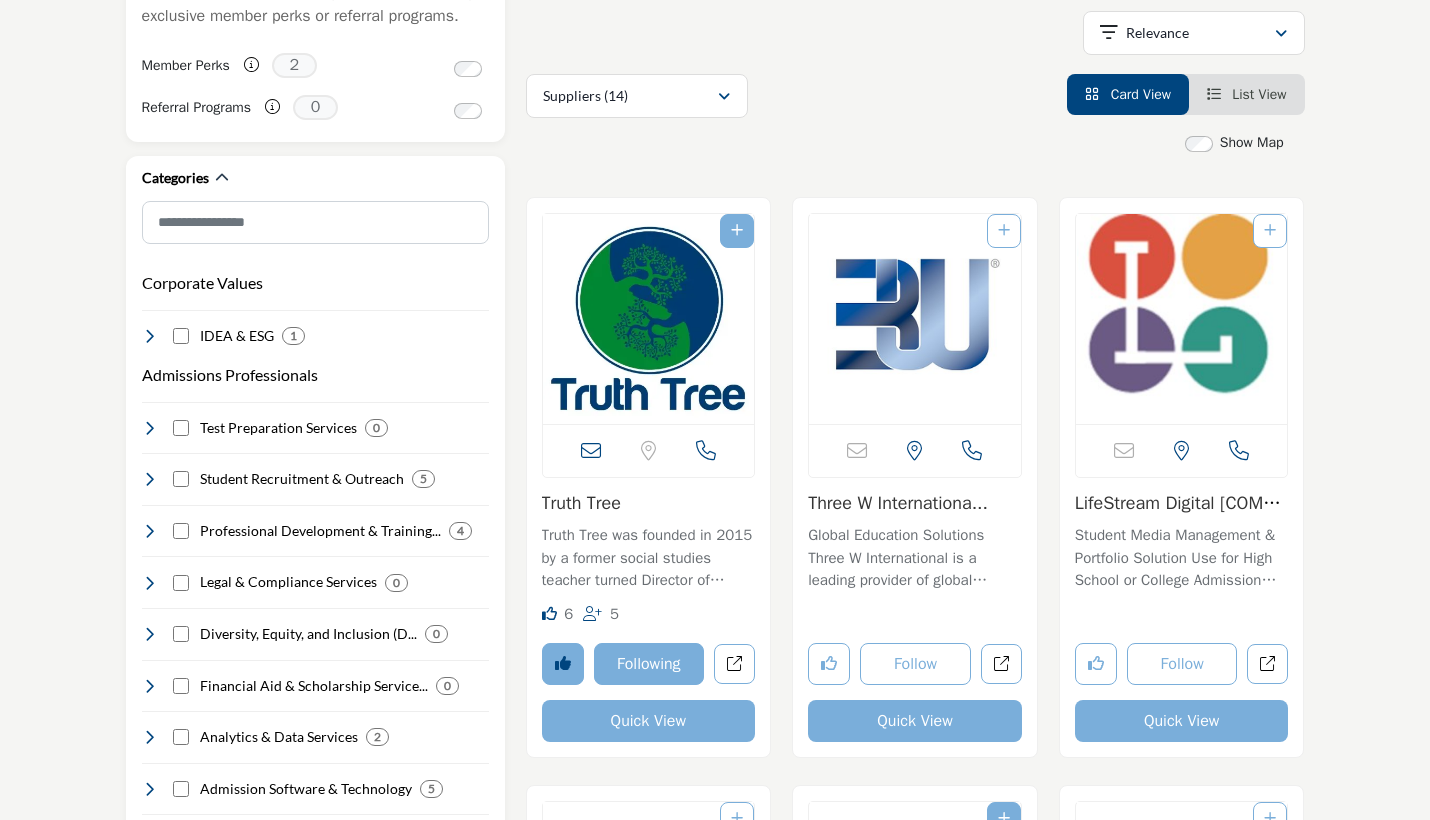 click at bounding box center [649, 319] 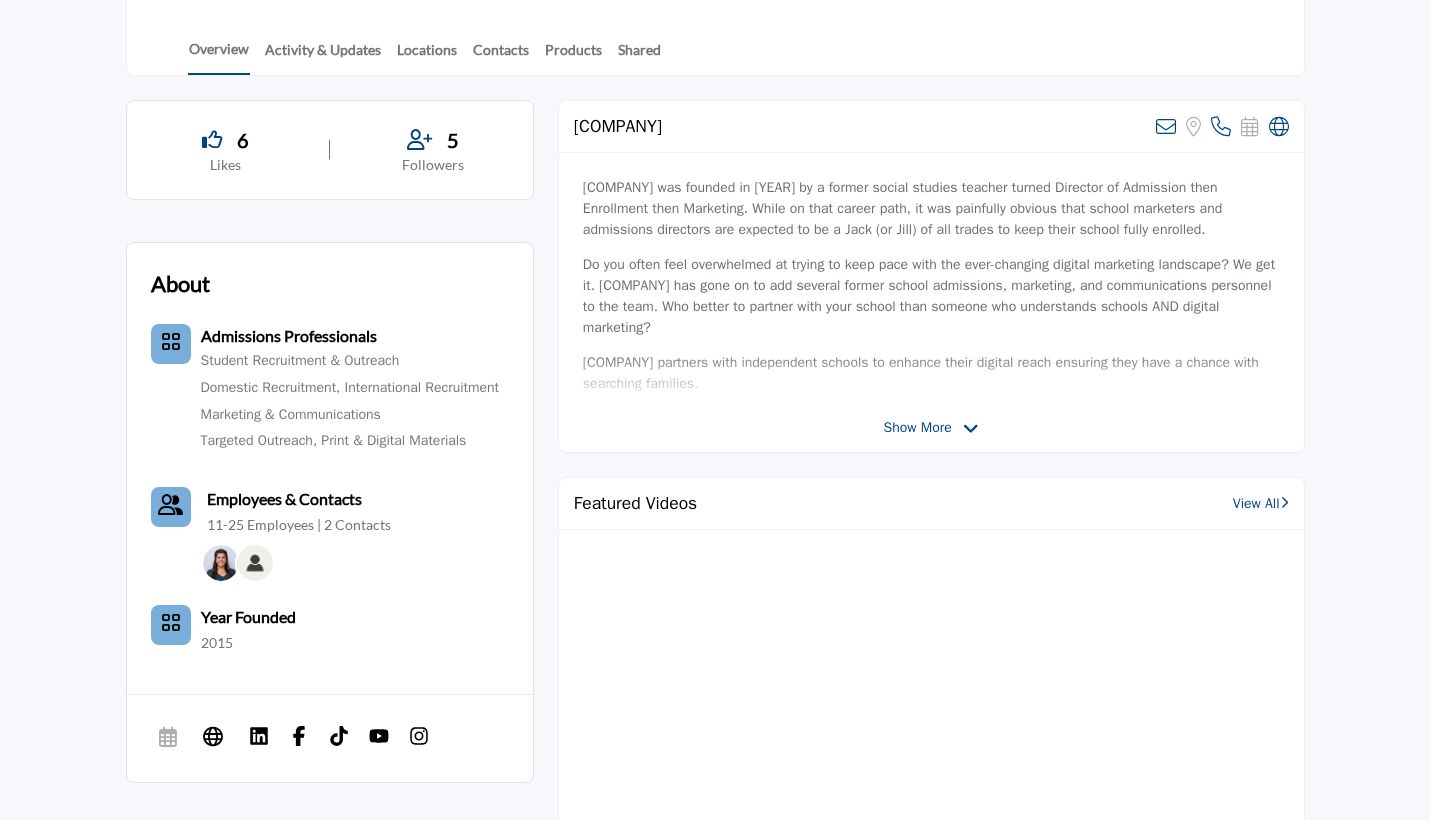 scroll, scrollTop: 453, scrollLeft: 0, axis: vertical 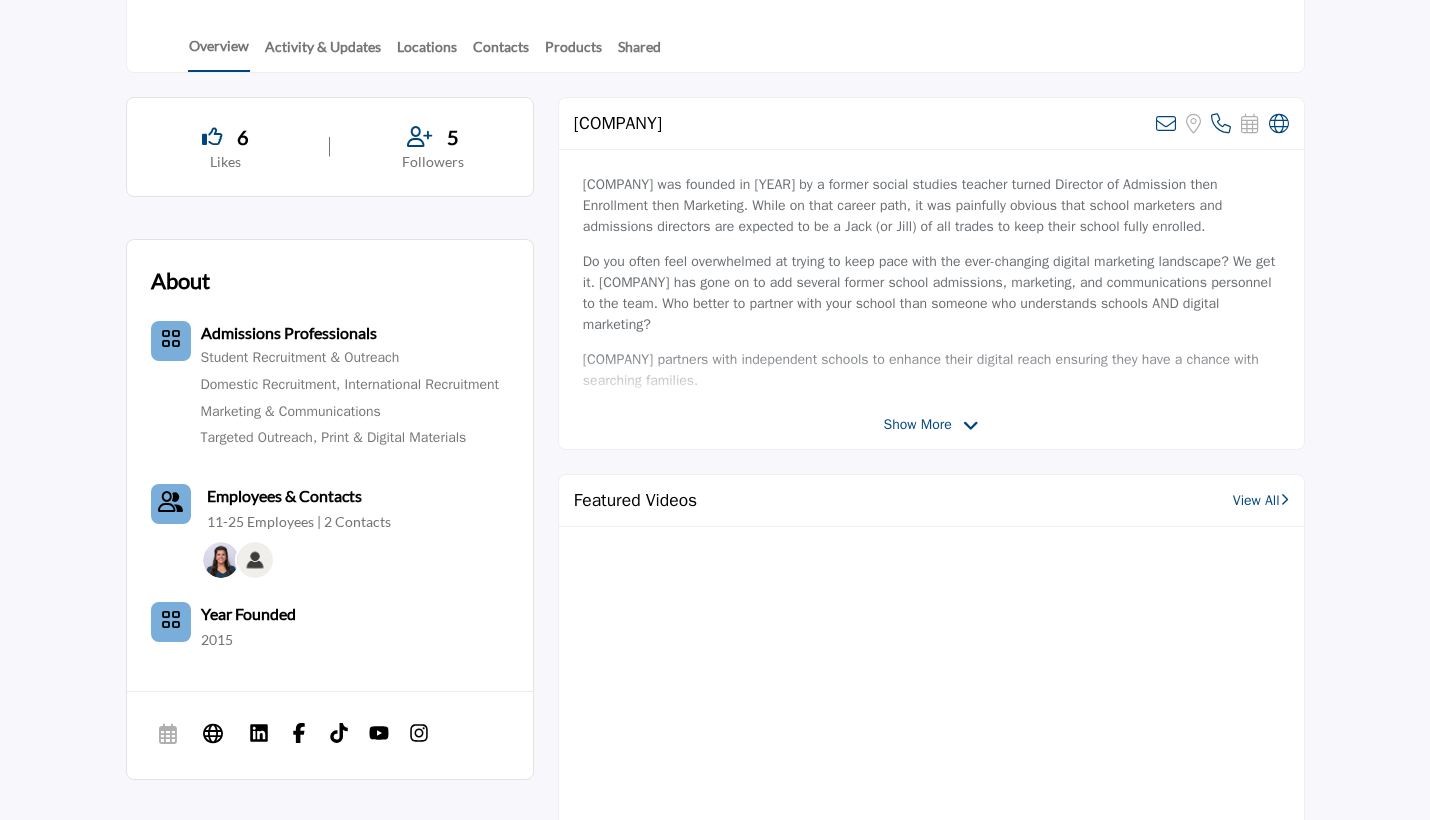 click on "Show More" at bounding box center (918, 424) 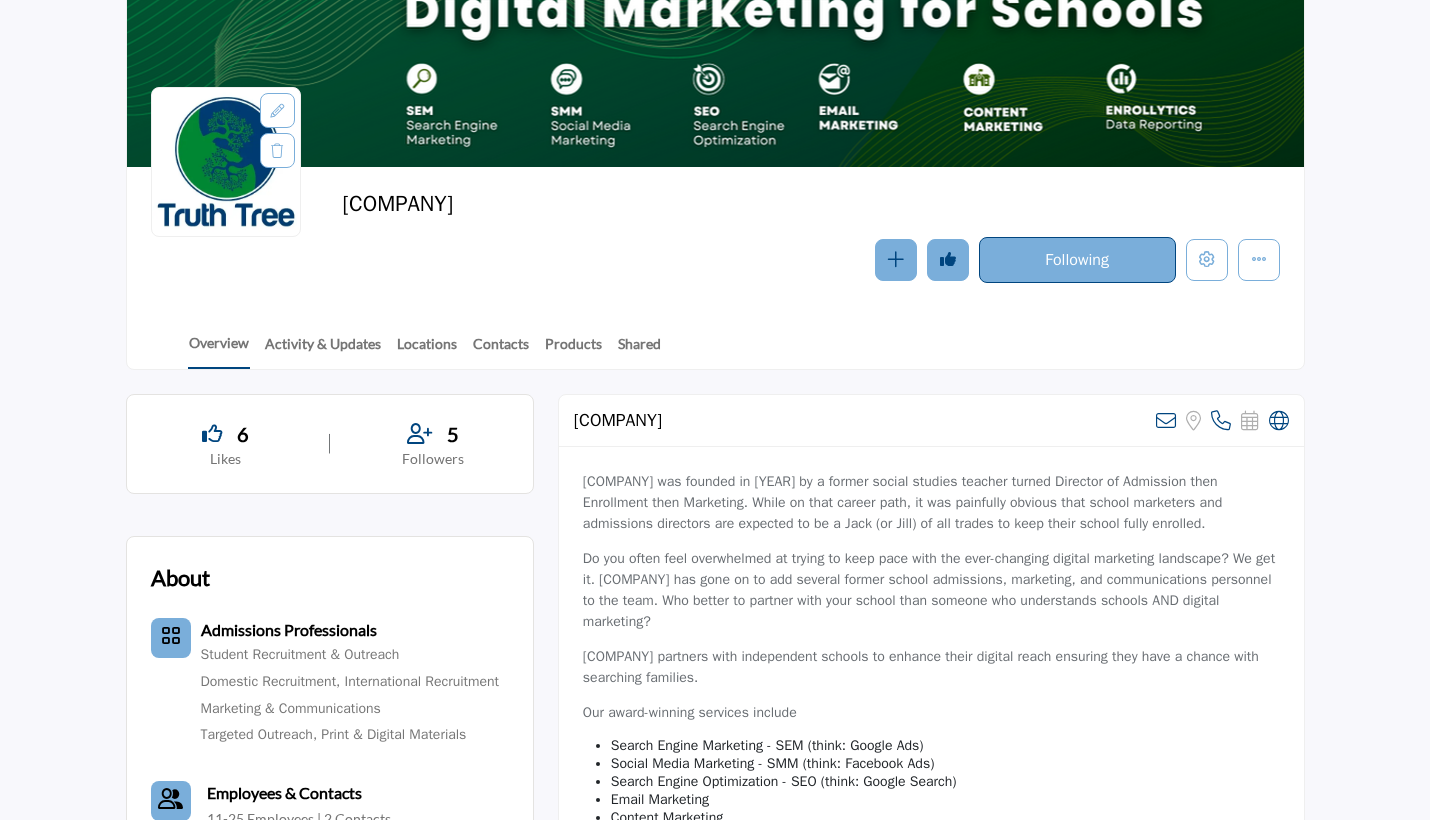 scroll, scrollTop: 152, scrollLeft: 0, axis: vertical 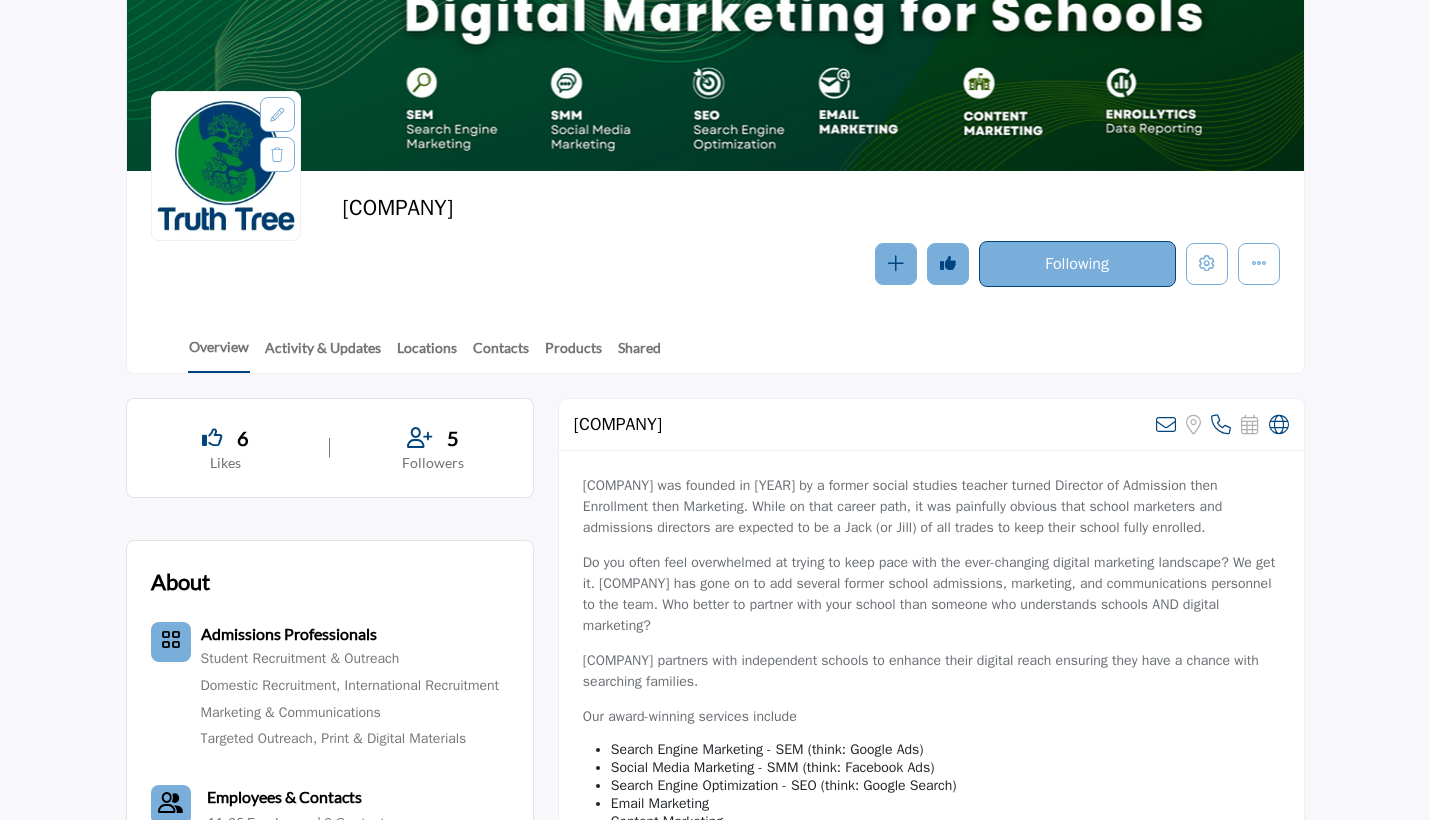 click on "6" at bounding box center (226, 438) 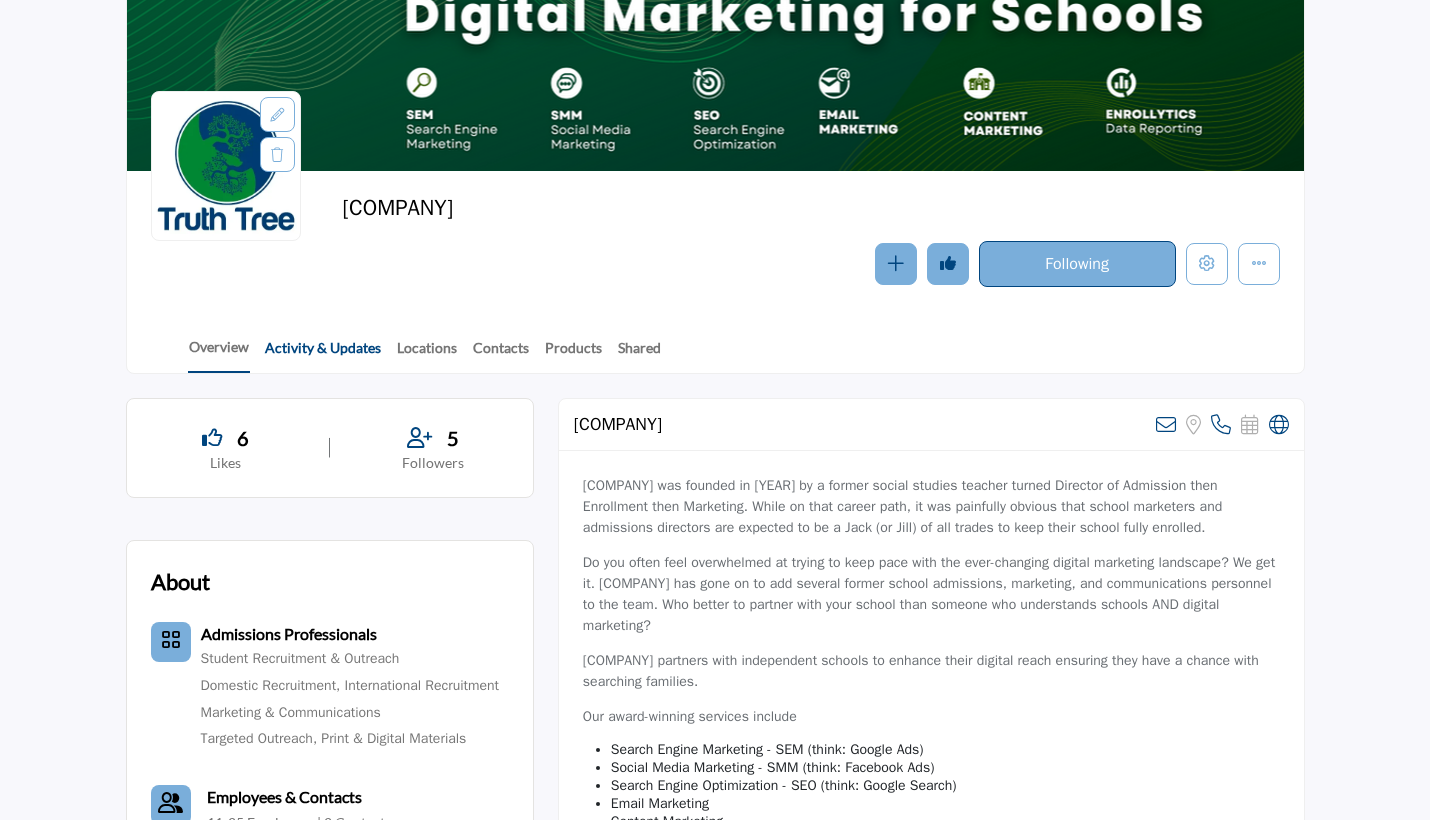 click on "Activity & Updates" at bounding box center [323, 354] 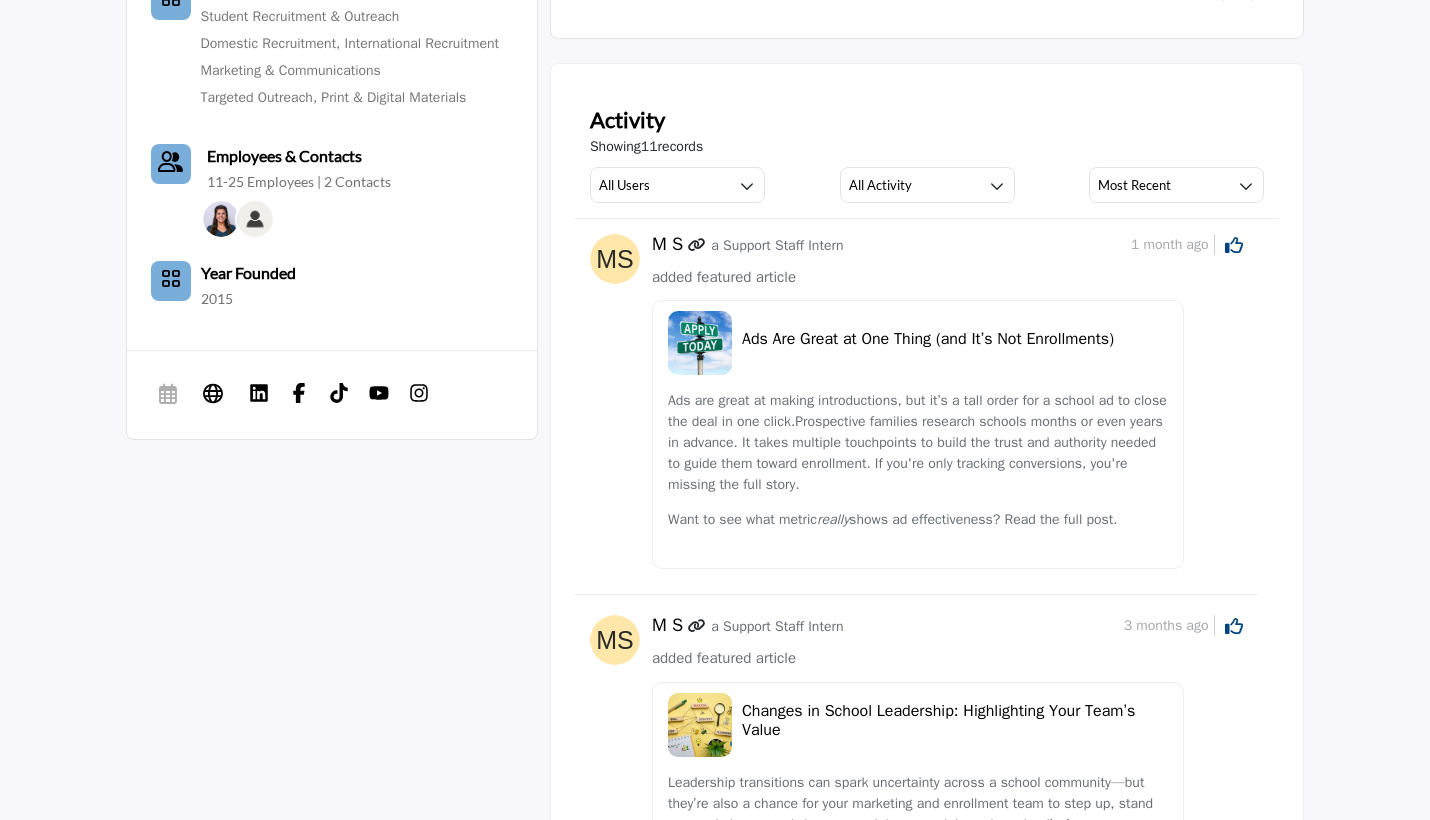 scroll, scrollTop: 672, scrollLeft: 0, axis: vertical 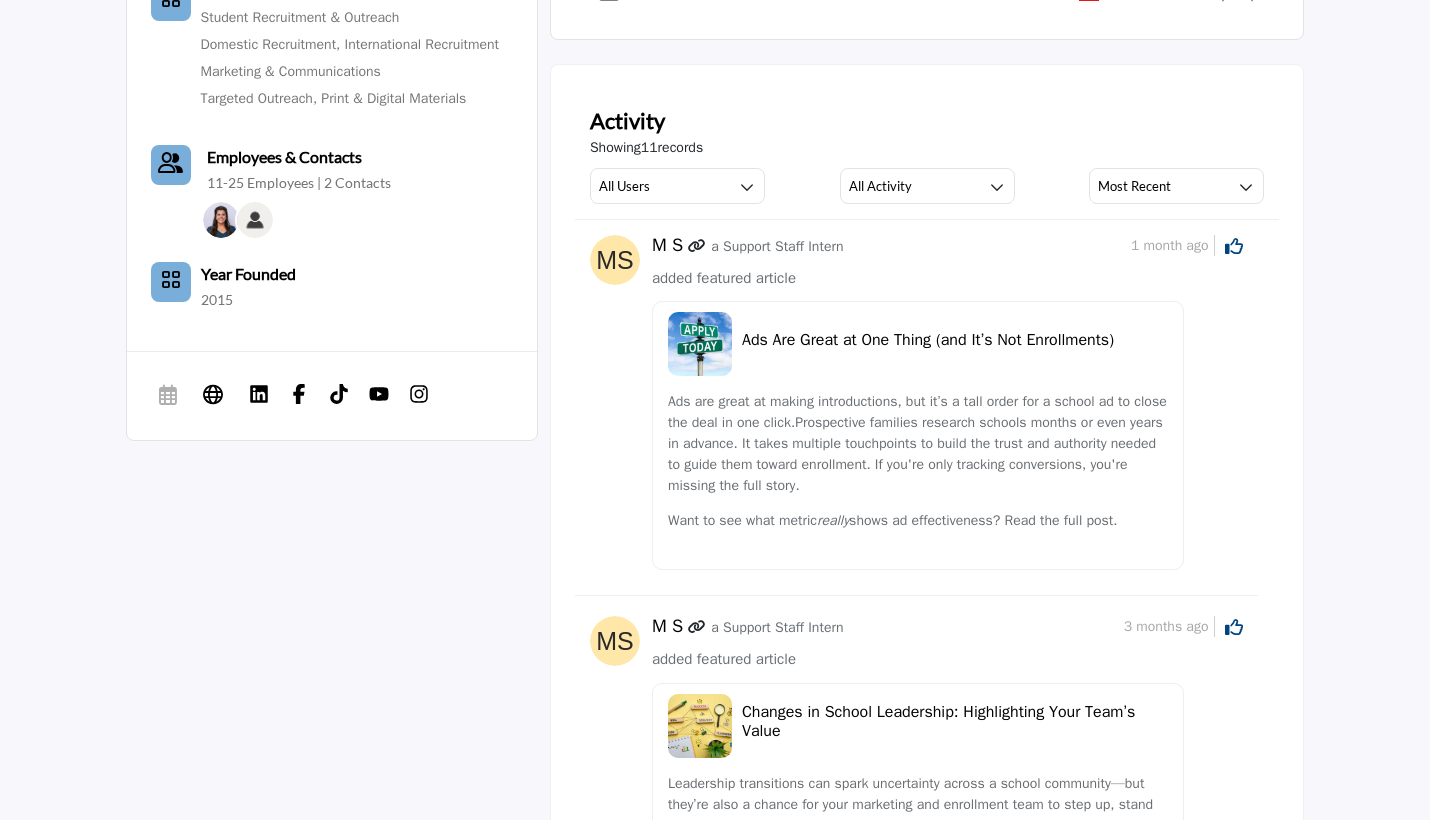 click on "[INITIAL] [INITIAL]
a   [TITLE]    [TITLE]" at bounding box center (891, 246) 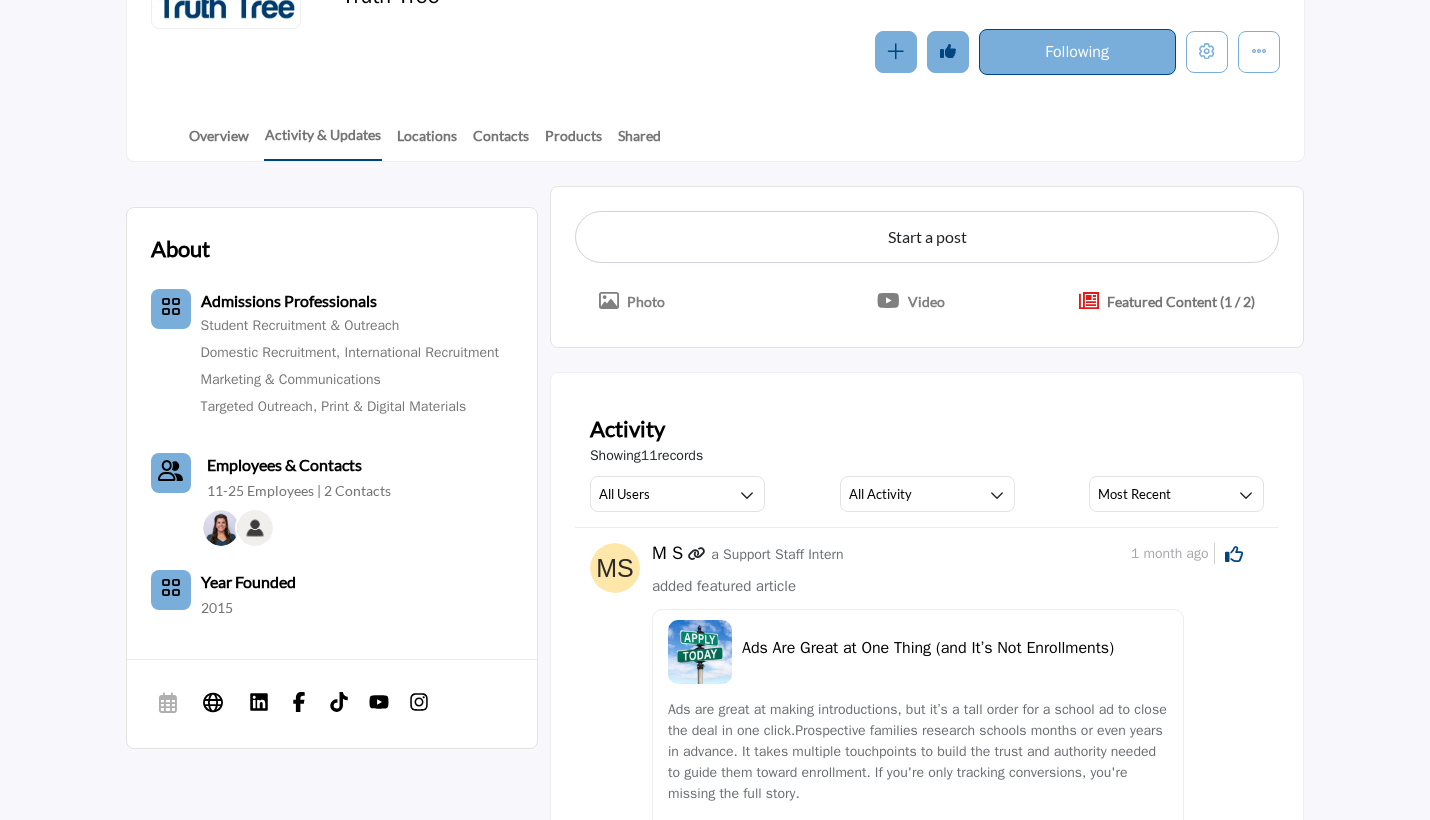 scroll, scrollTop: 254, scrollLeft: 0, axis: vertical 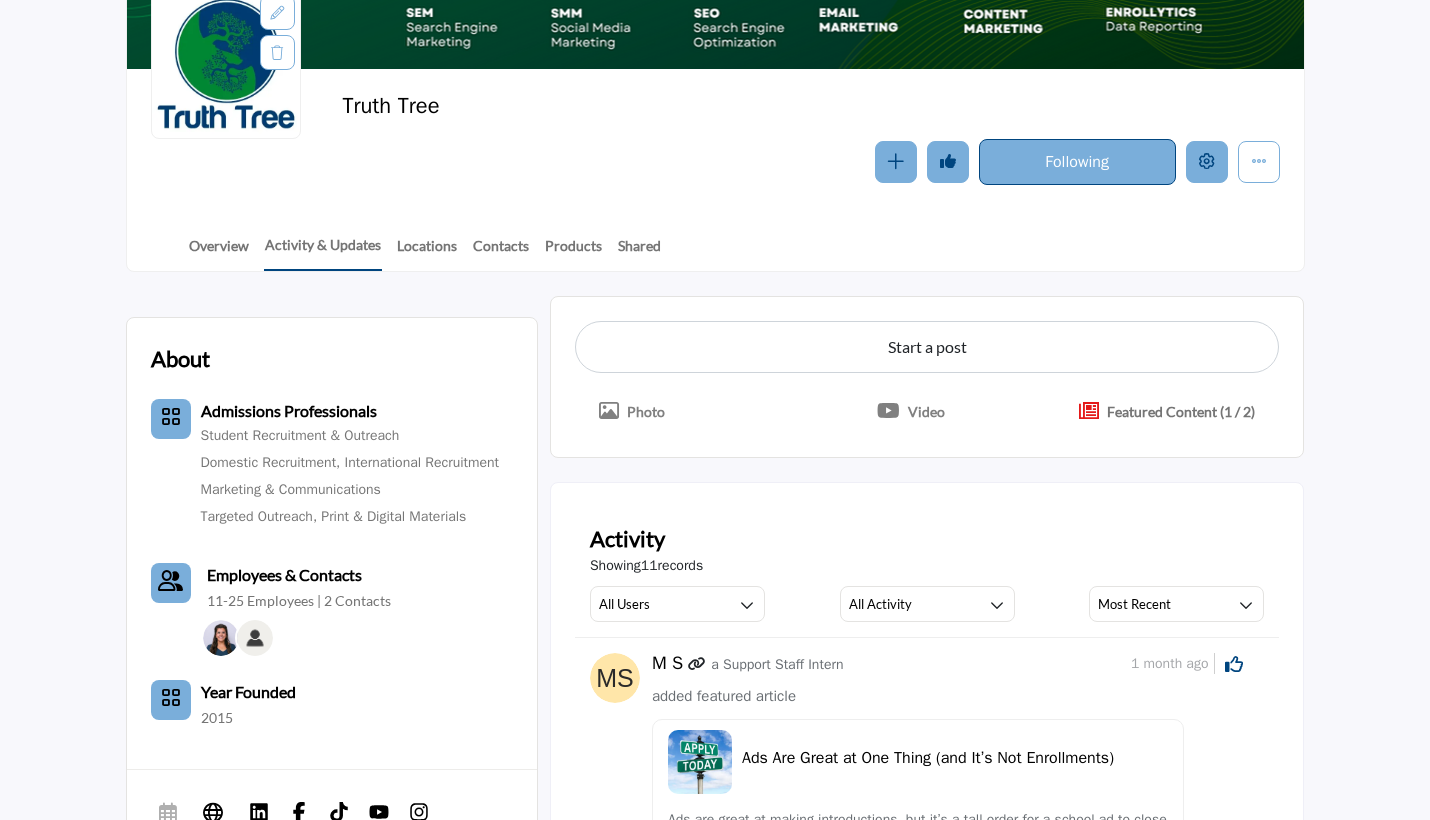 click at bounding box center [1207, 161] 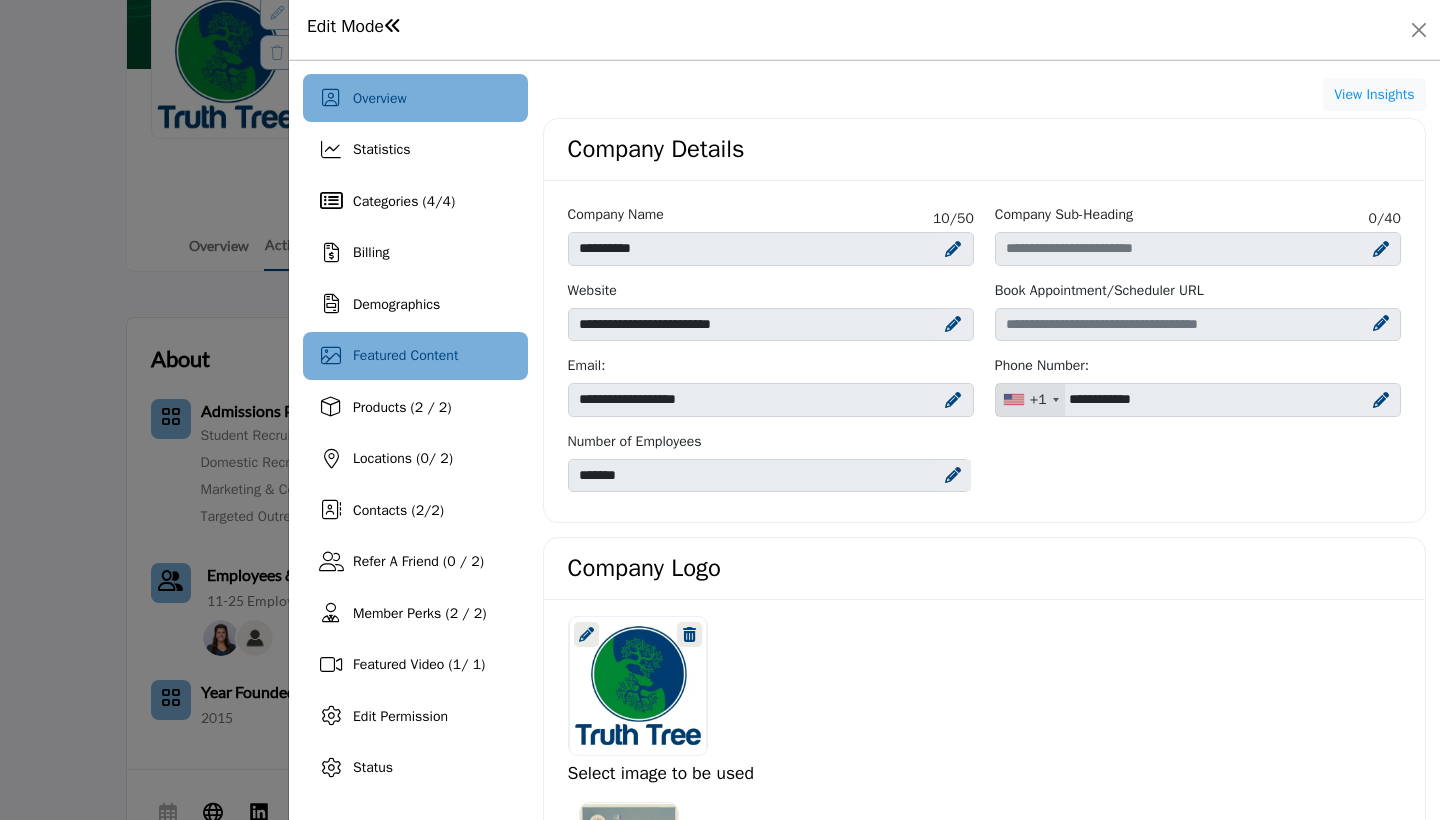 click on "Featured Content" at bounding box center (405, 355) 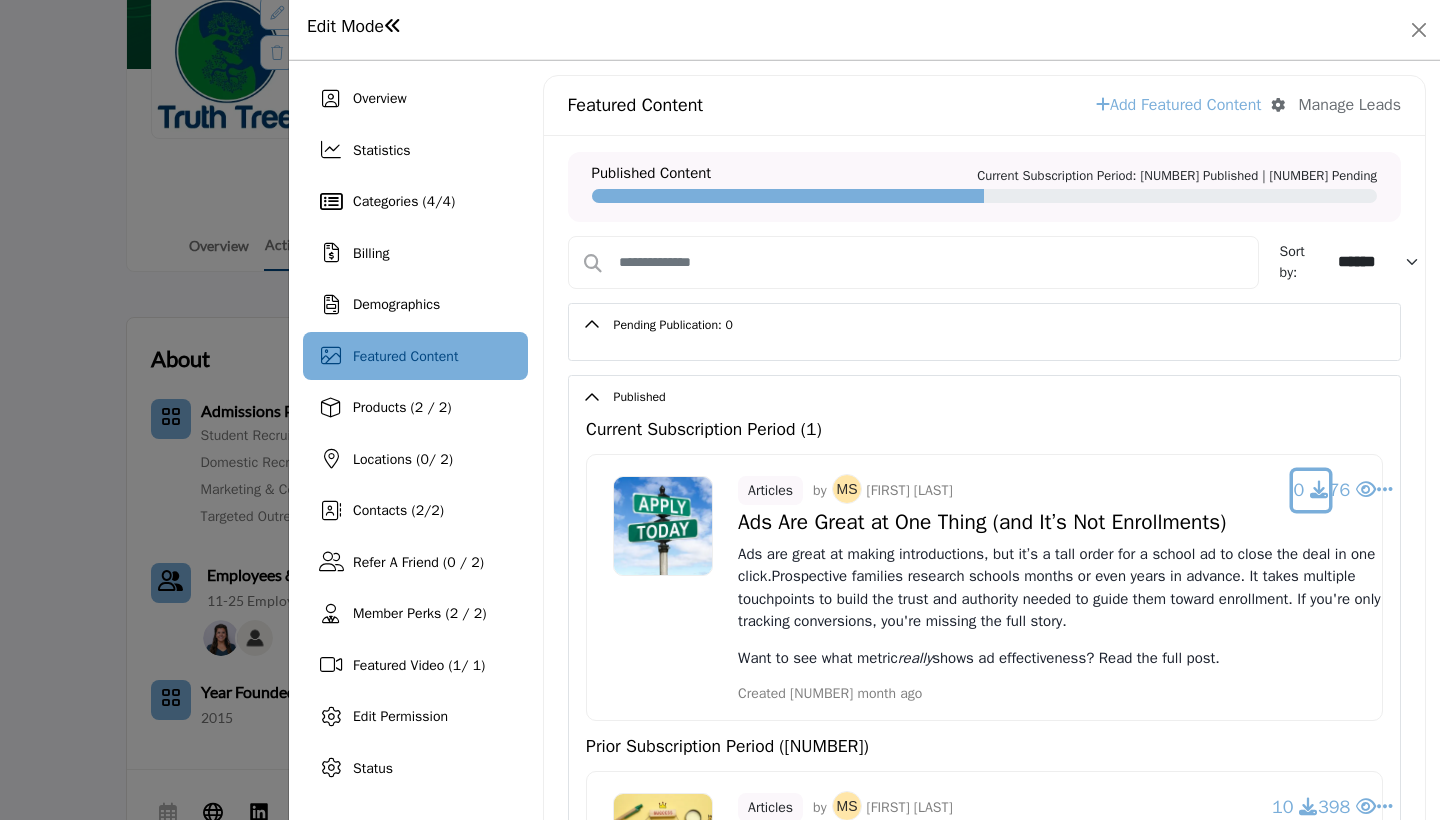 click at bounding box center [1319, 489] 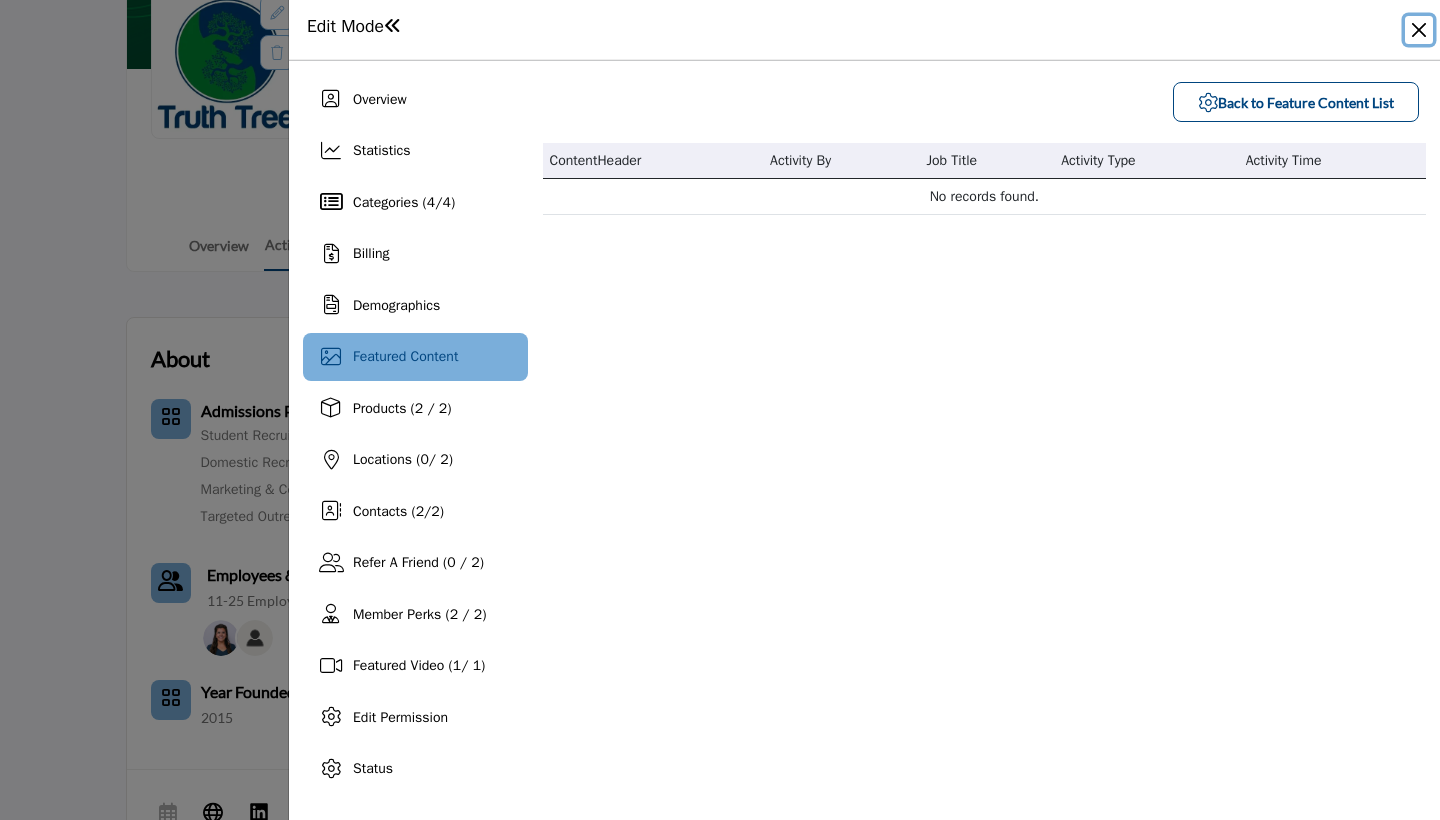 click at bounding box center (1419, 30) 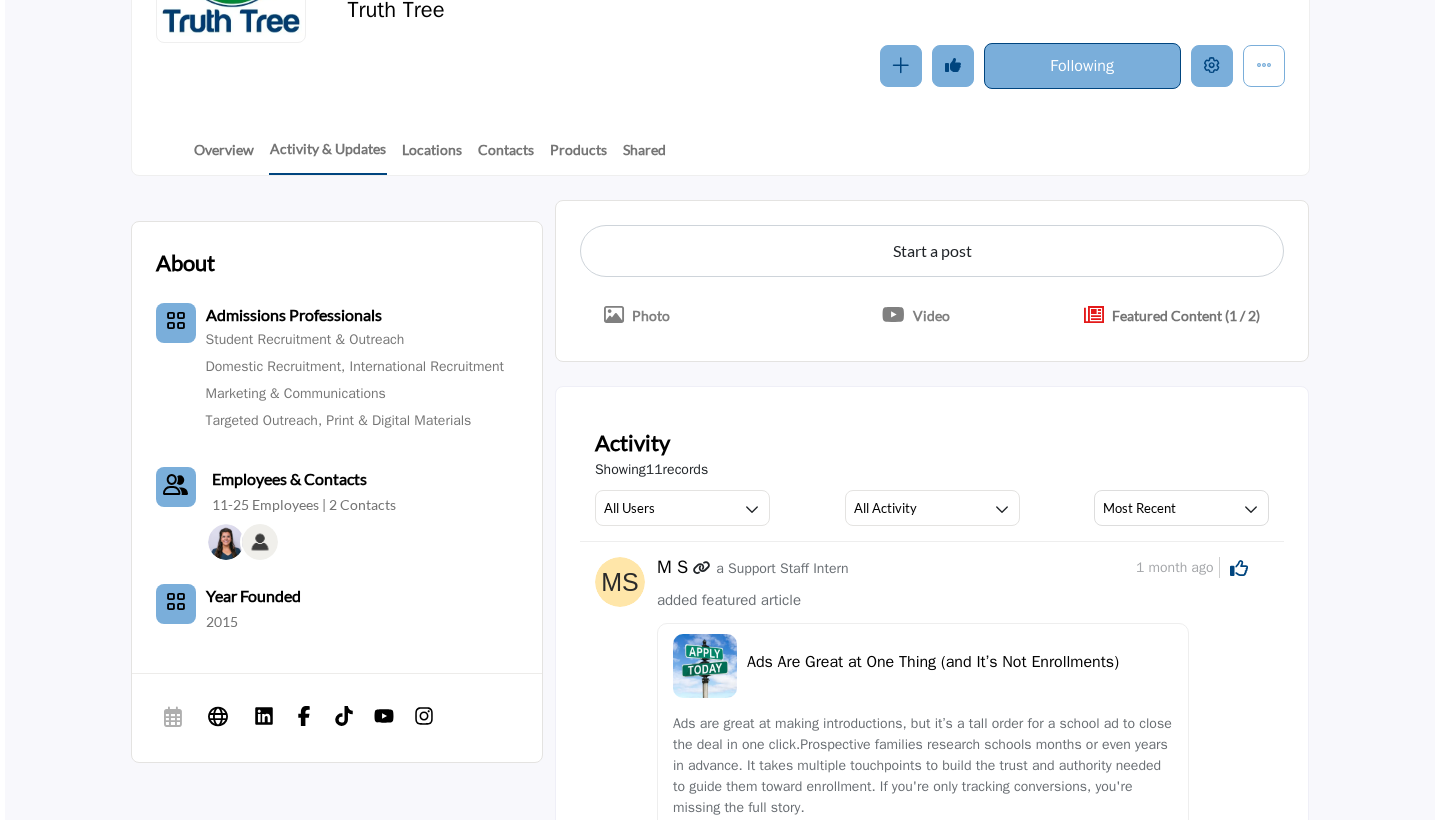 scroll, scrollTop: 253, scrollLeft: 0, axis: vertical 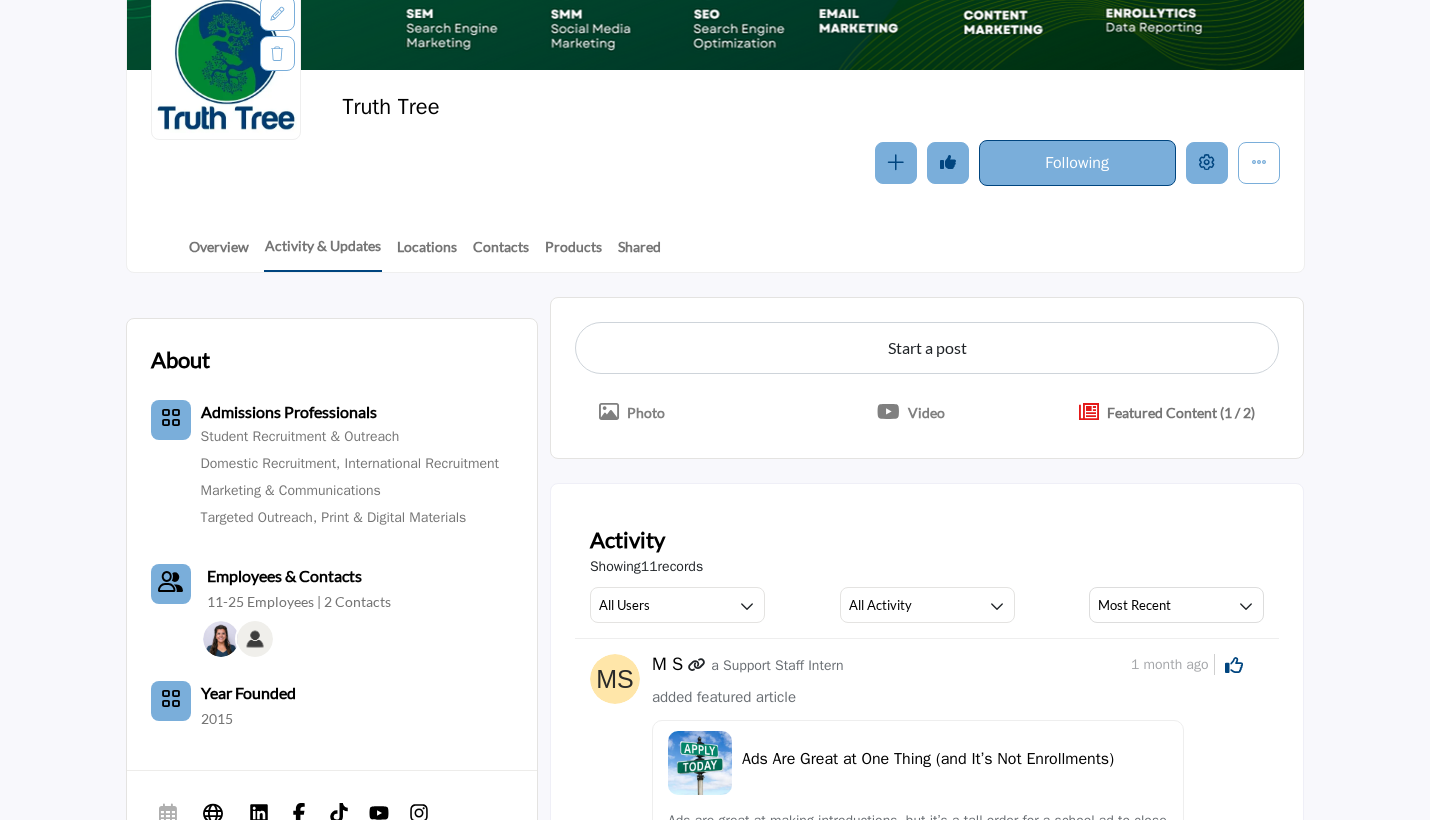 click at bounding box center [1207, 162] 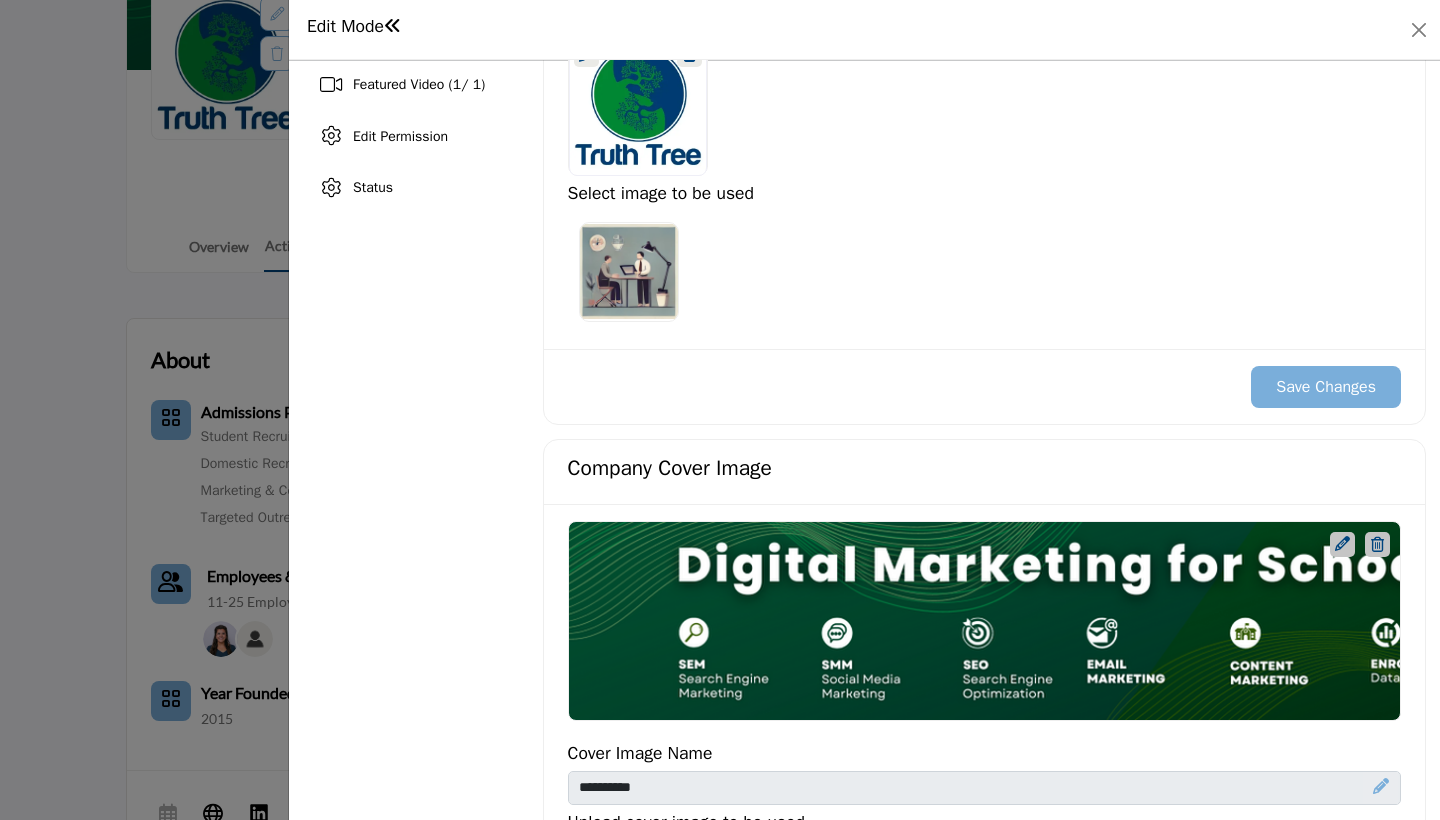 scroll, scrollTop: 171, scrollLeft: 0, axis: vertical 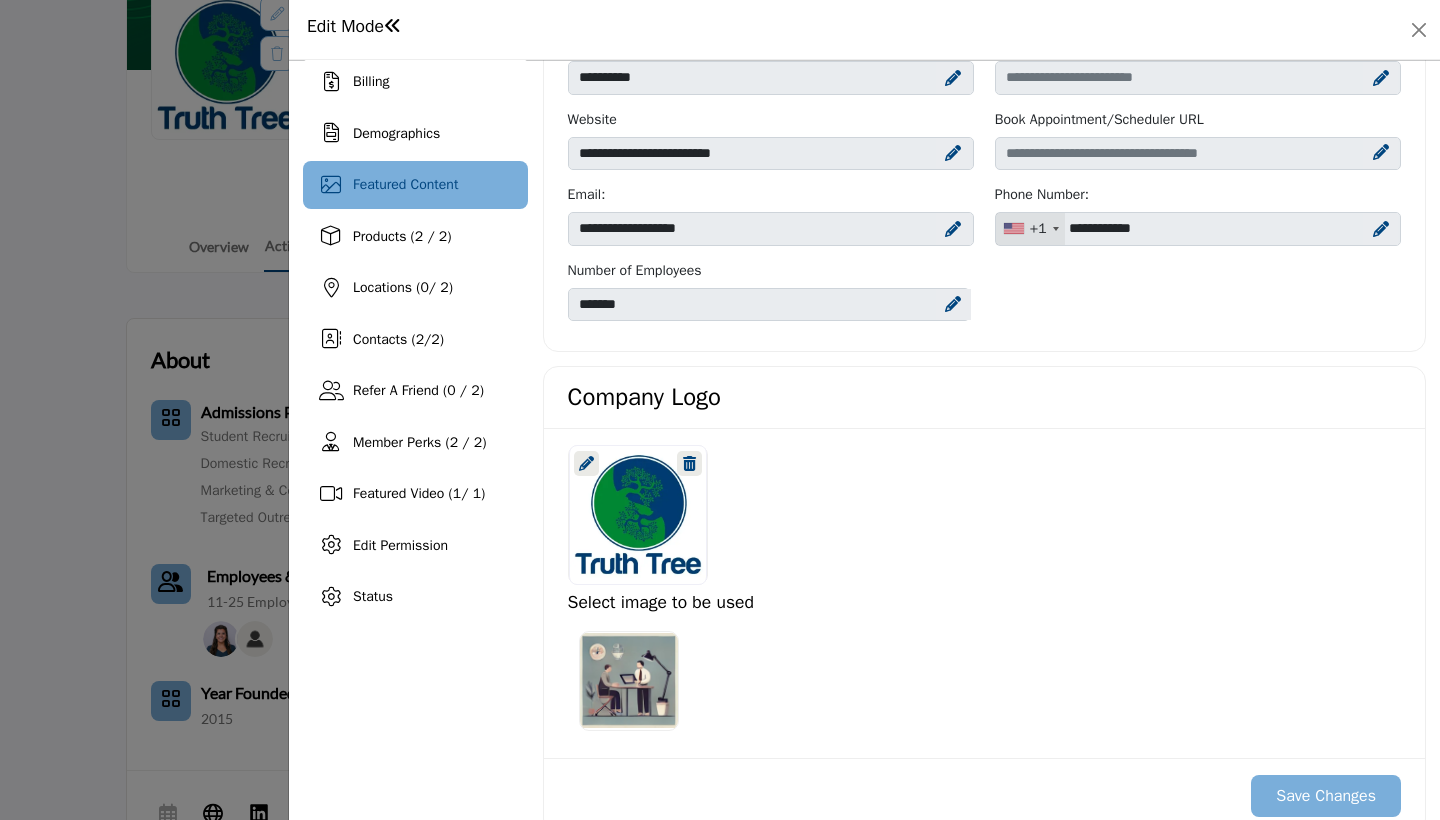 click on "Featured Content" at bounding box center (405, 184) 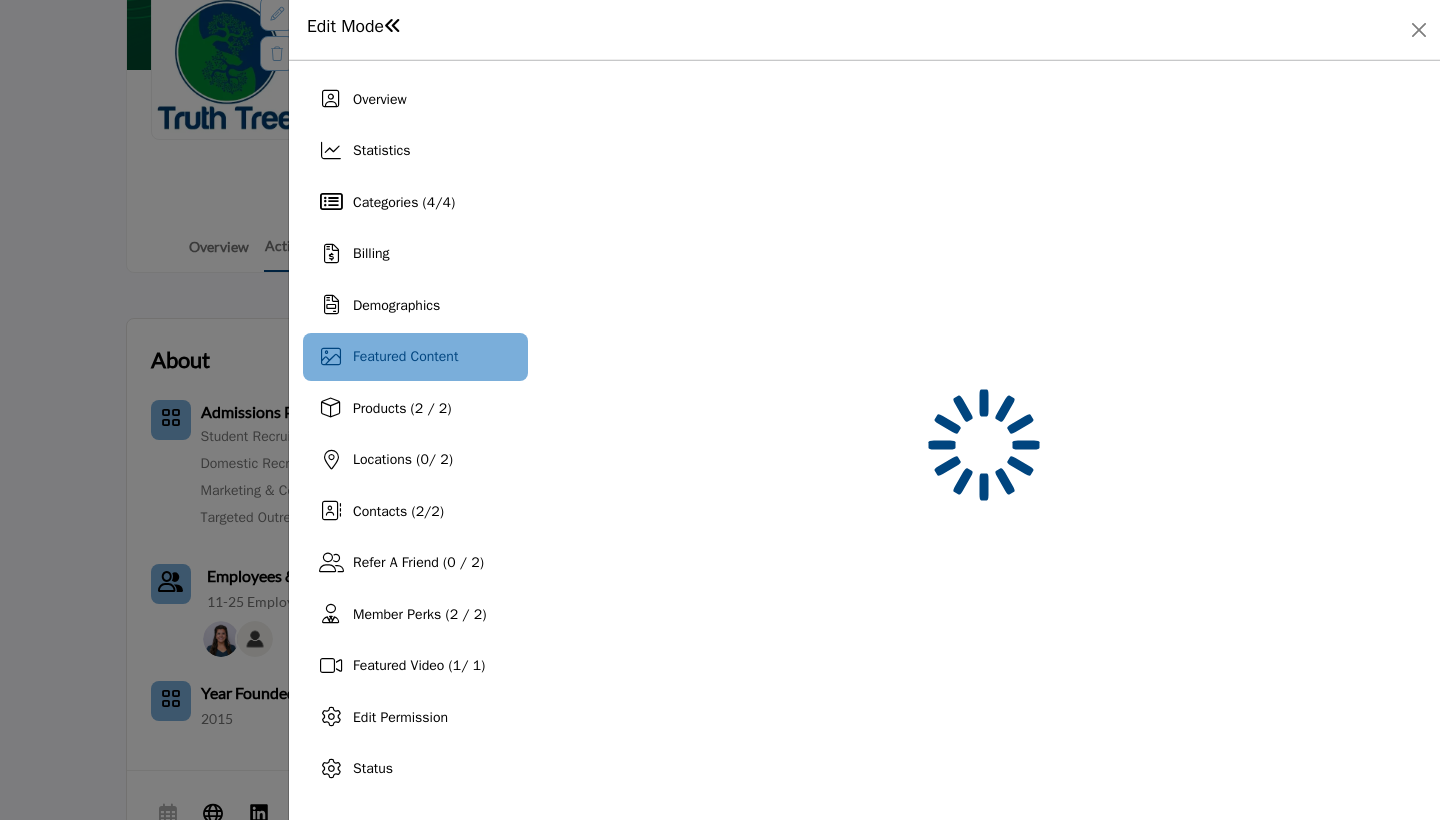 scroll, scrollTop: 0, scrollLeft: 0, axis: both 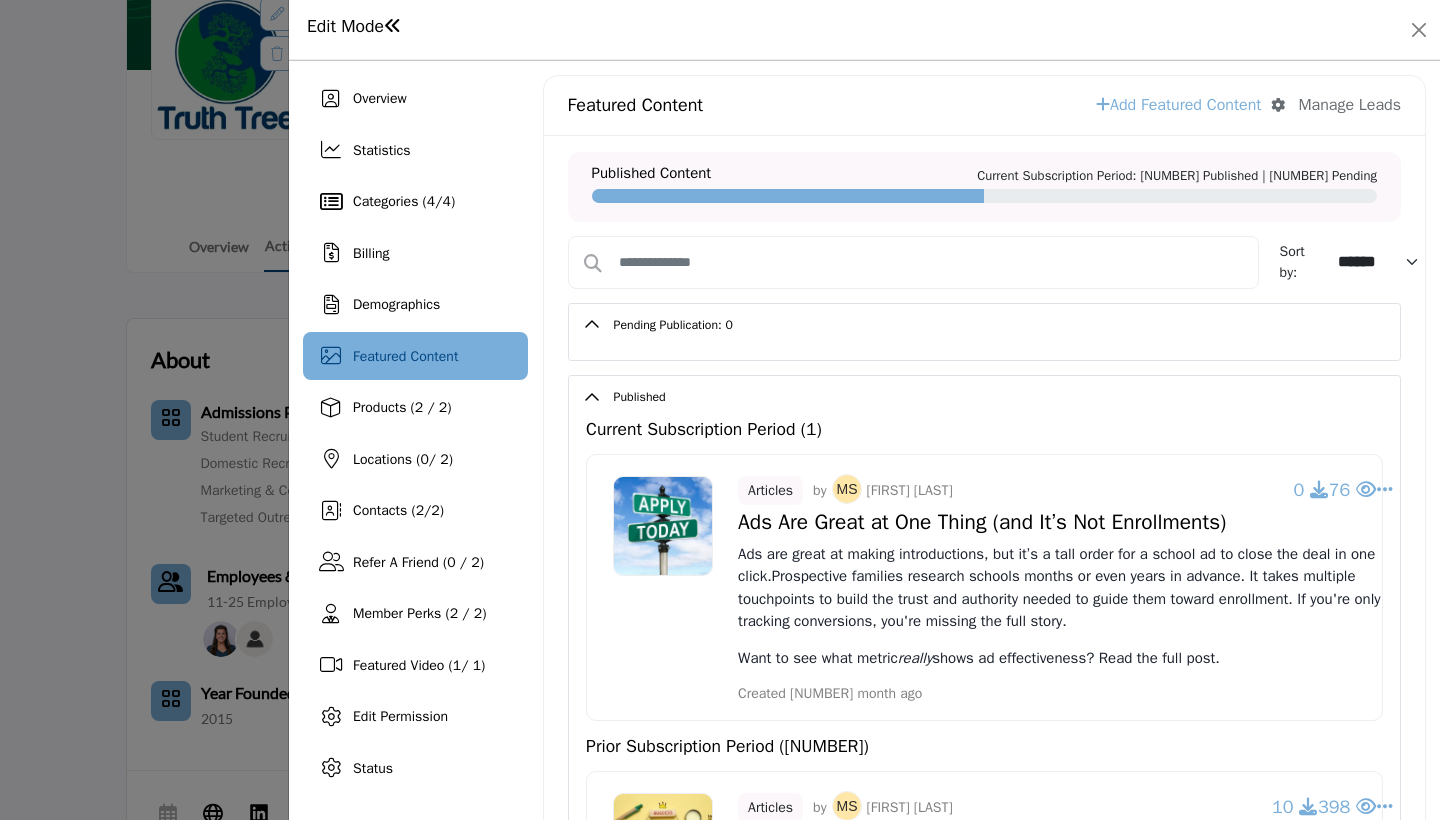 click on "******
*****" at bounding box center [1381, 262] 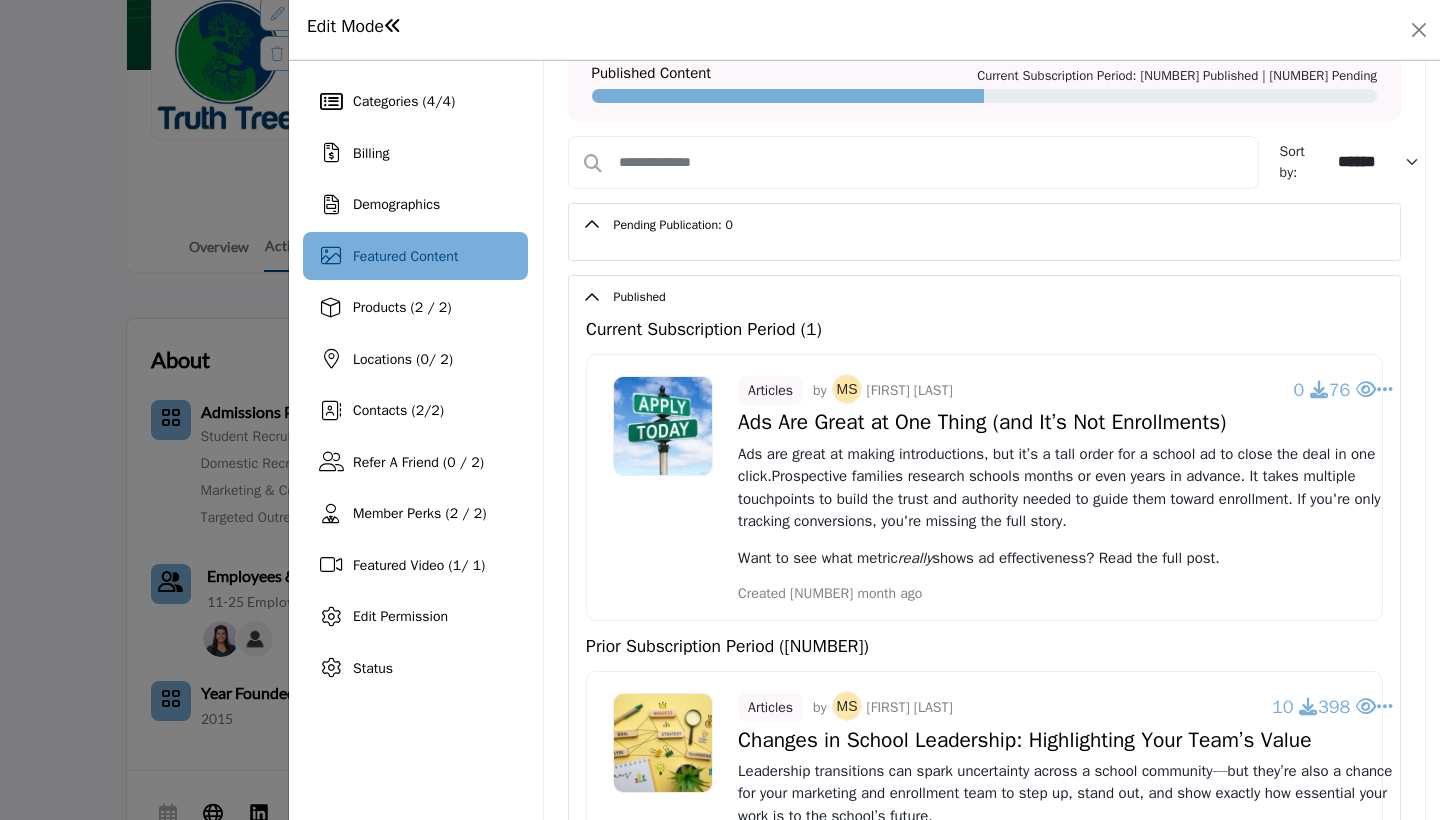 scroll, scrollTop: 2, scrollLeft: 0, axis: vertical 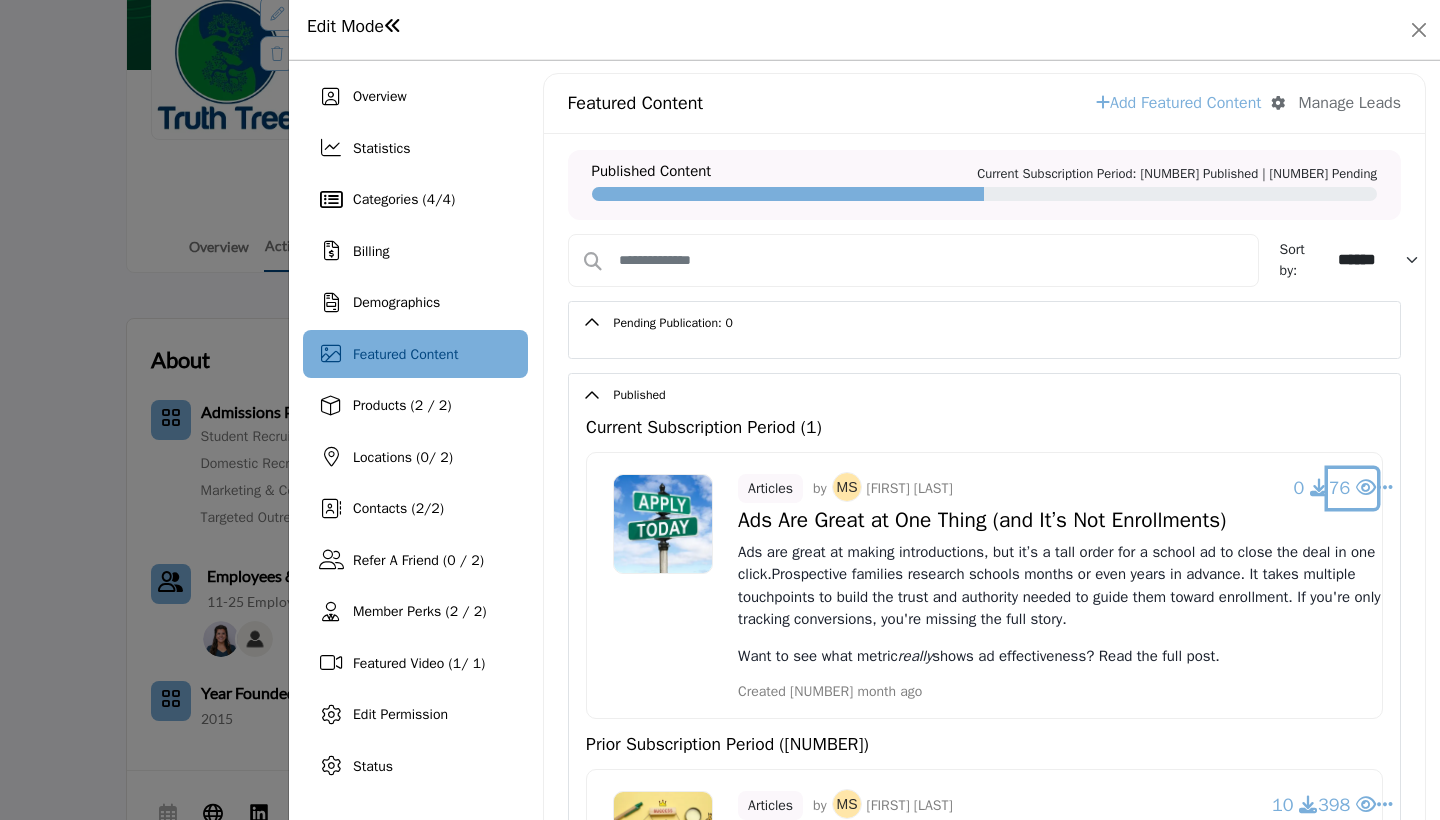 click at bounding box center (1366, 487) 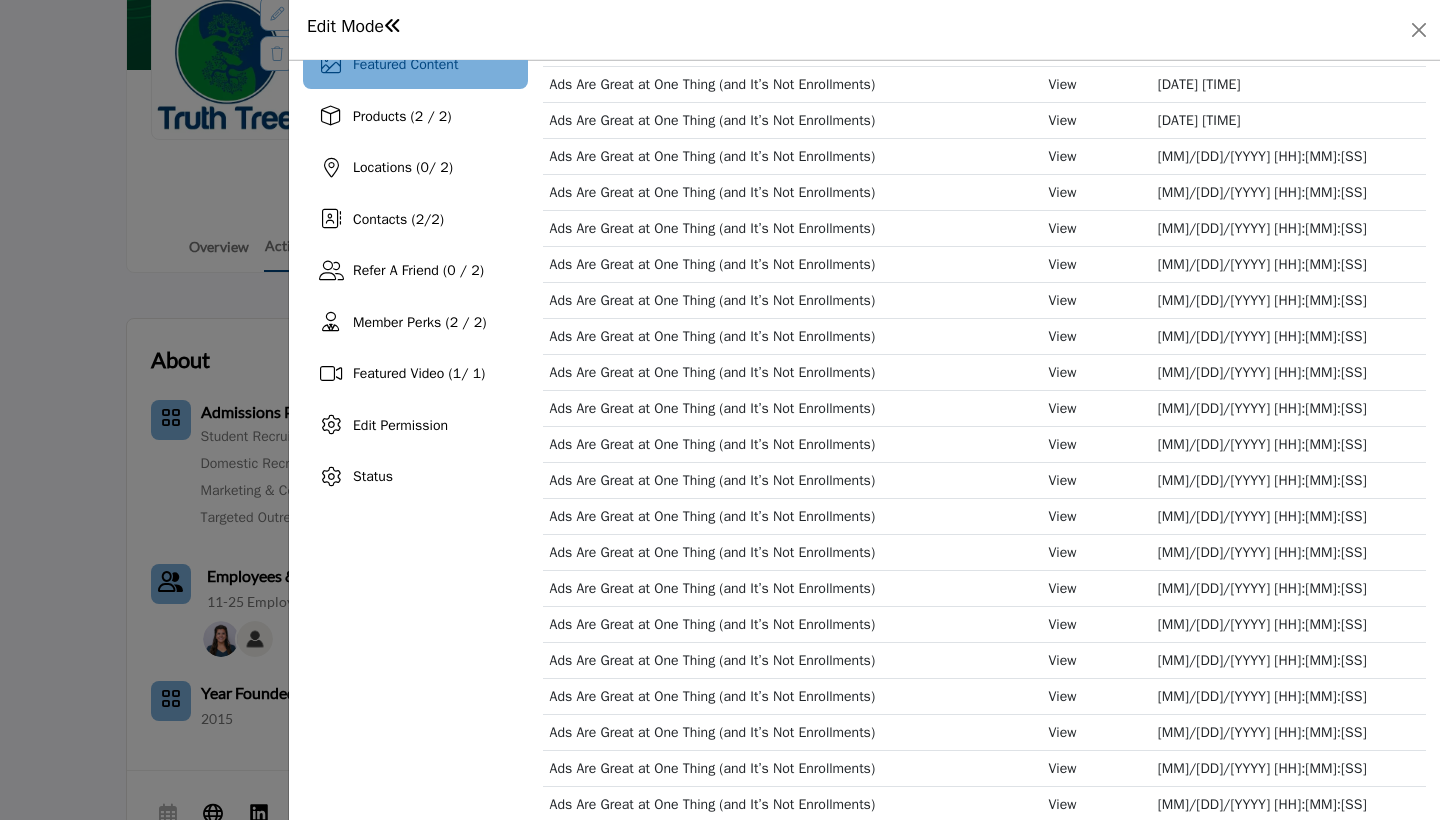 scroll, scrollTop: 0, scrollLeft: 0, axis: both 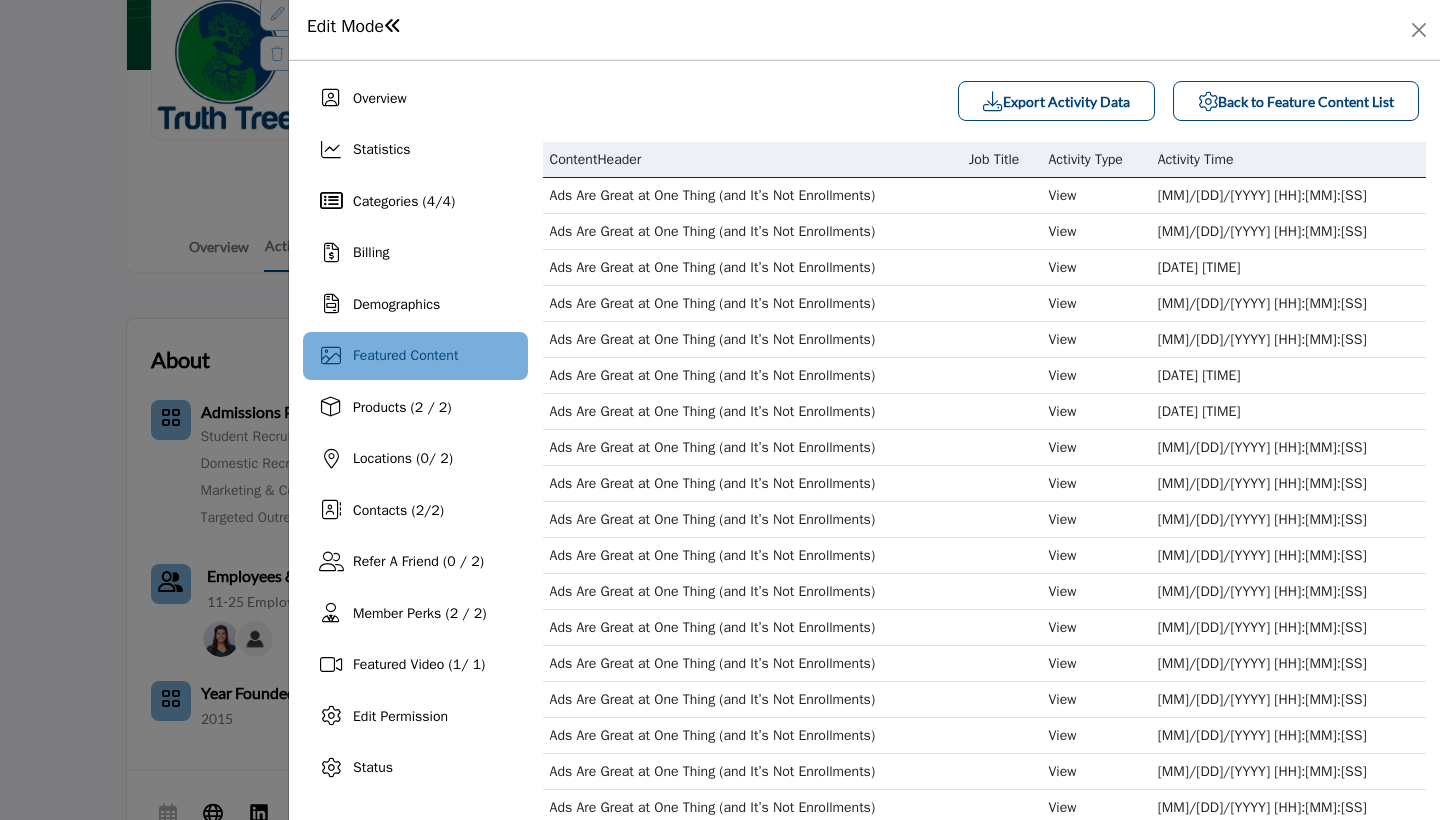 click on "Featured Content" at bounding box center (405, 355) 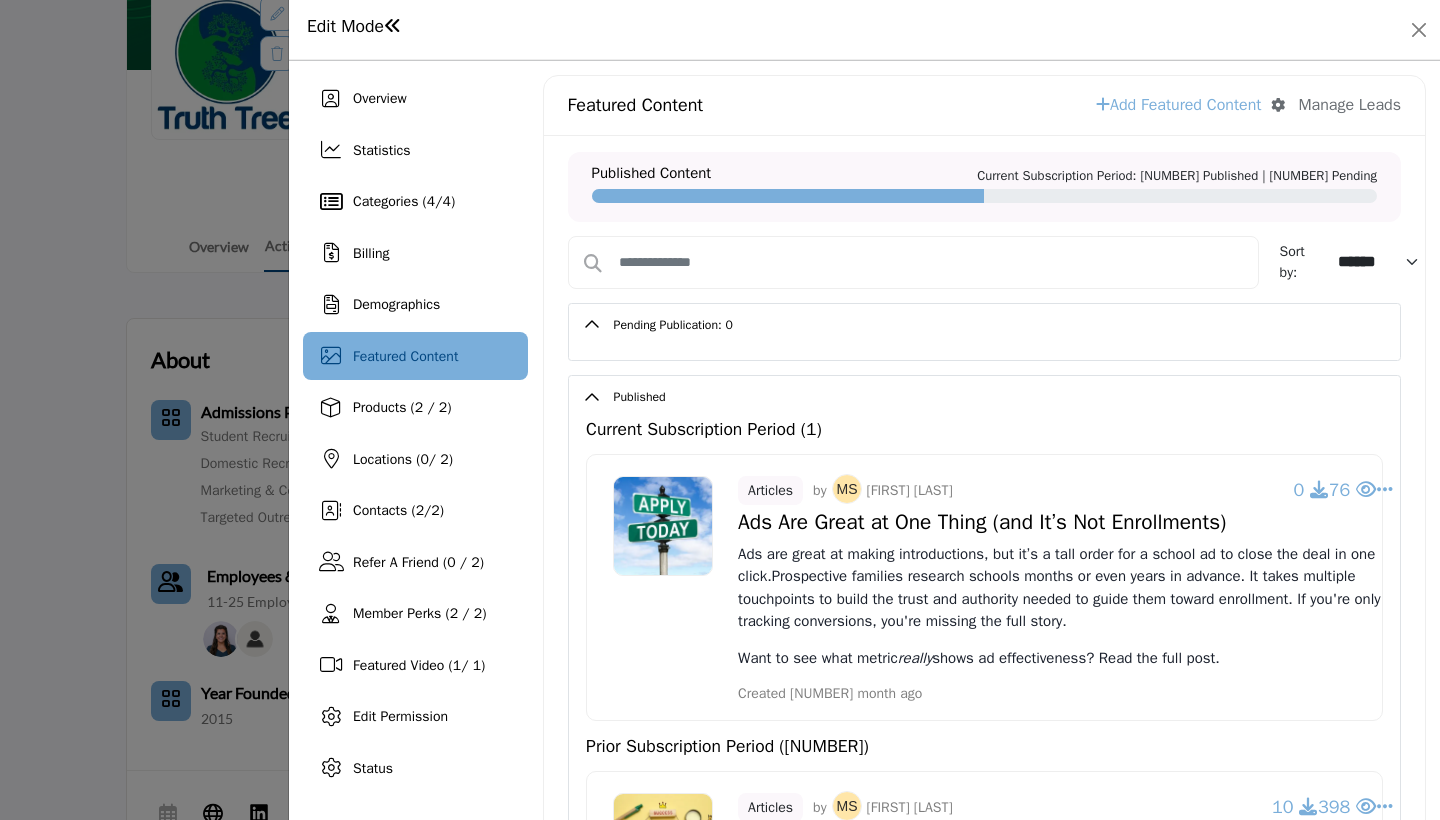 click on "Add Featured Content" at bounding box center [1178, 105] 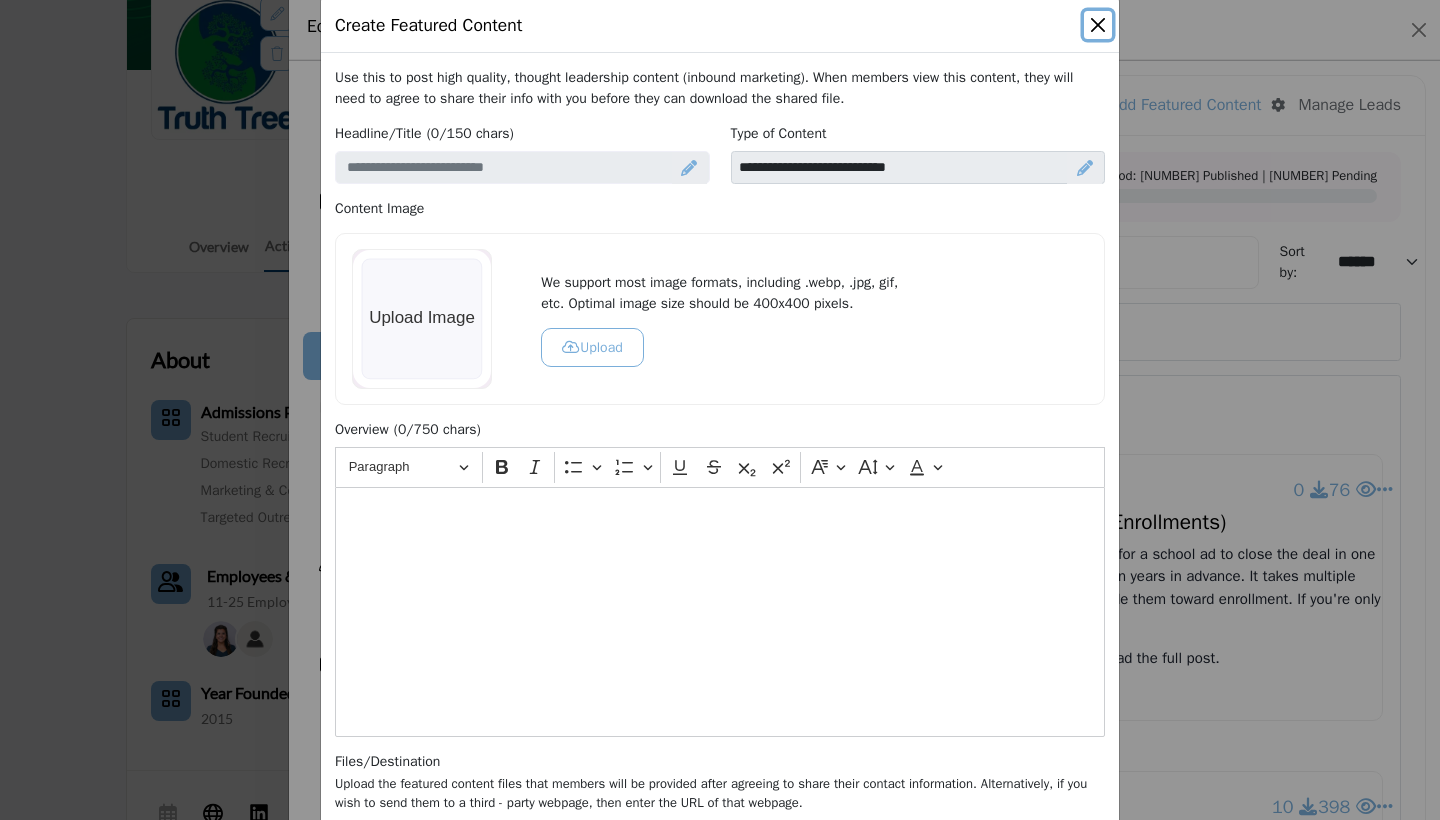 scroll, scrollTop: 0, scrollLeft: 0, axis: both 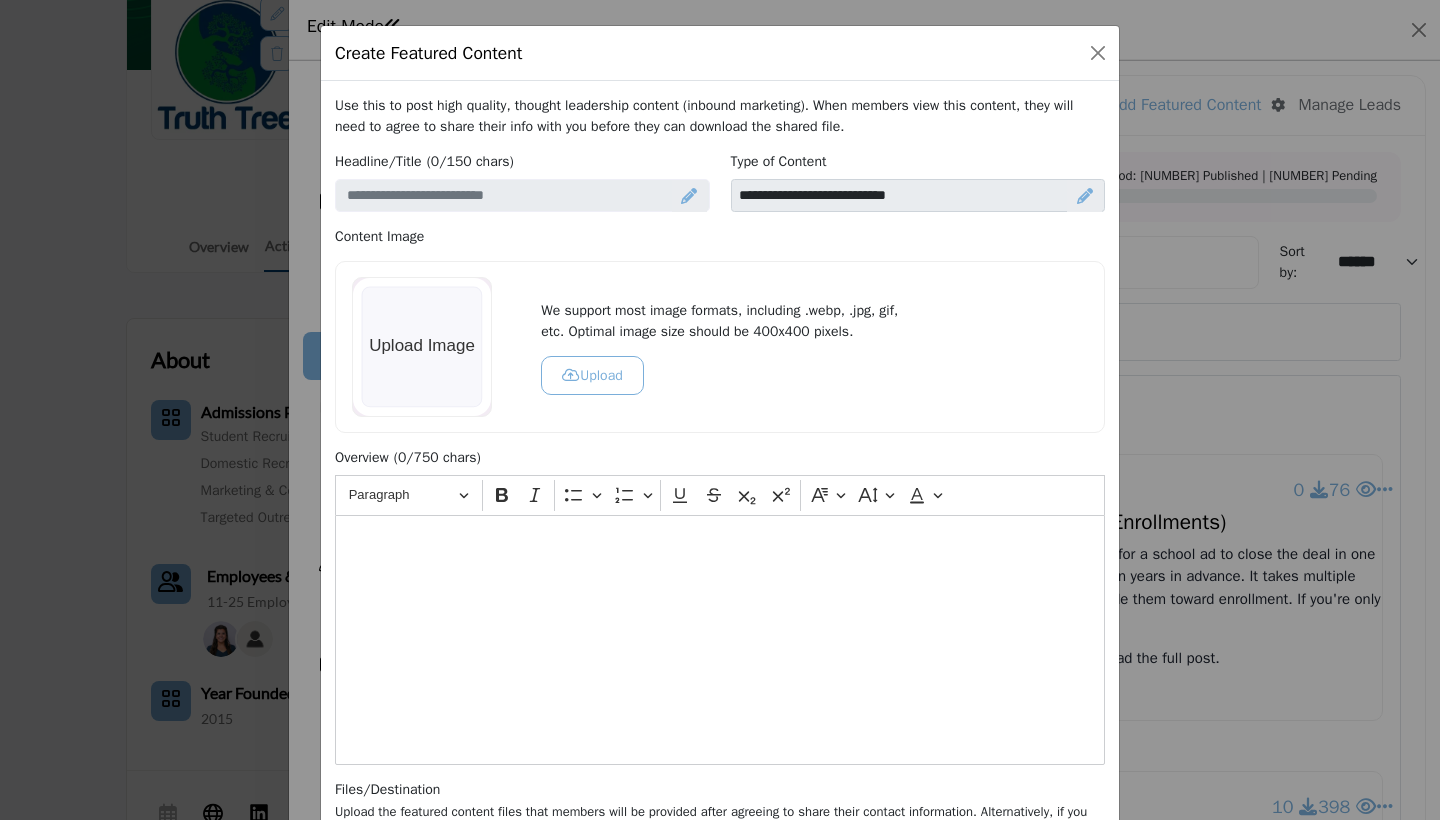 click at bounding box center [689, 196] 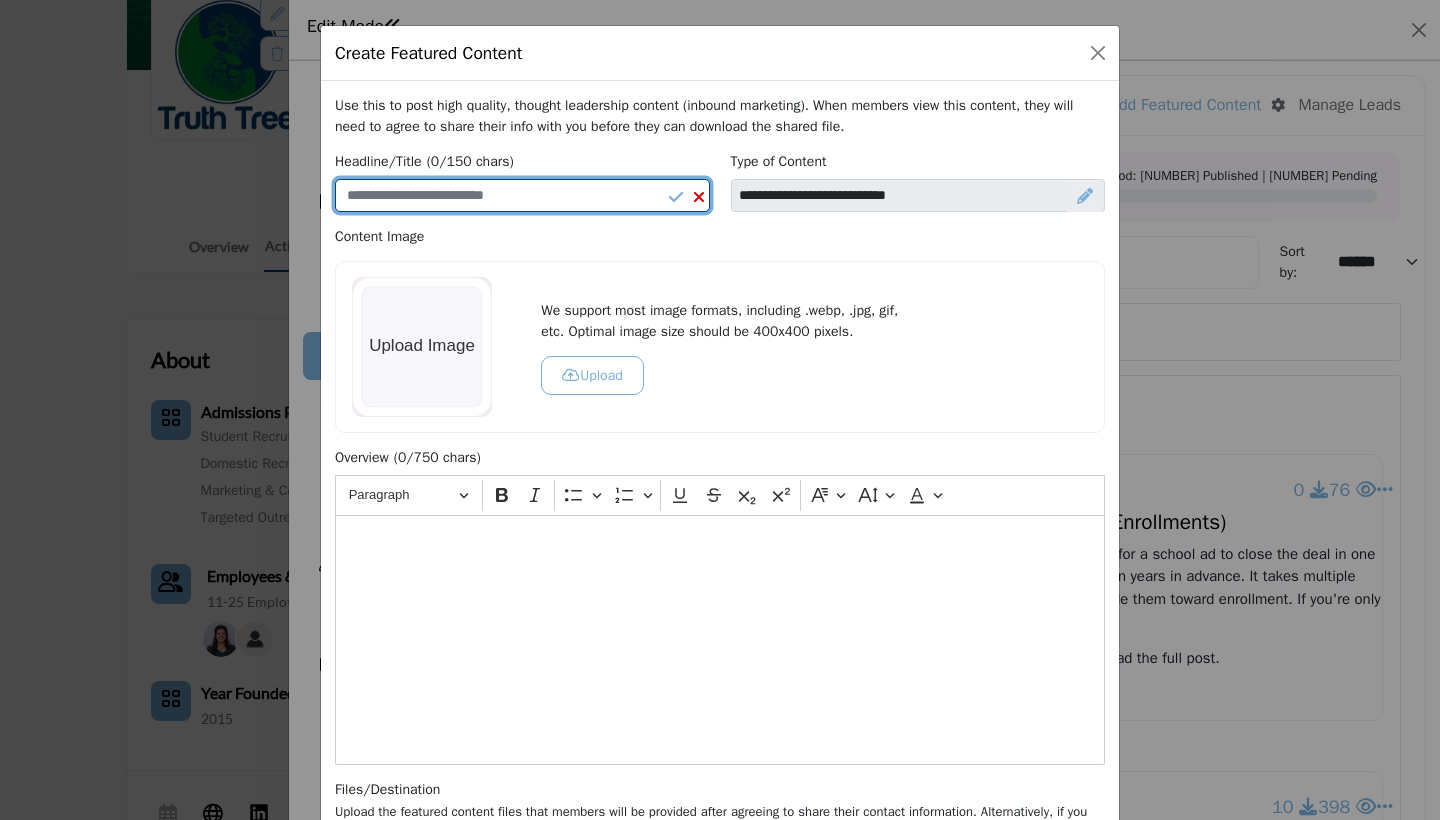 click at bounding box center (522, 196) 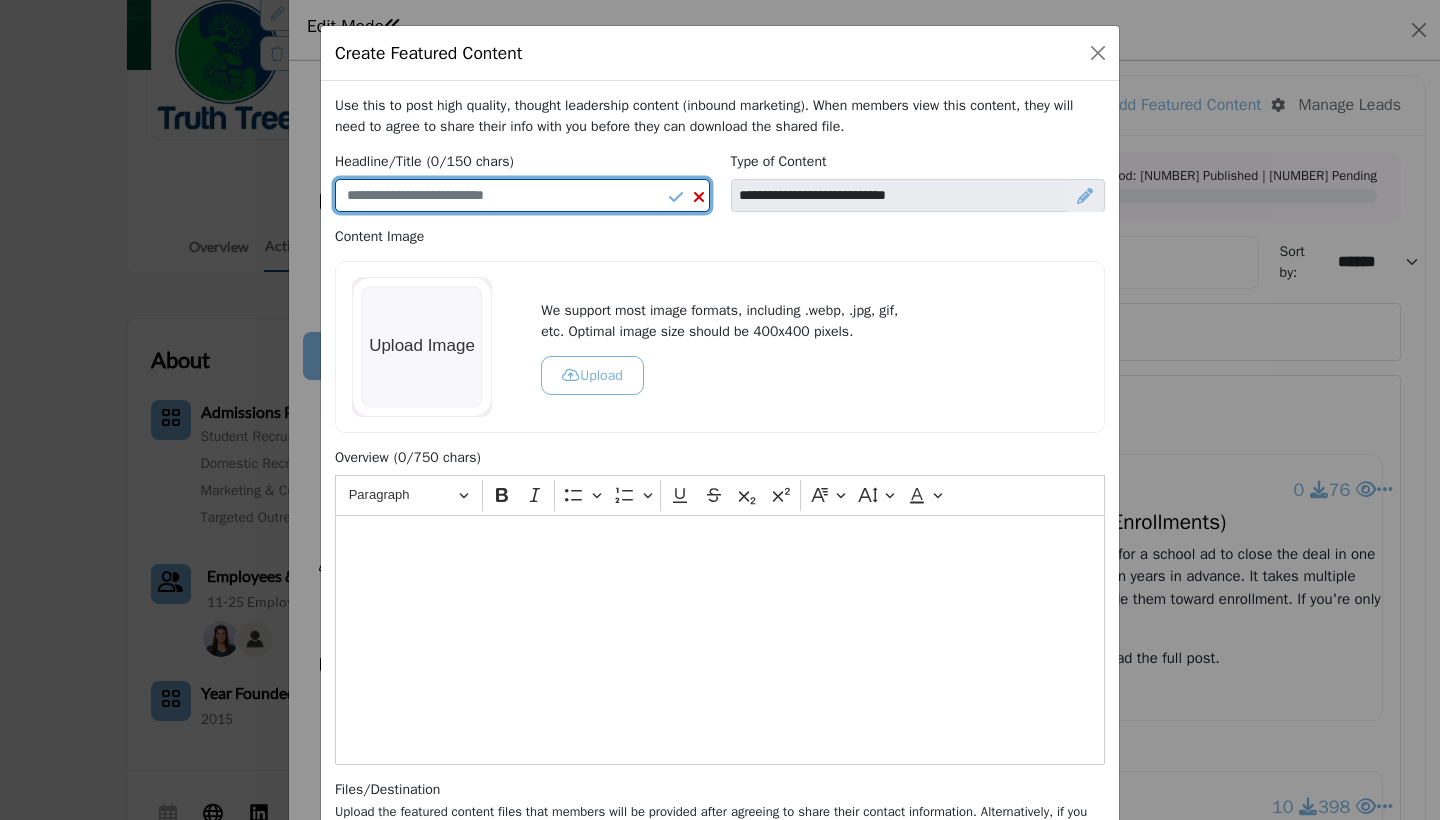 paste on "**********" 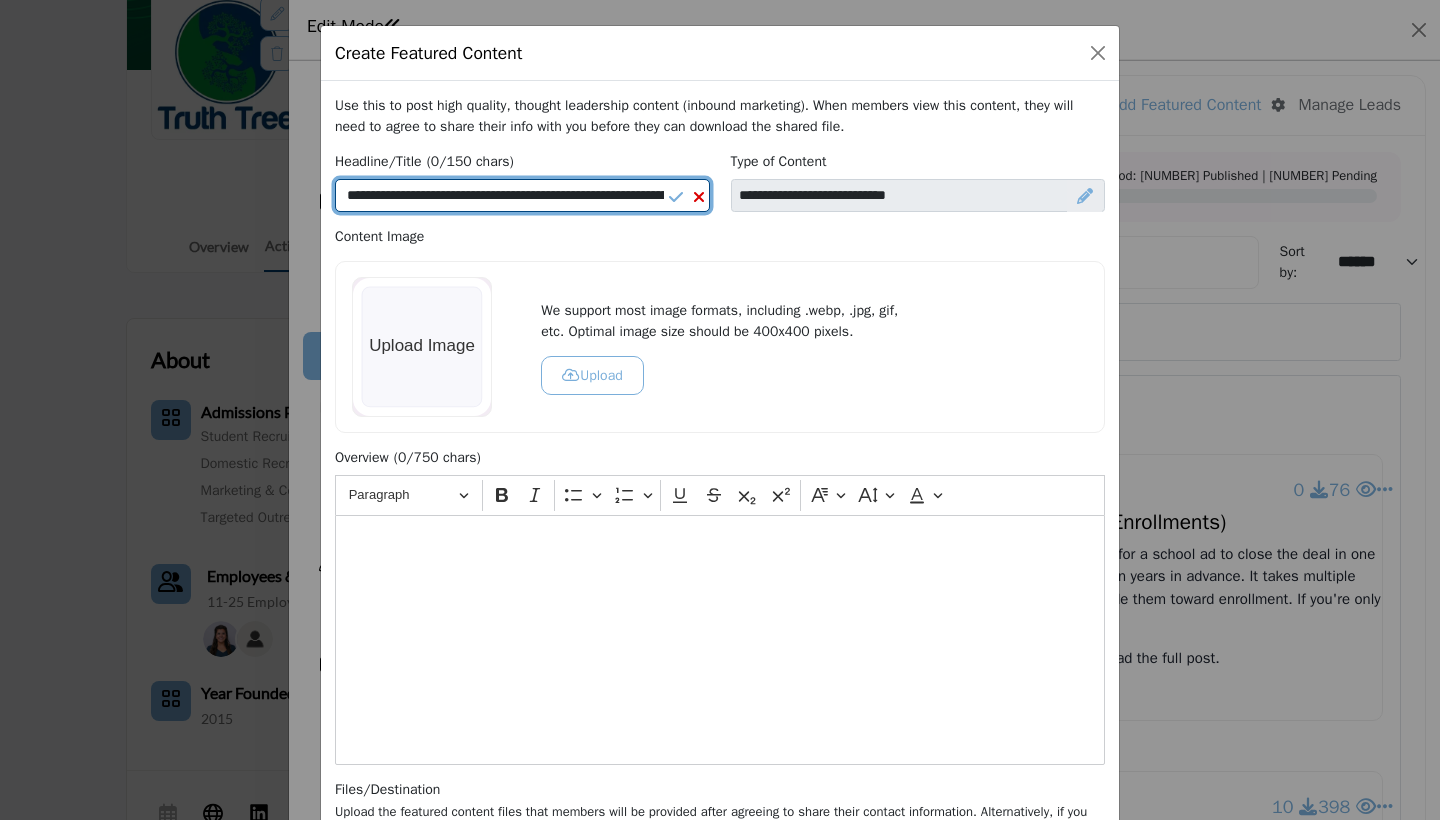 scroll, scrollTop: 0, scrollLeft: 163, axis: horizontal 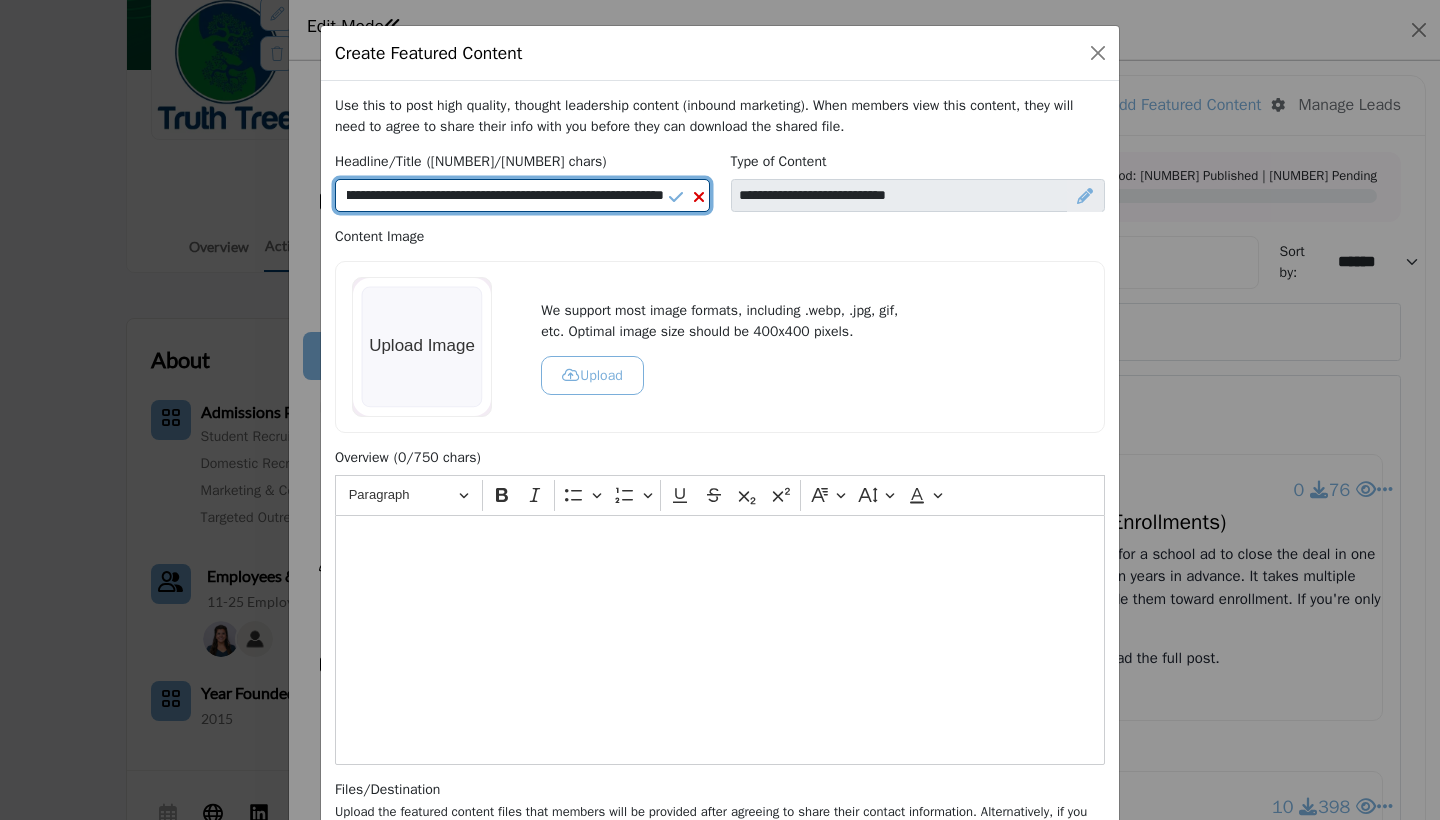 type on "**********" 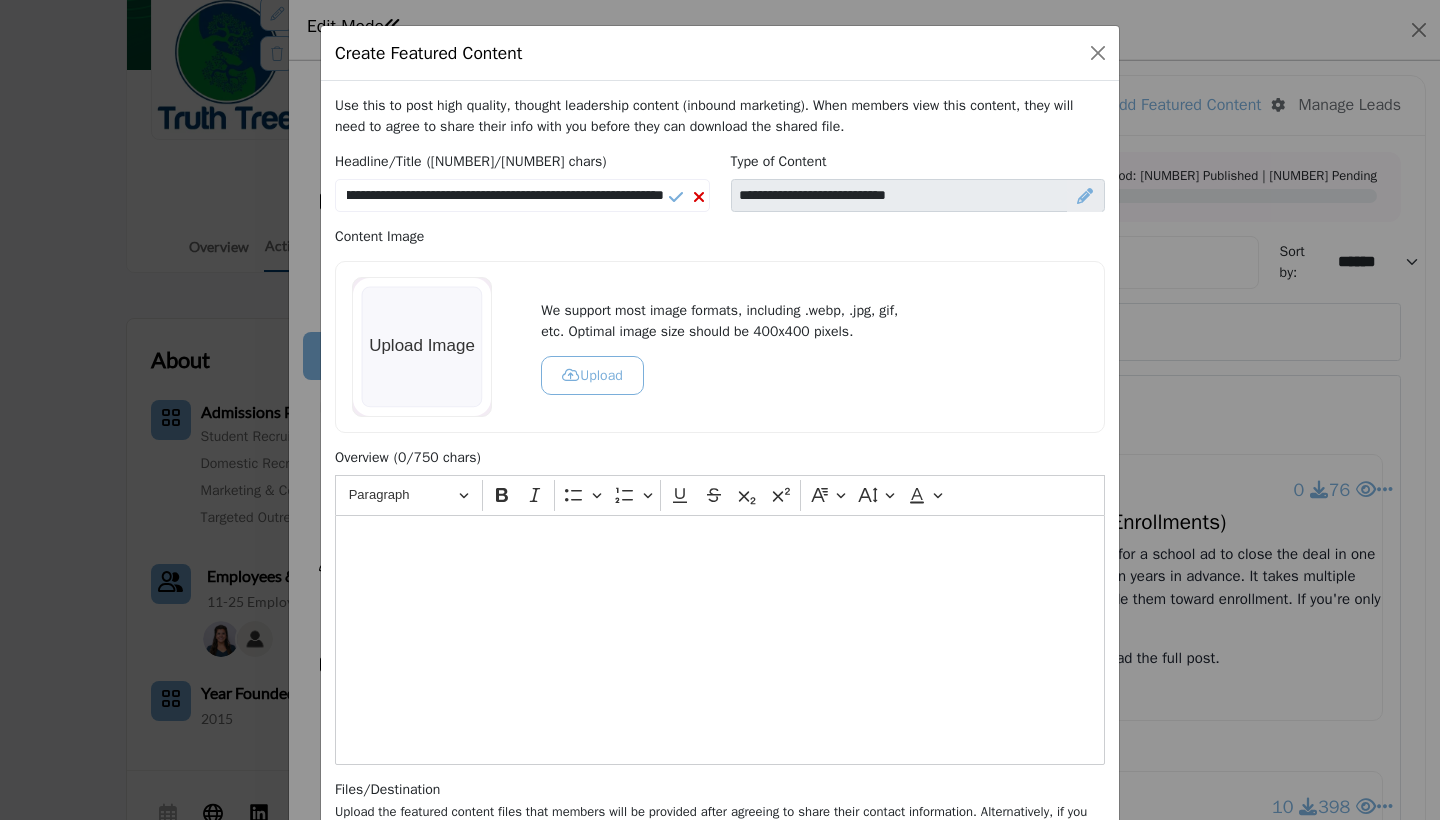 click at bounding box center (676, 197) 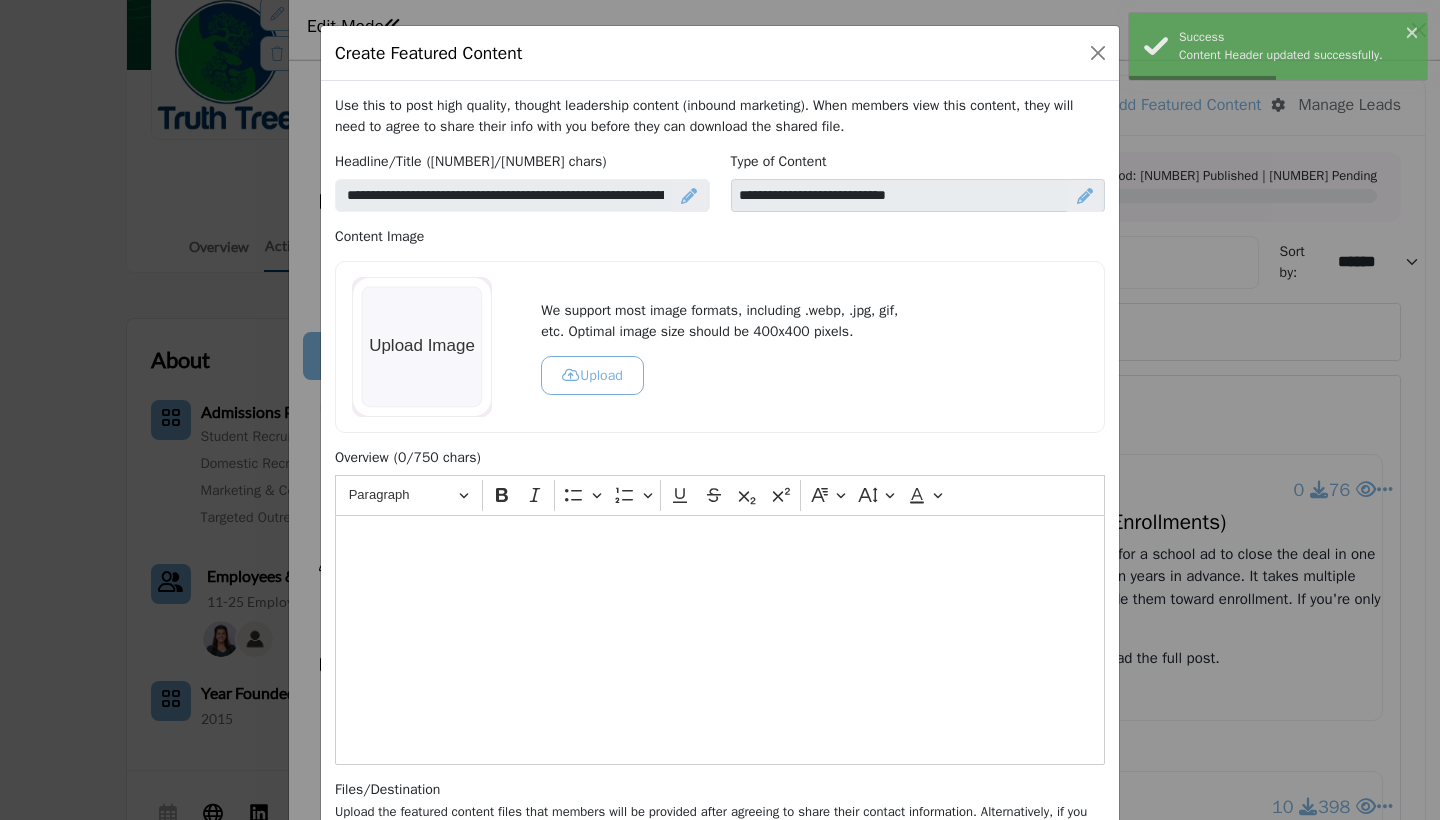 click at bounding box center (1085, 196) 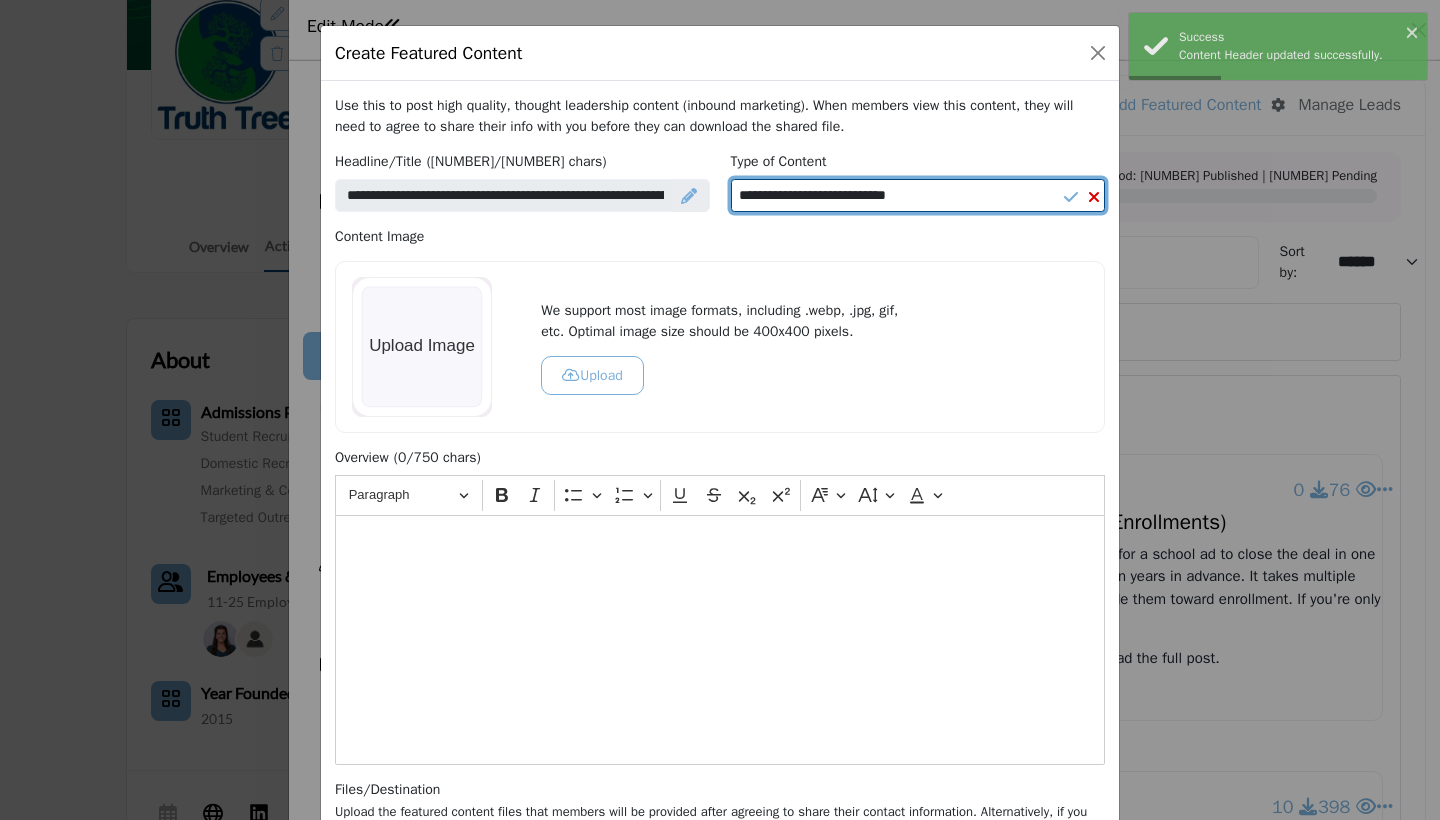 click on "**********" at bounding box center [918, 196] 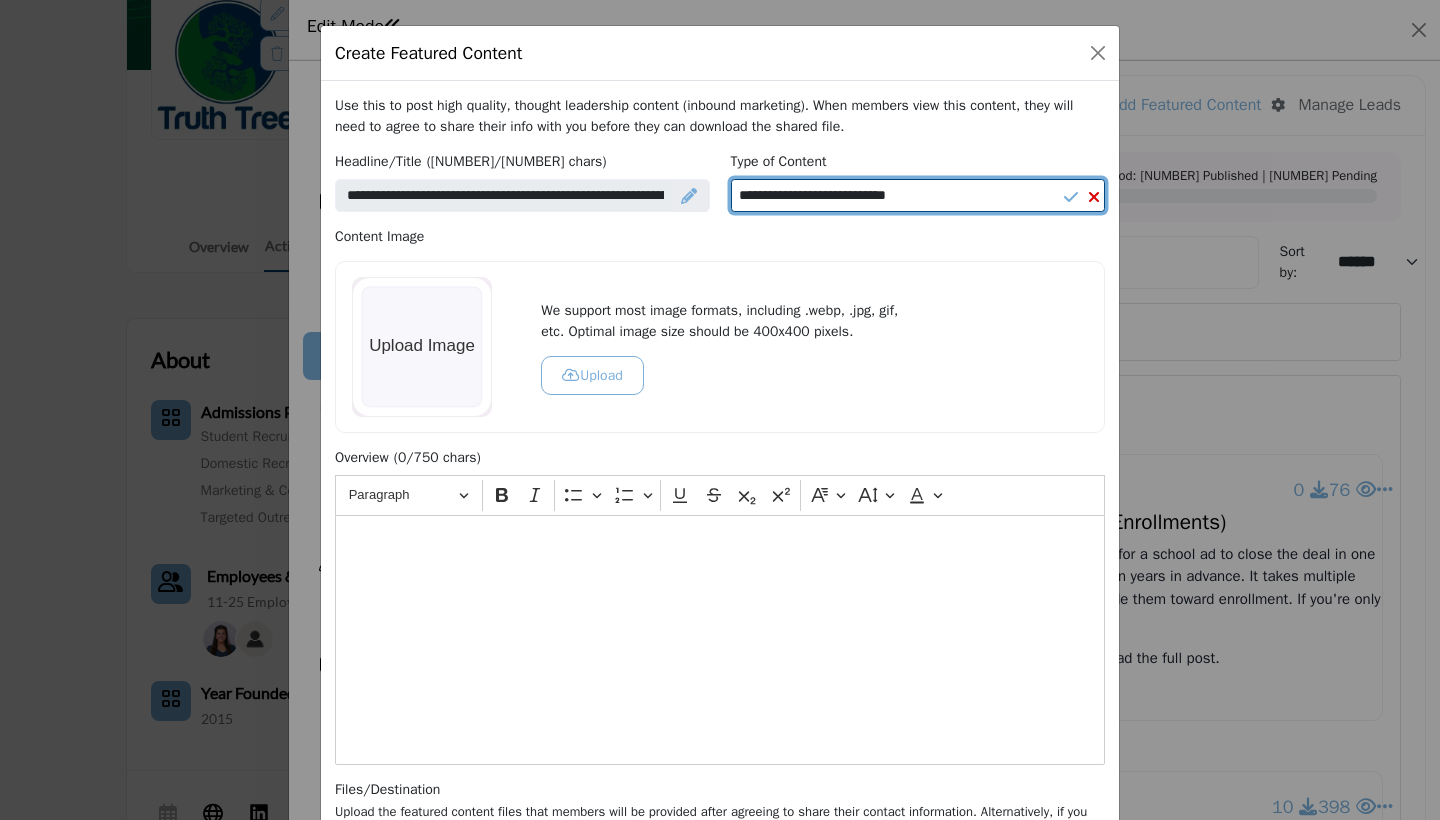select on "********" 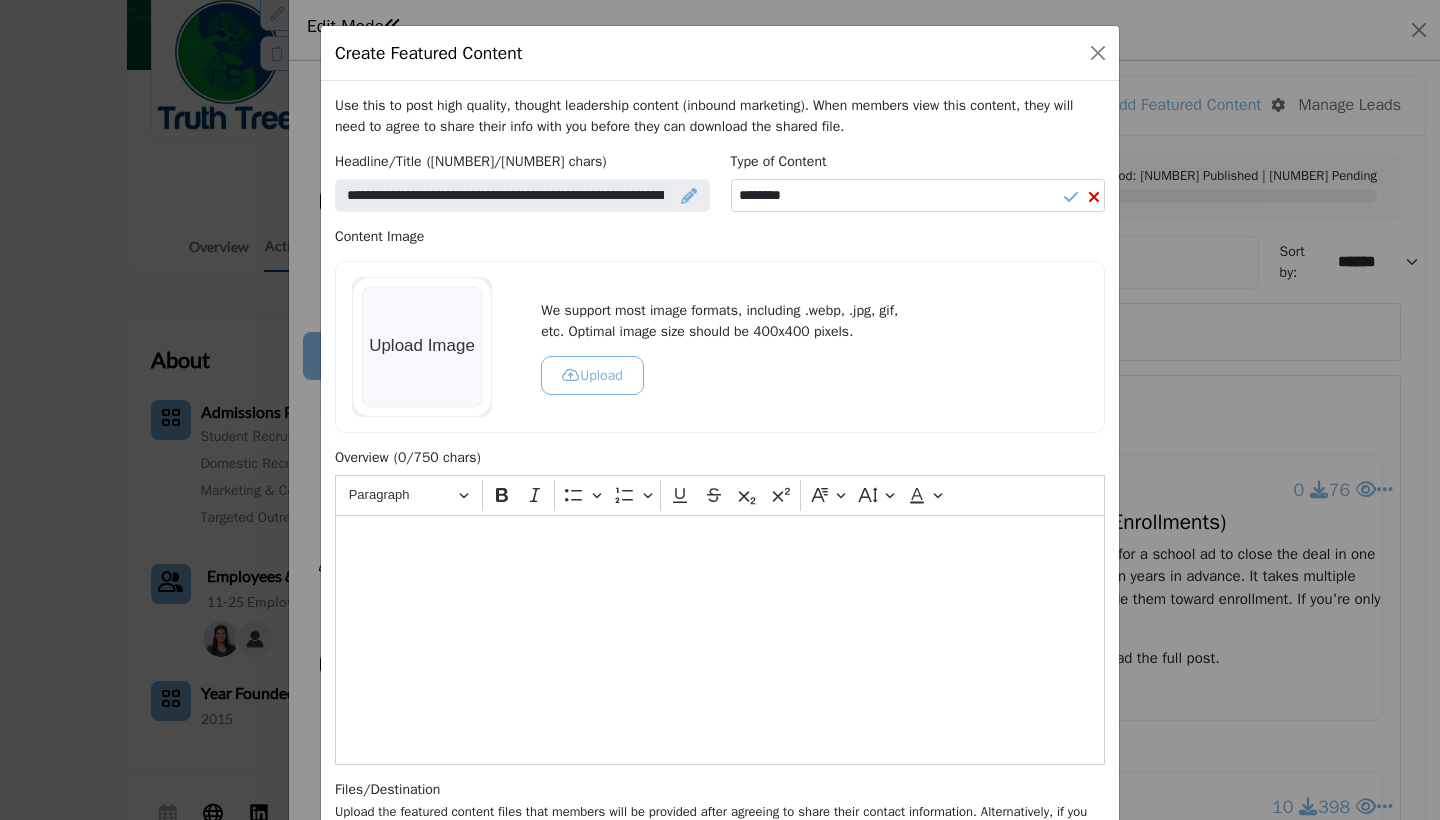 click on "Content Image" at bounding box center [720, 236] 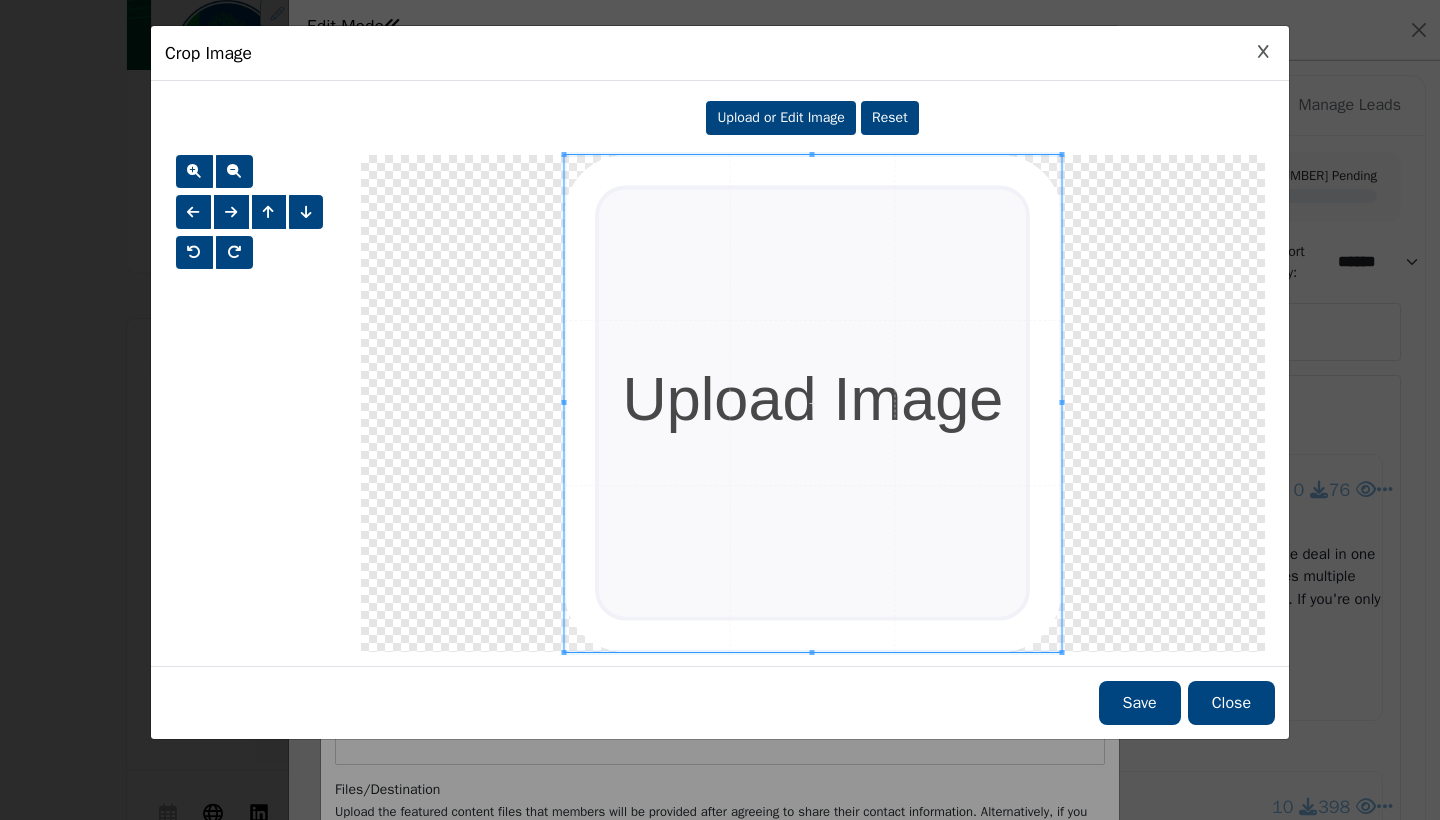 click on "Upload or Edit Image" at bounding box center (781, 118) 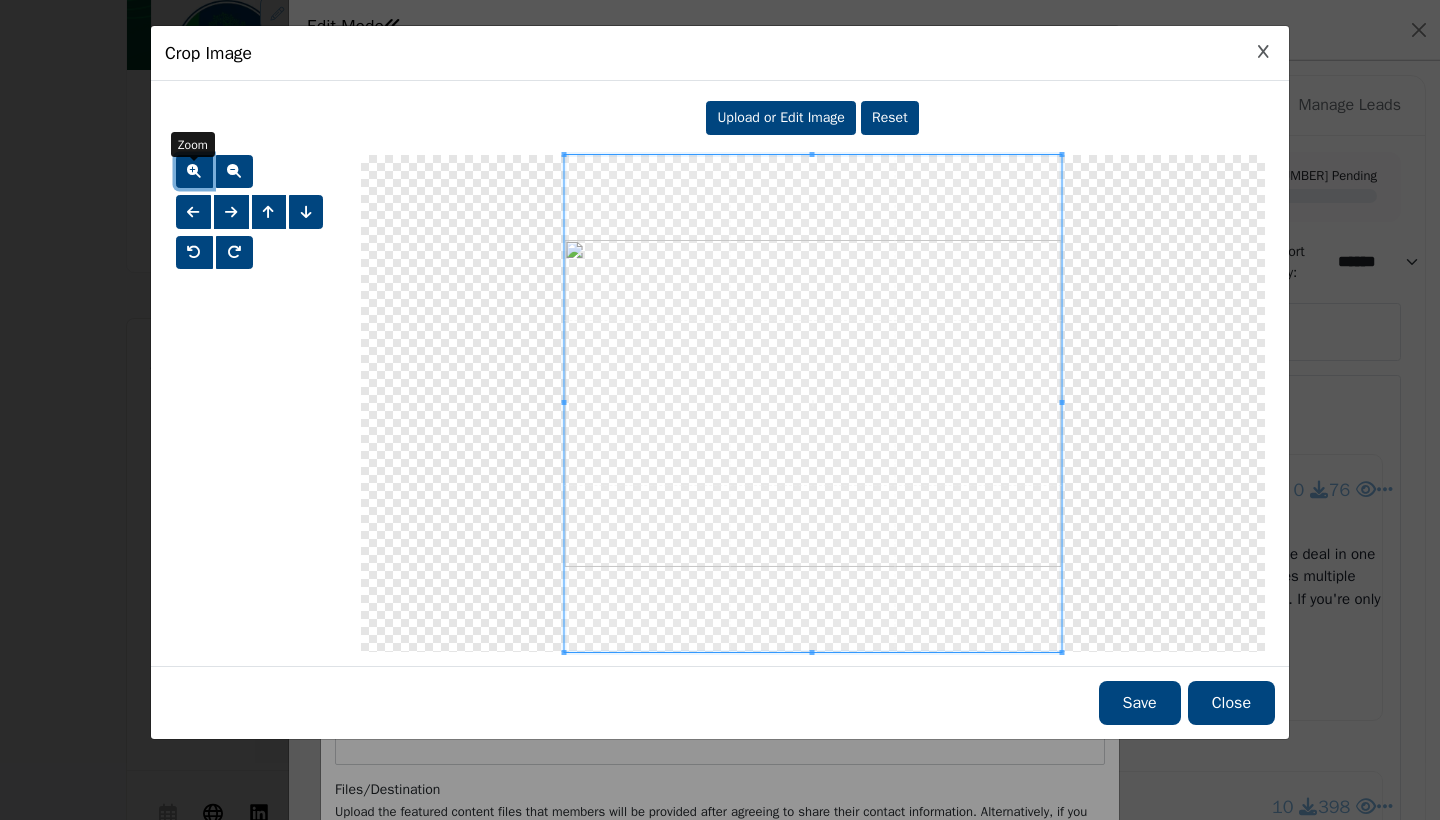 click at bounding box center [194, 171] 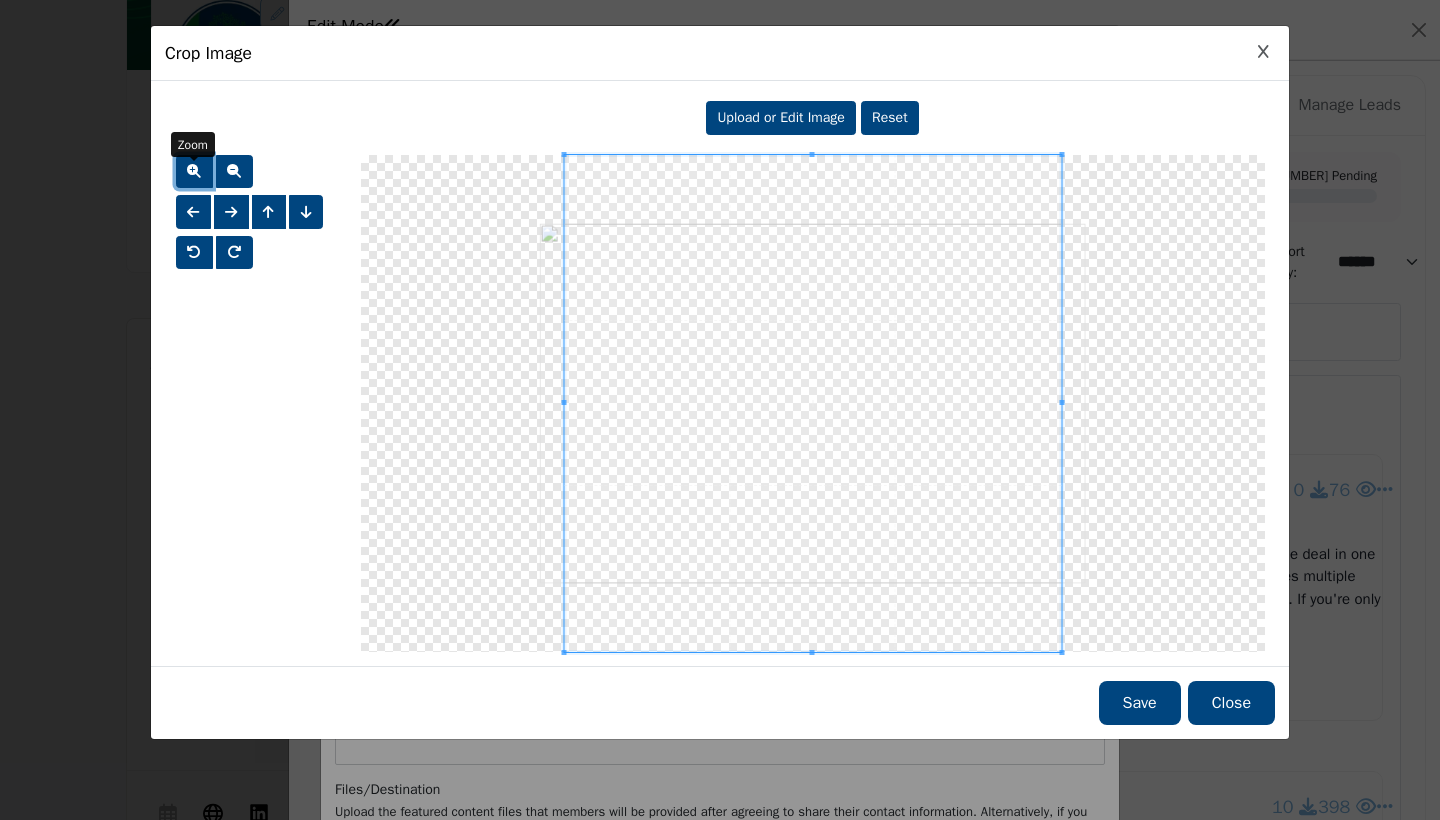 click at bounding box center [194, 171] 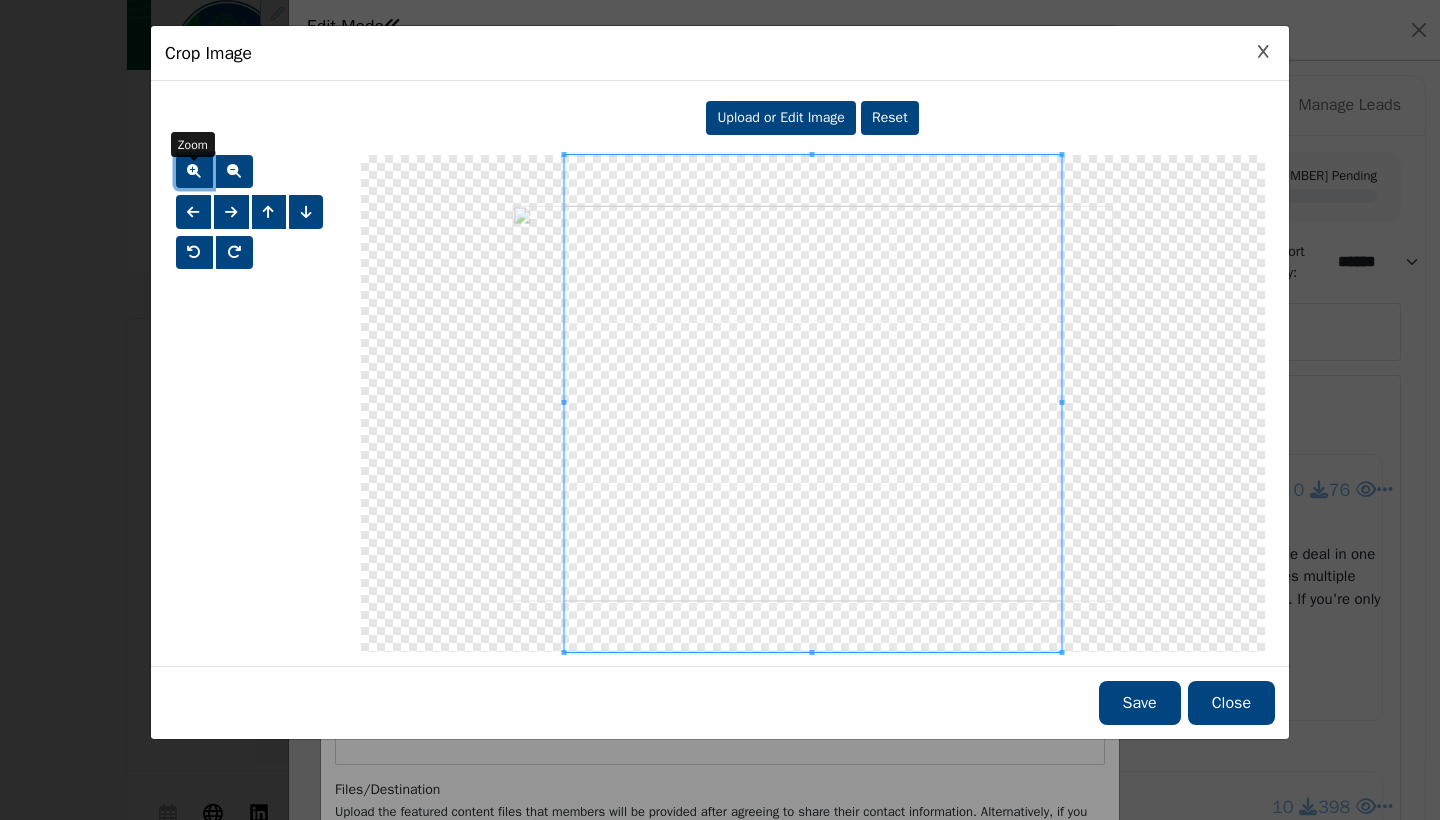 click at bounding box center (194, 171) 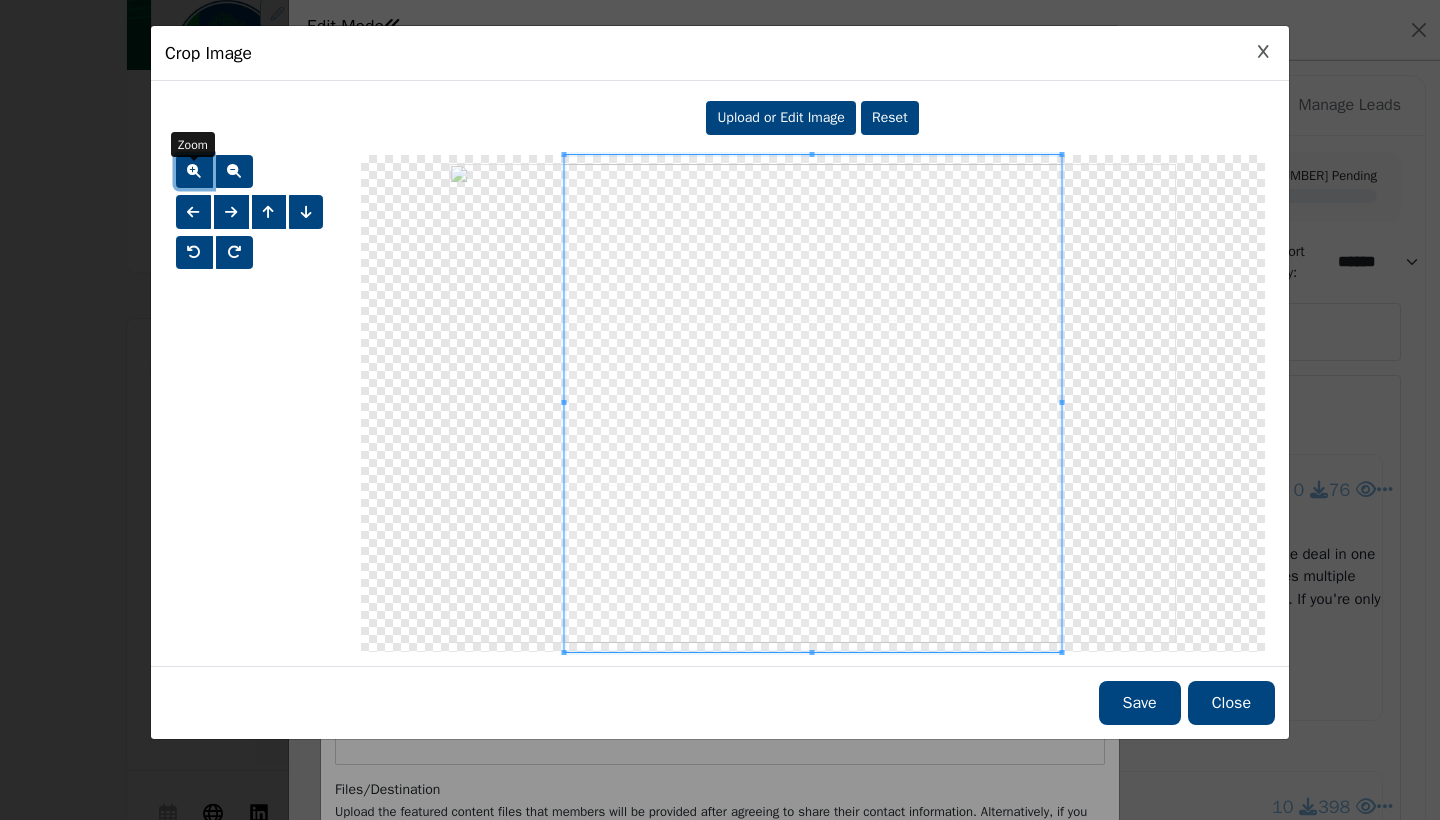 click at bounding box center (194, 171) 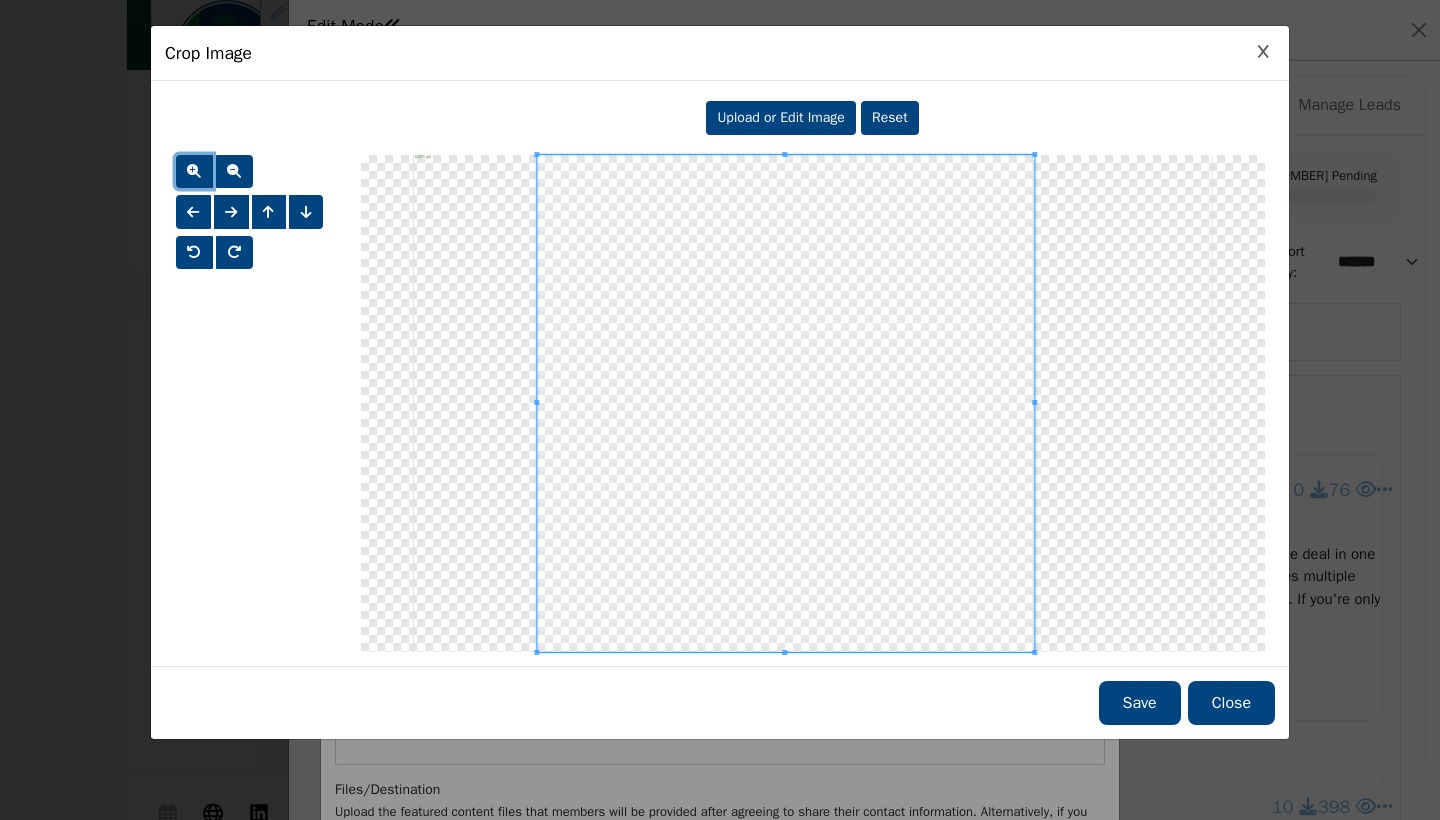 click at bounding box center (785, 403) 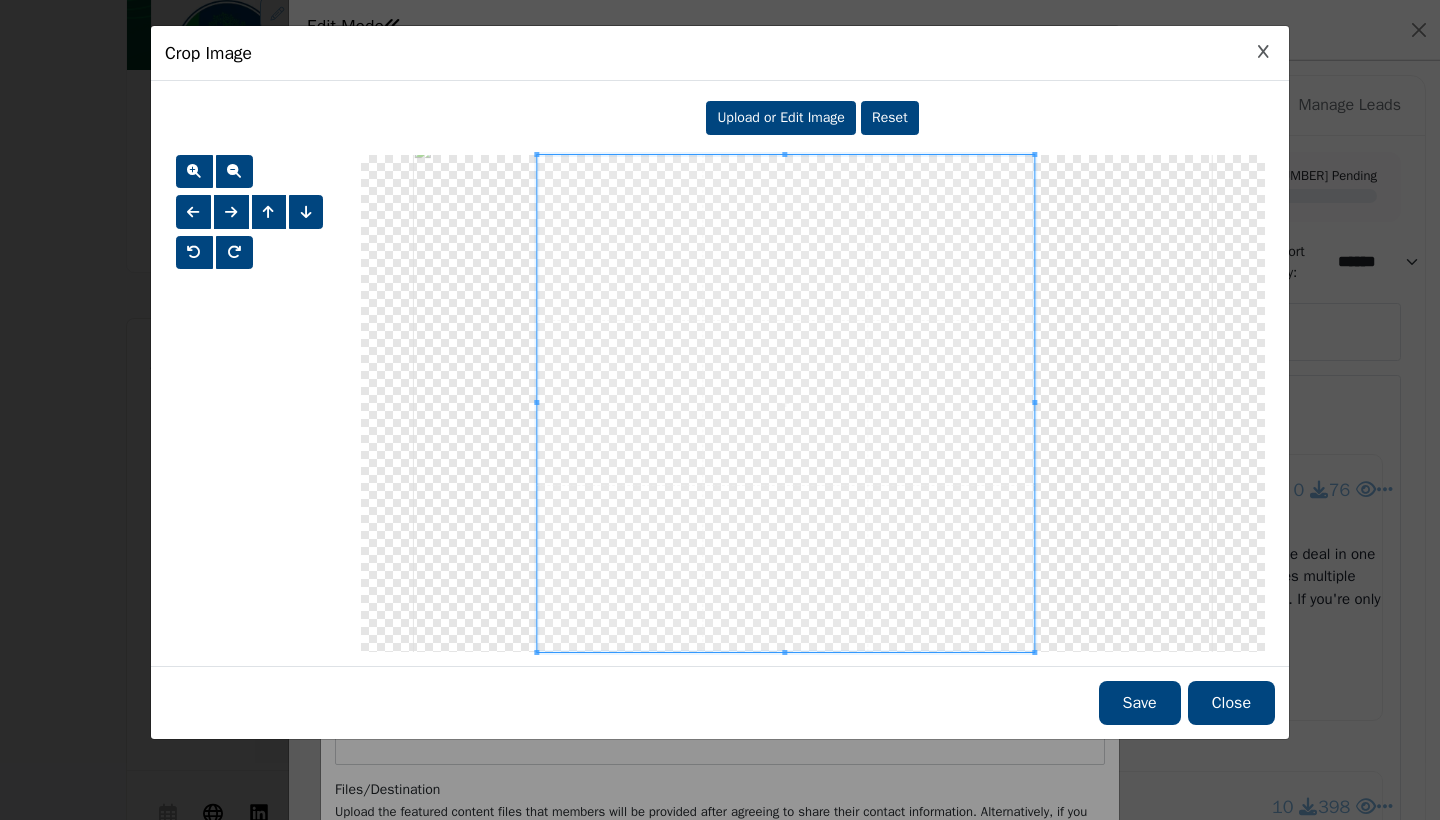 click on "Save" at bounding box center (1140, 703) 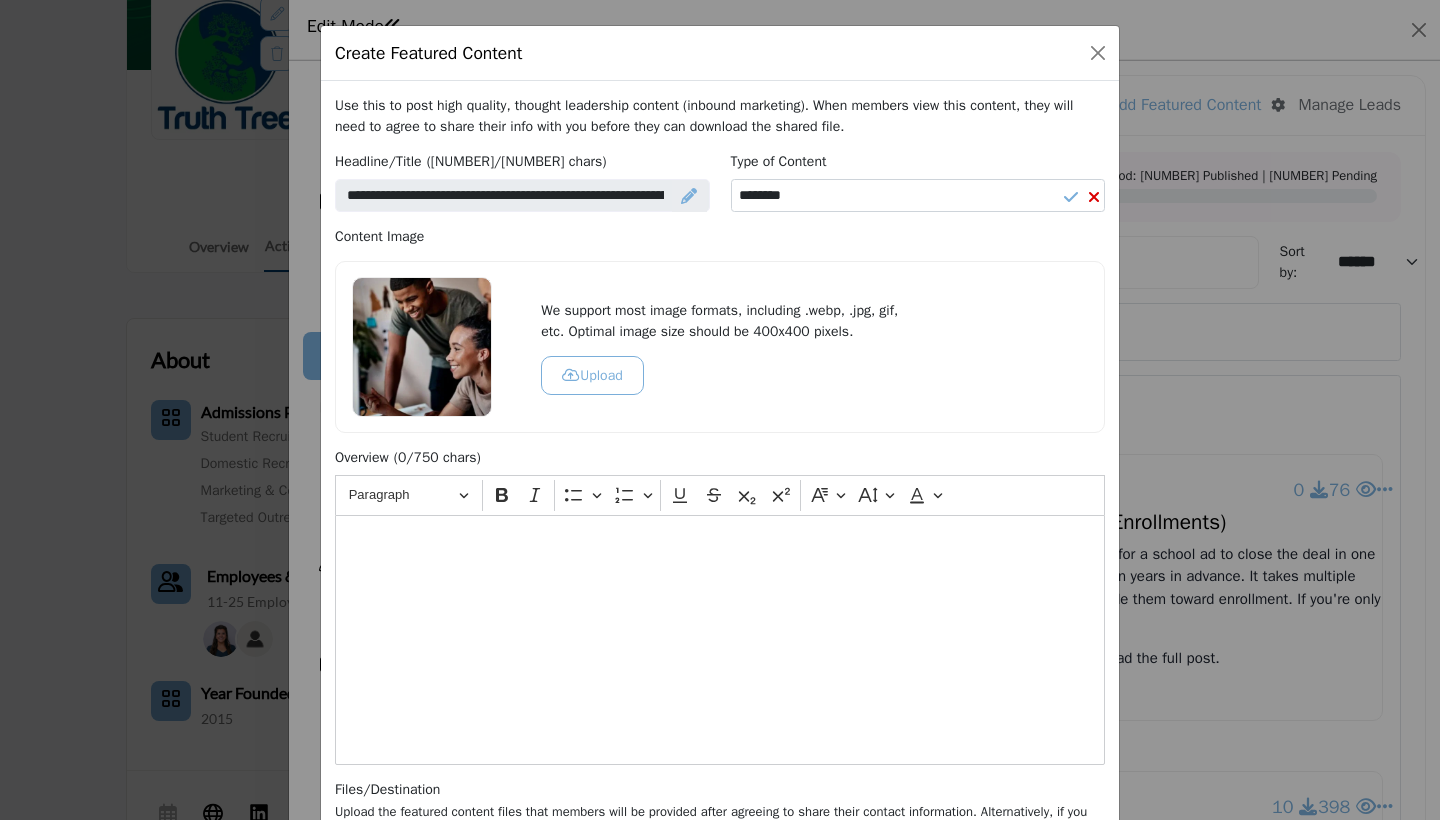 click at bounding box center [720, 640] 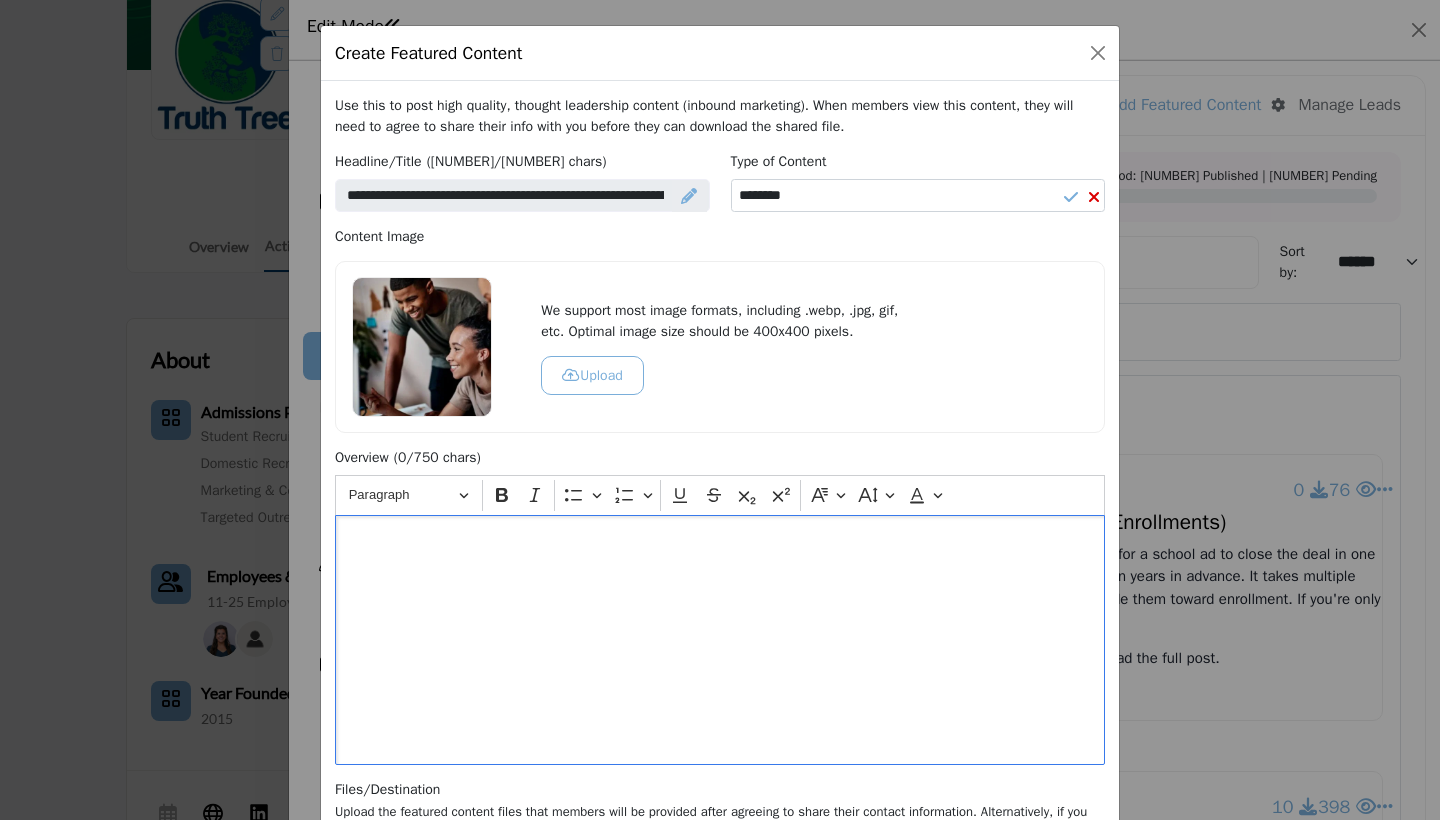click at bounding box center [422, 347] 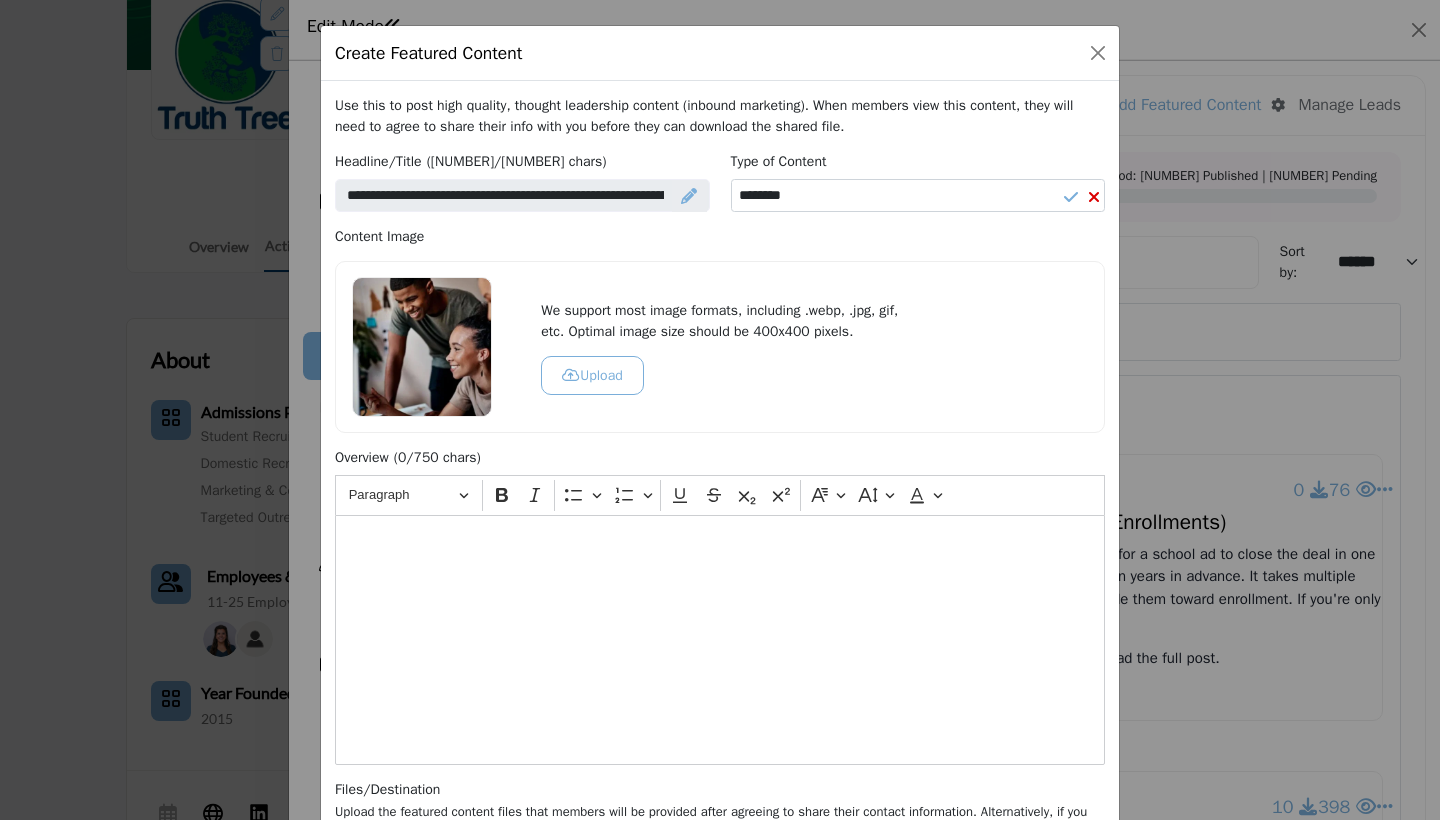 click at bounding box center (422, 347) 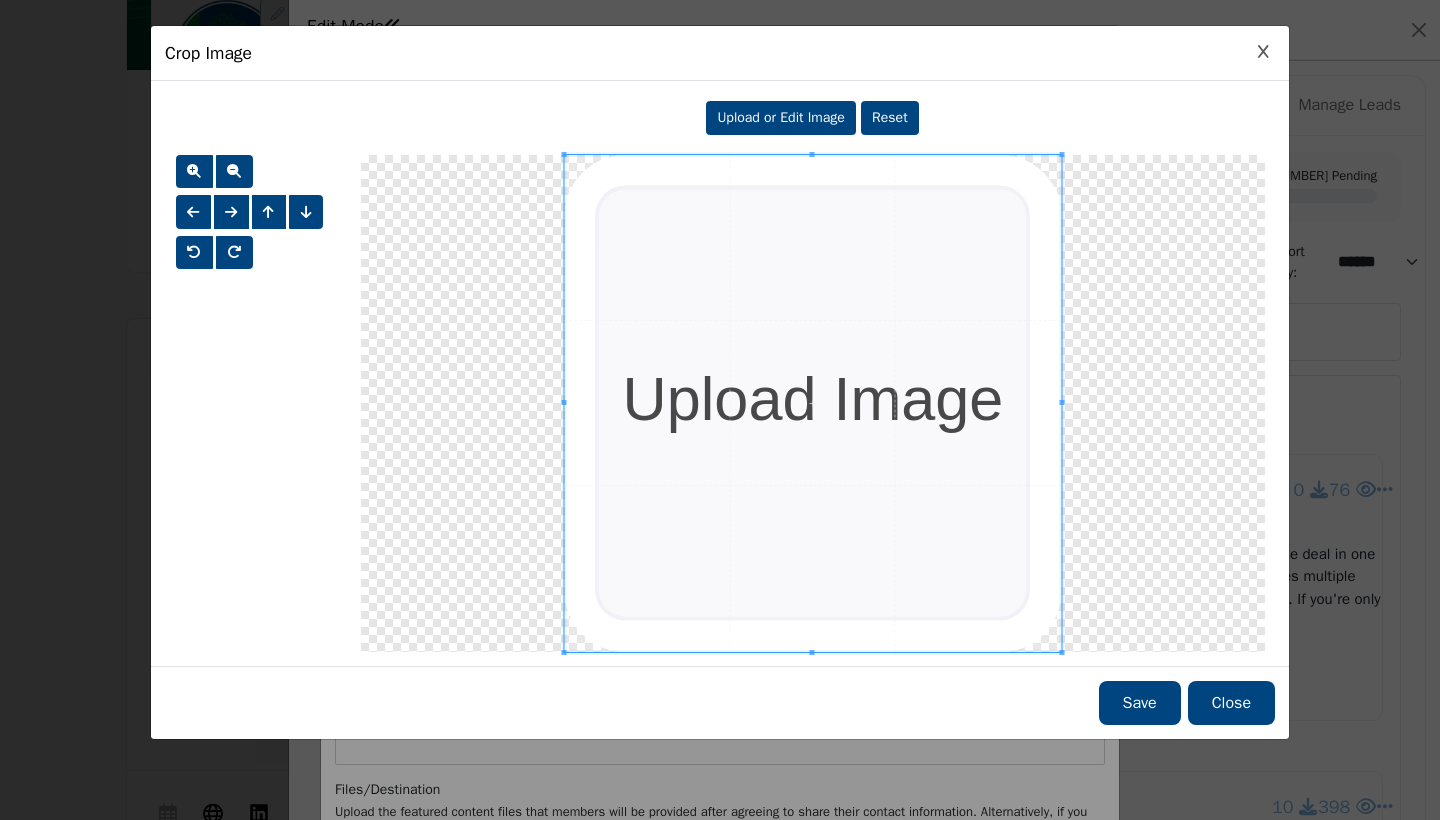 click on "Upload or Edit Image" at bounding box center [781, 117] 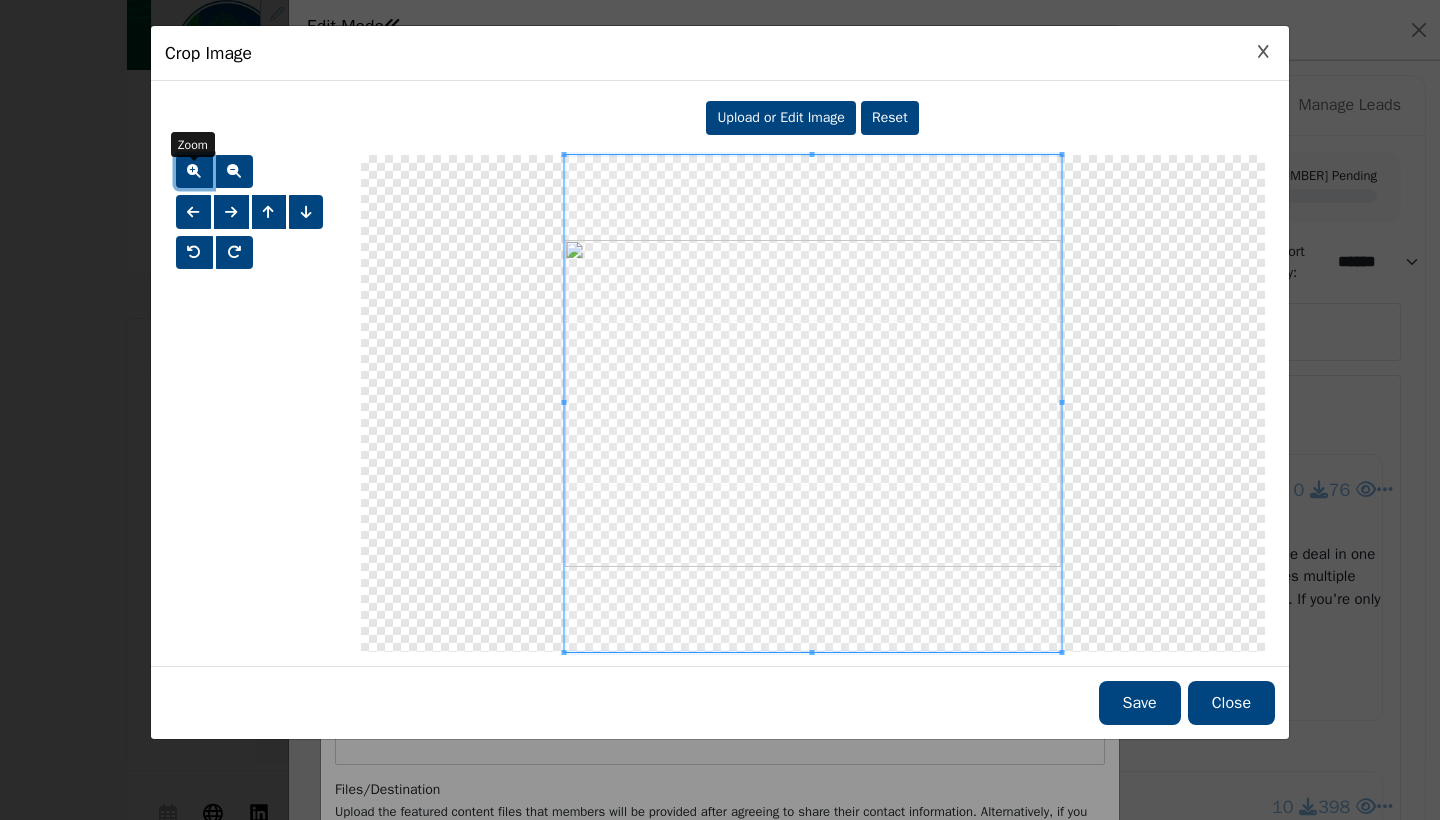 click at bounding box center [194, 171] 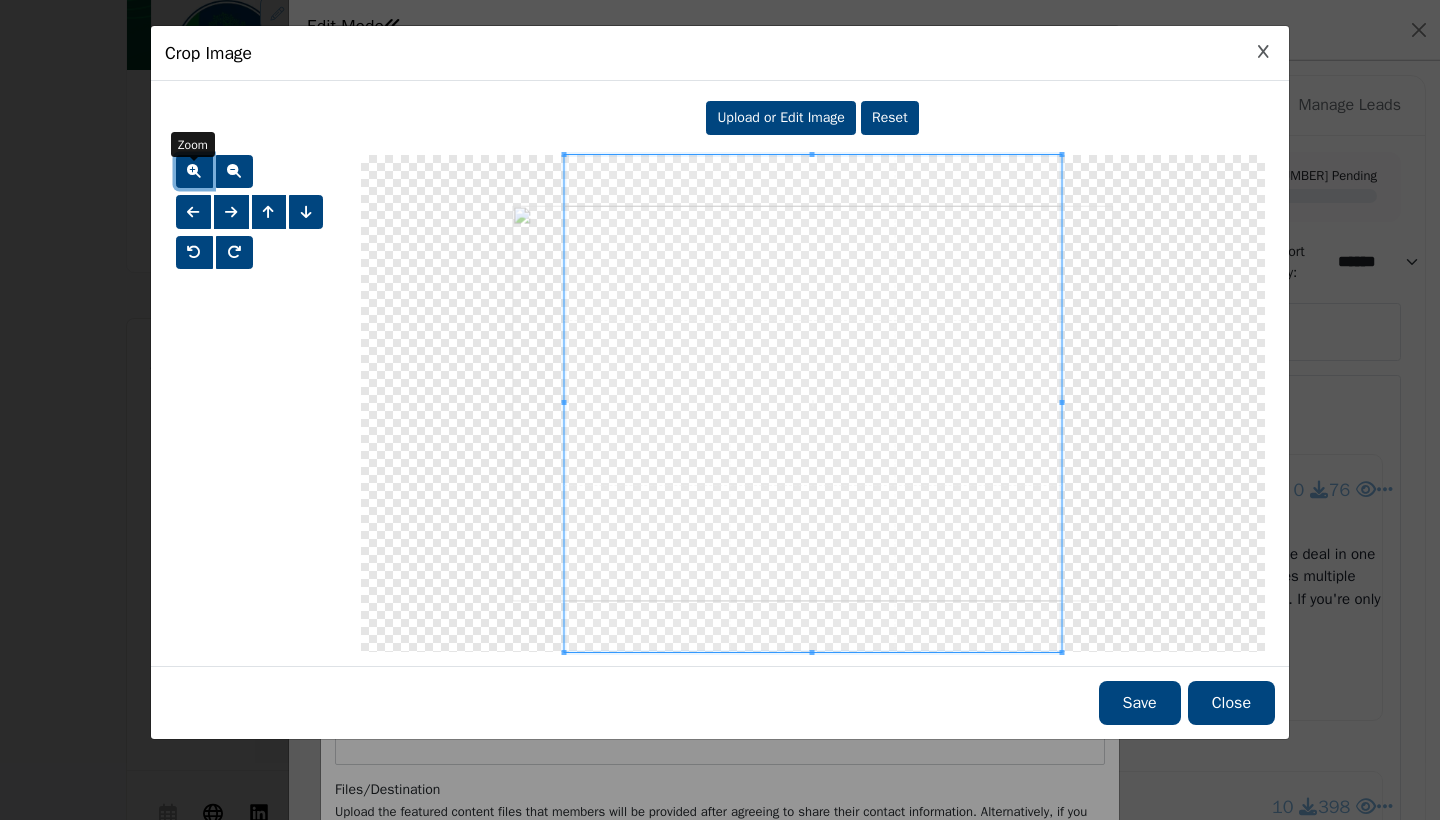 click at bounding box center (194, 171) 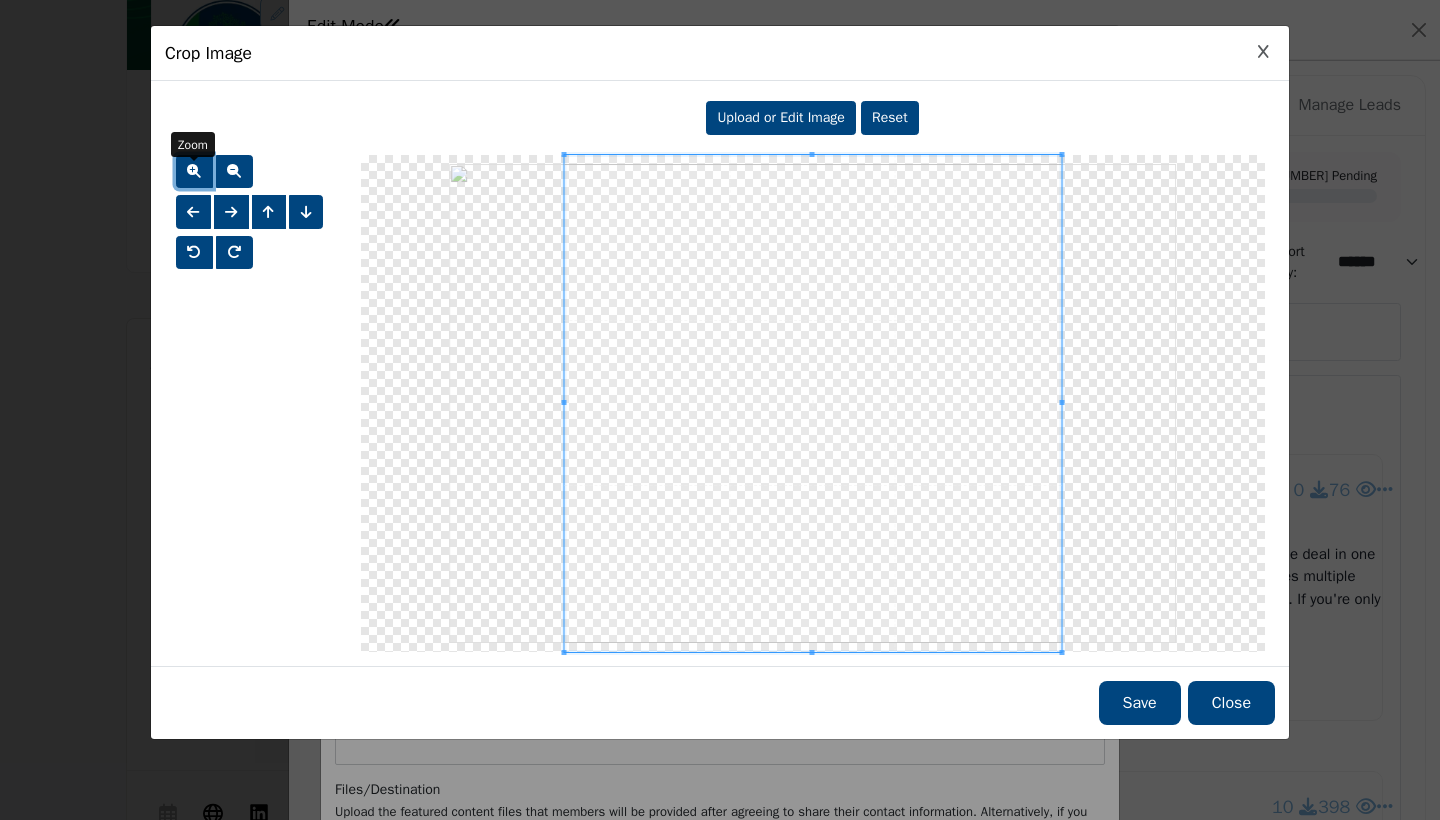 click at bounding box center (194, 171) 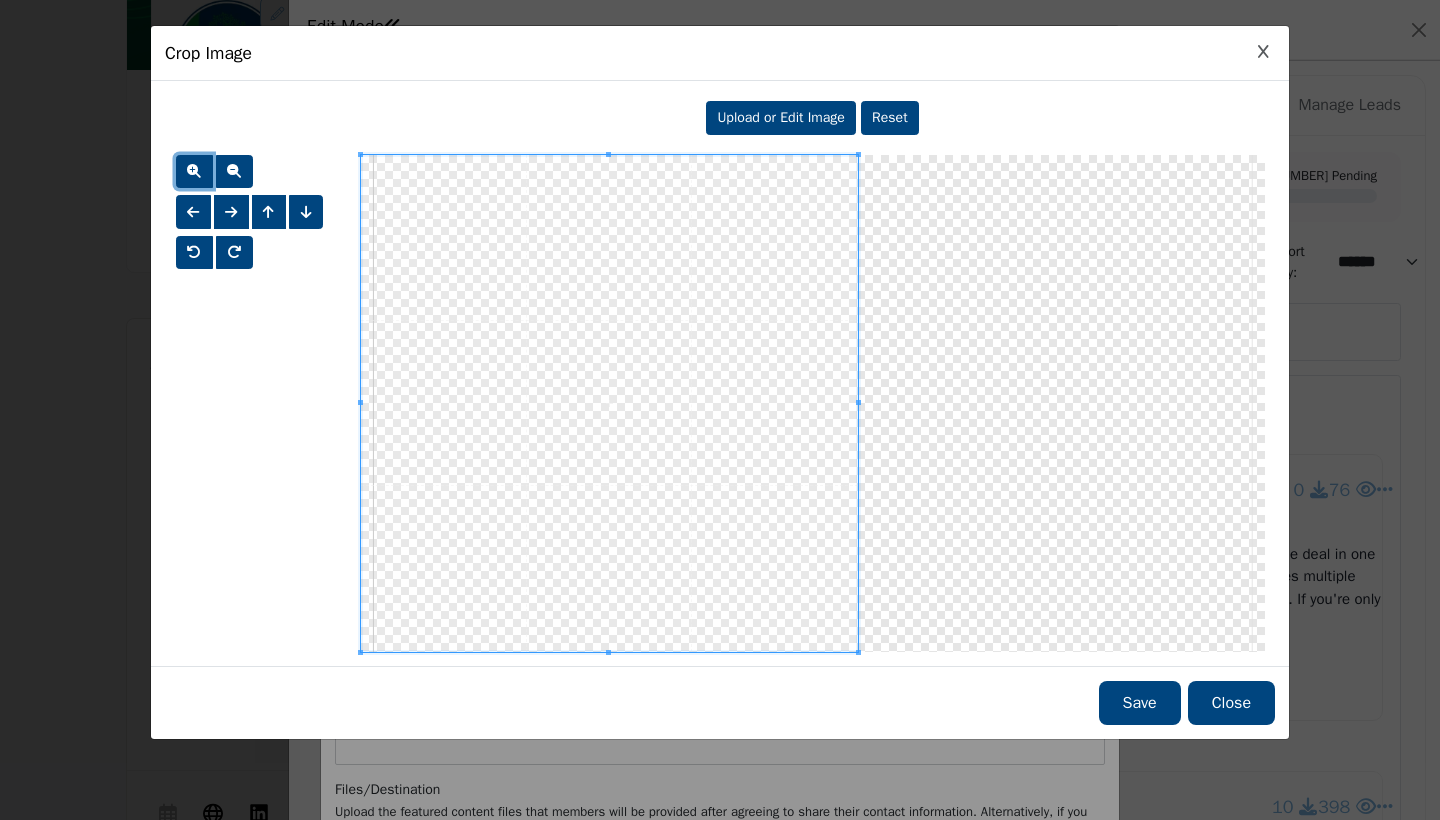 click at bounding box center (609, 403) 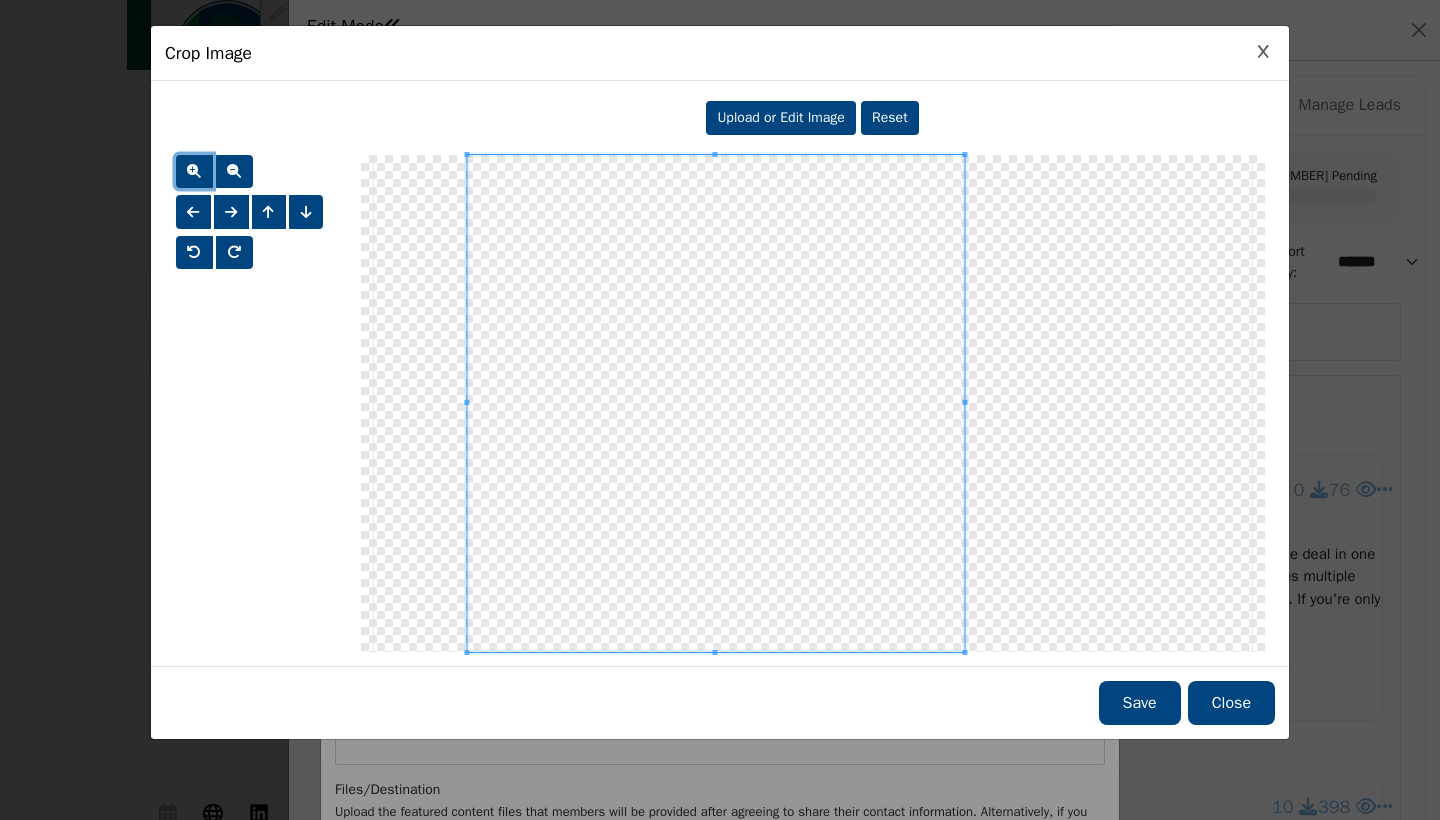 click at bounding box center [715, 403] 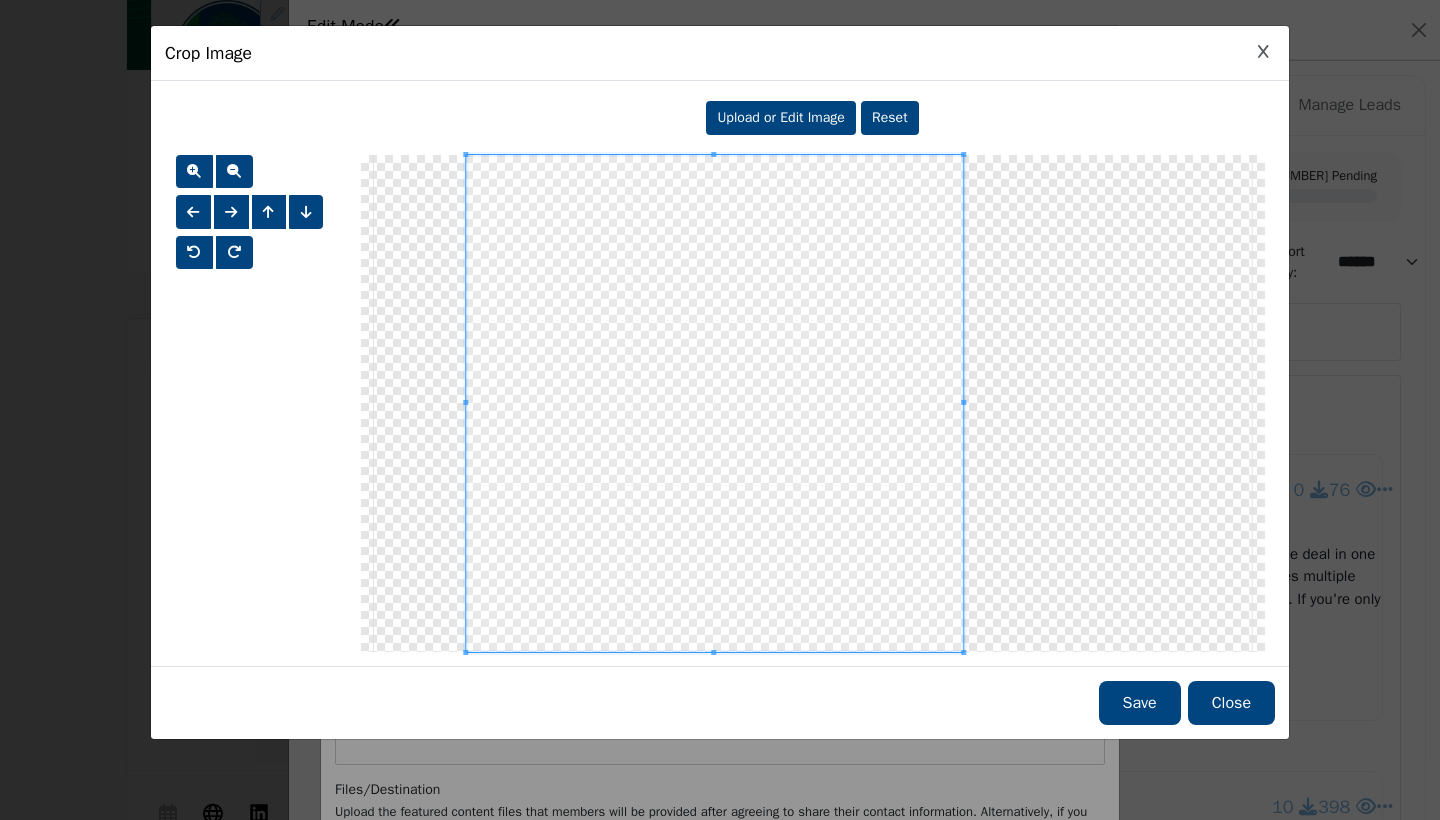 click on "Save" at bounding box center [1140, 703] 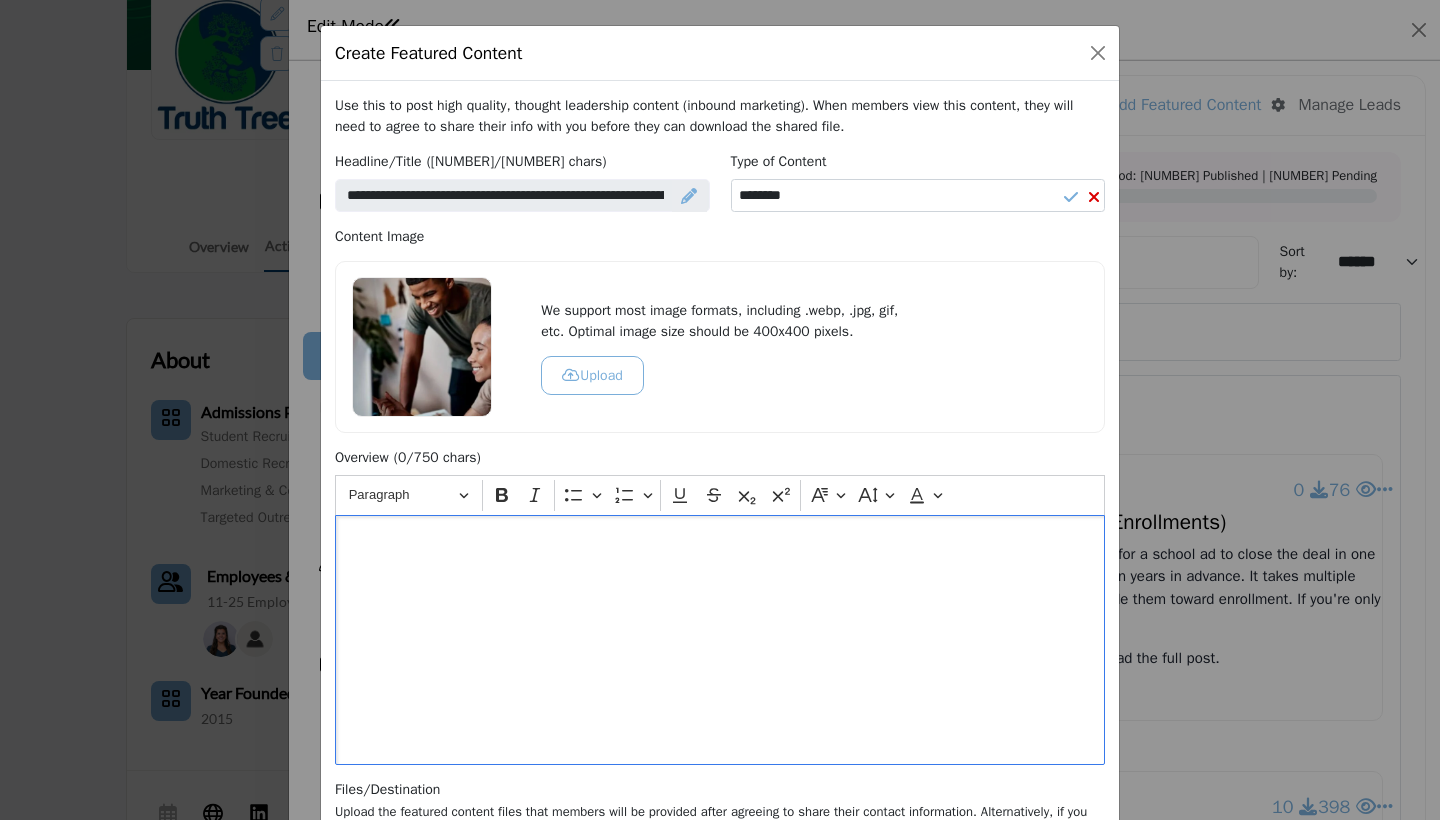 click at bounding box center (720, 640) 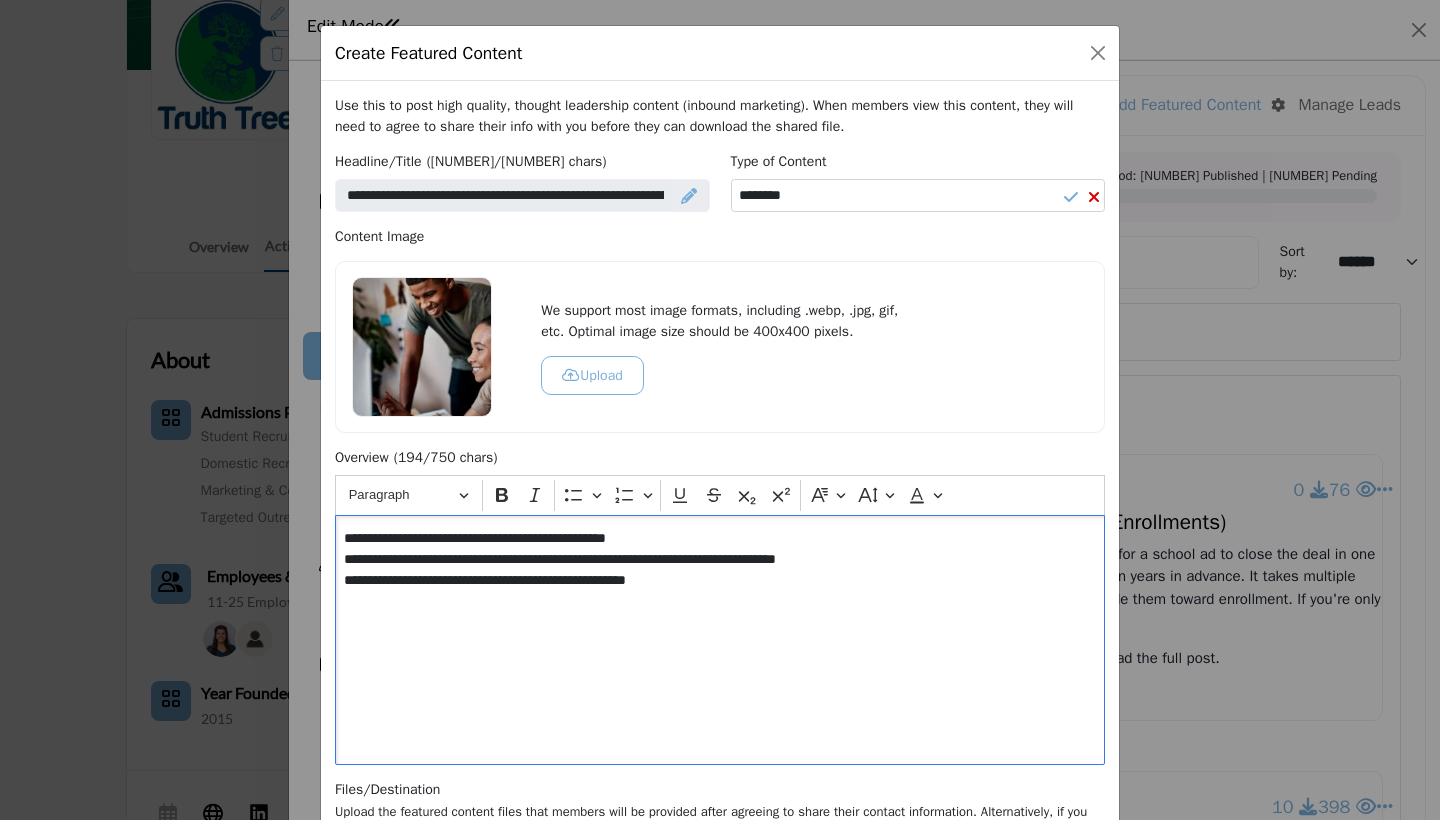 click on "**********" at bounding box center [719, 559] 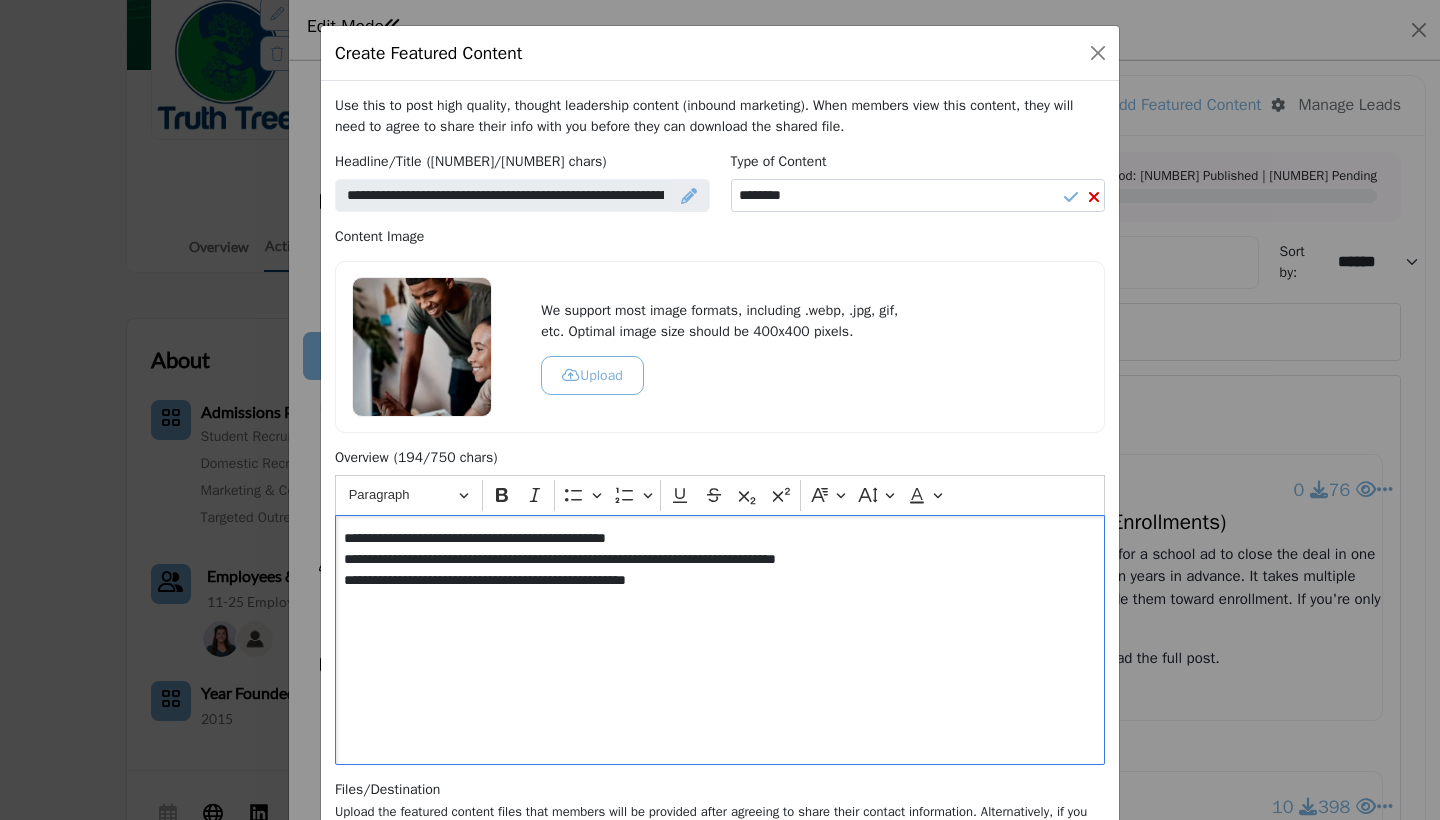 click on "**********" at bounding box center [719, 559] 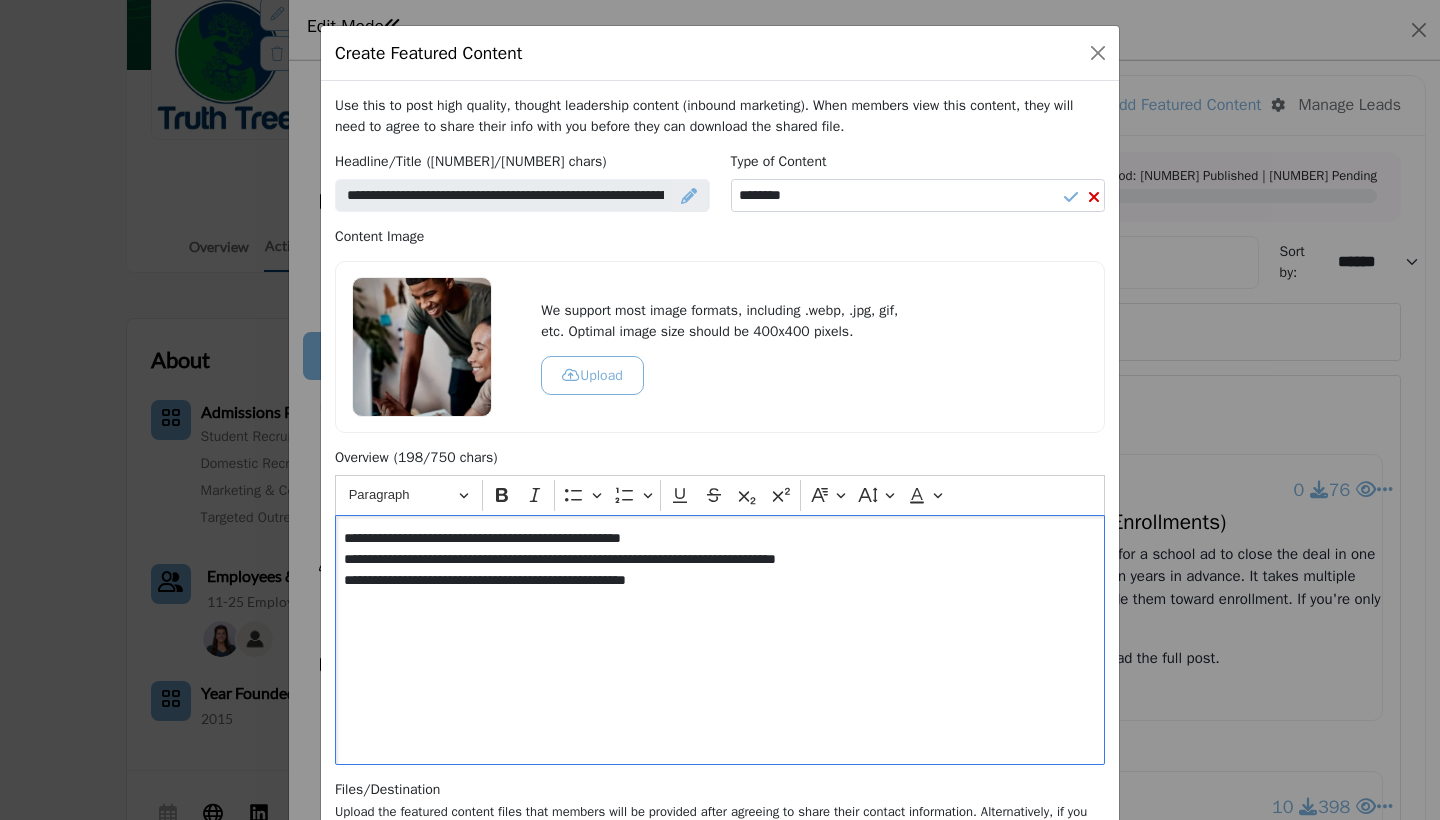click on "**********" at bounding box center (719, 559) 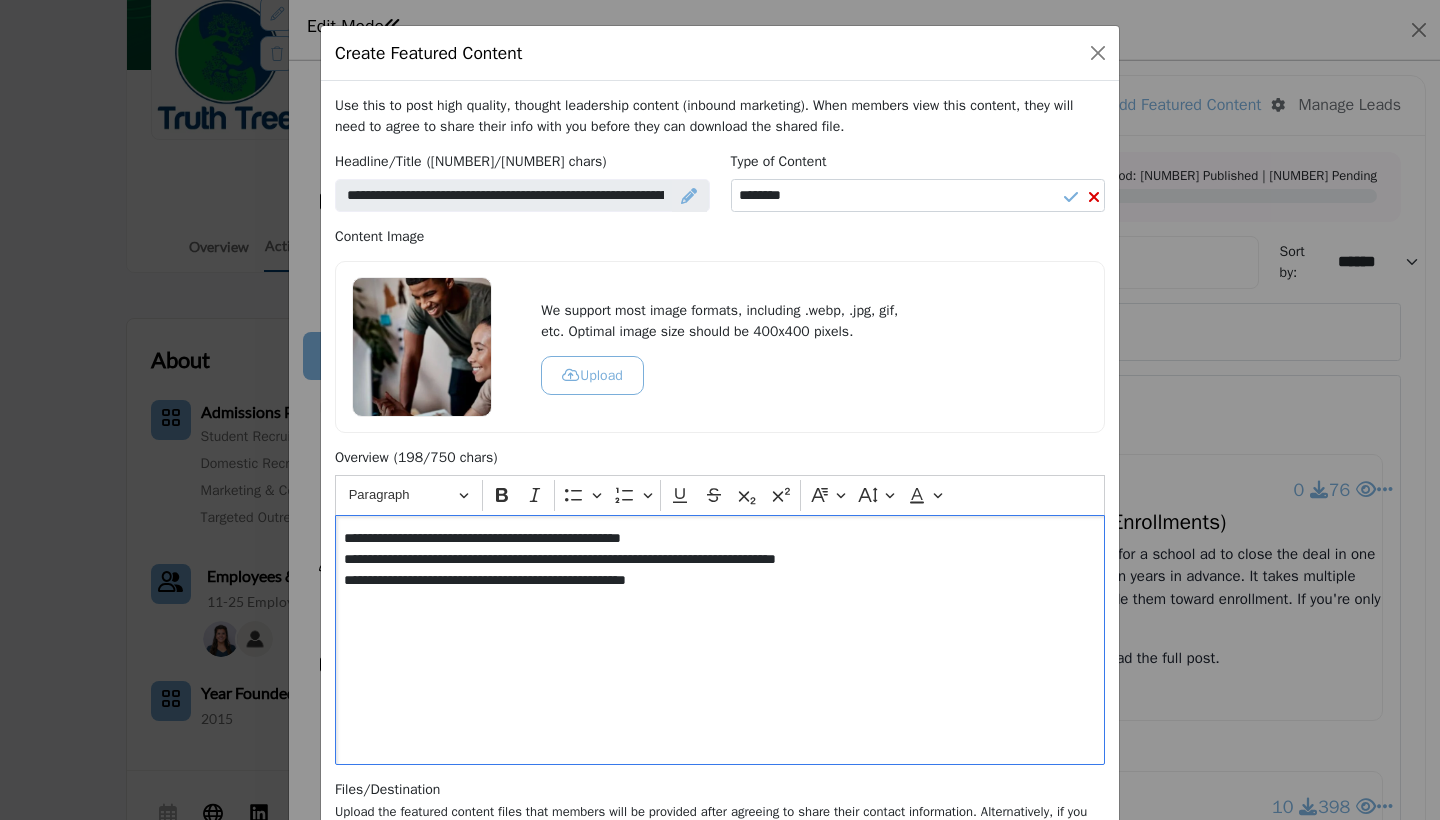 click on "**********" at bounding box center (719, 559) 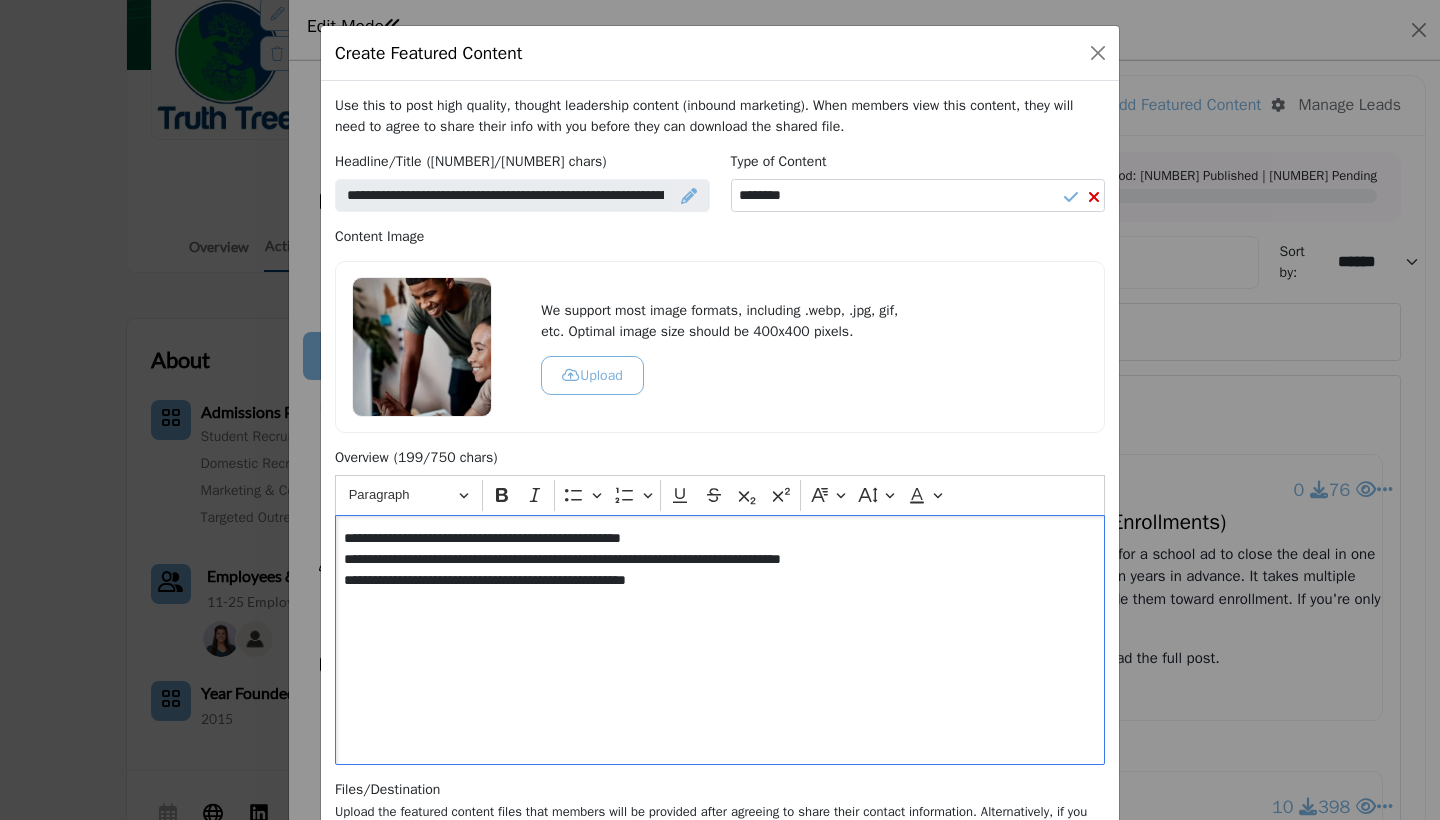 click on "**********" at bounding box center (719, 559) 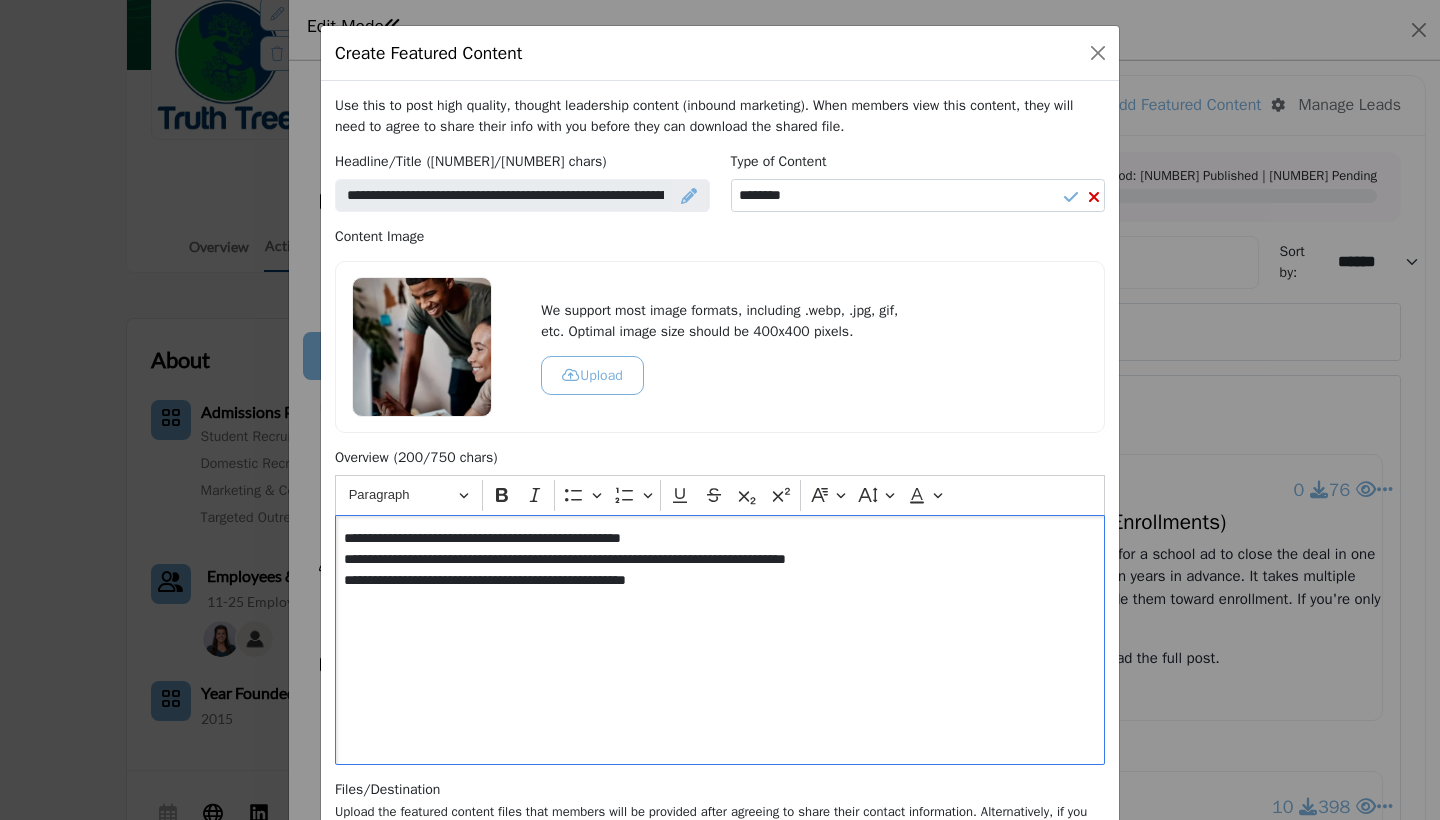 click on "**********" at bounding box center [719, 559] 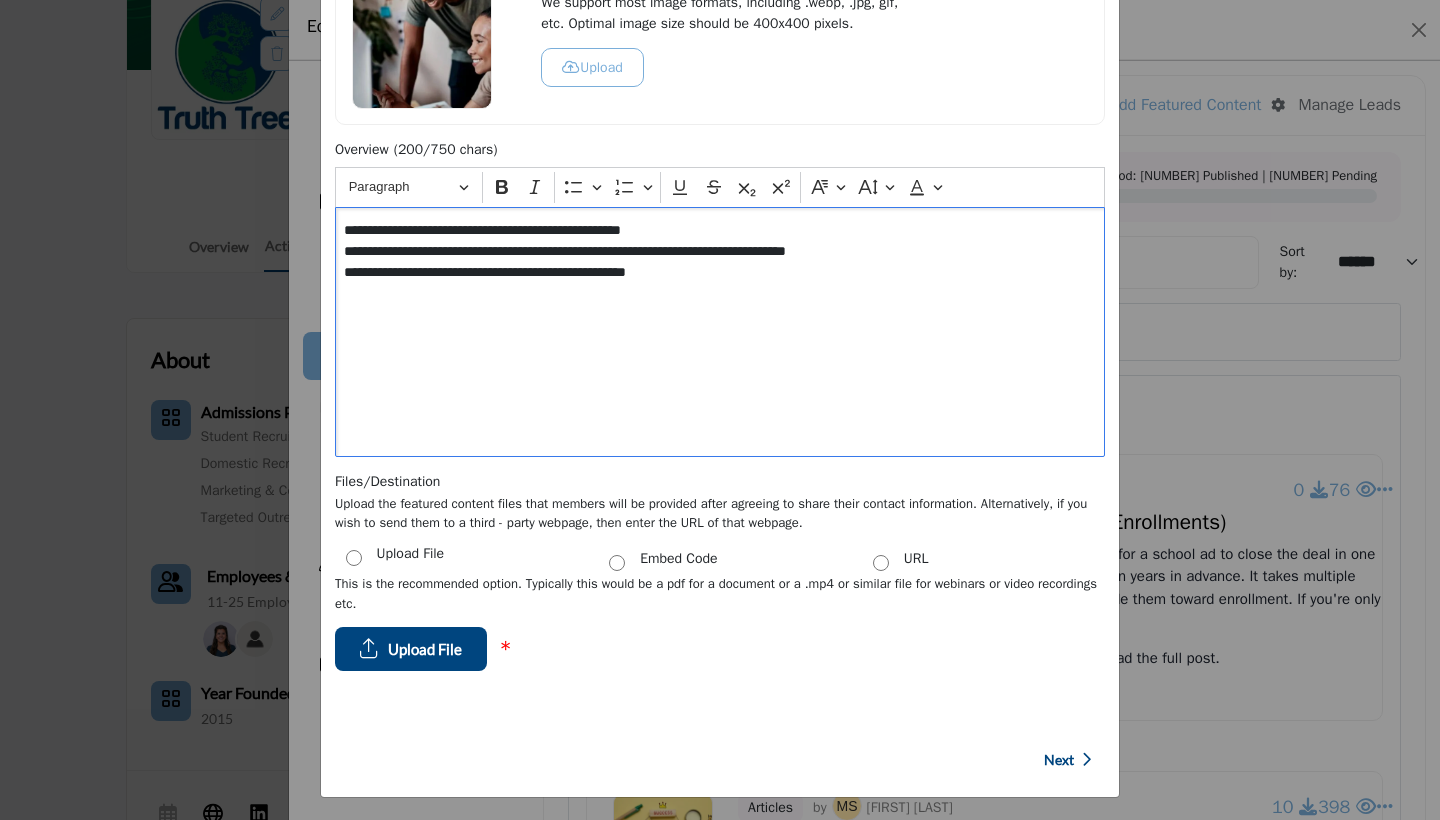 scroll, scrollTop: 332, scrollLeft: 0, axis: vertical 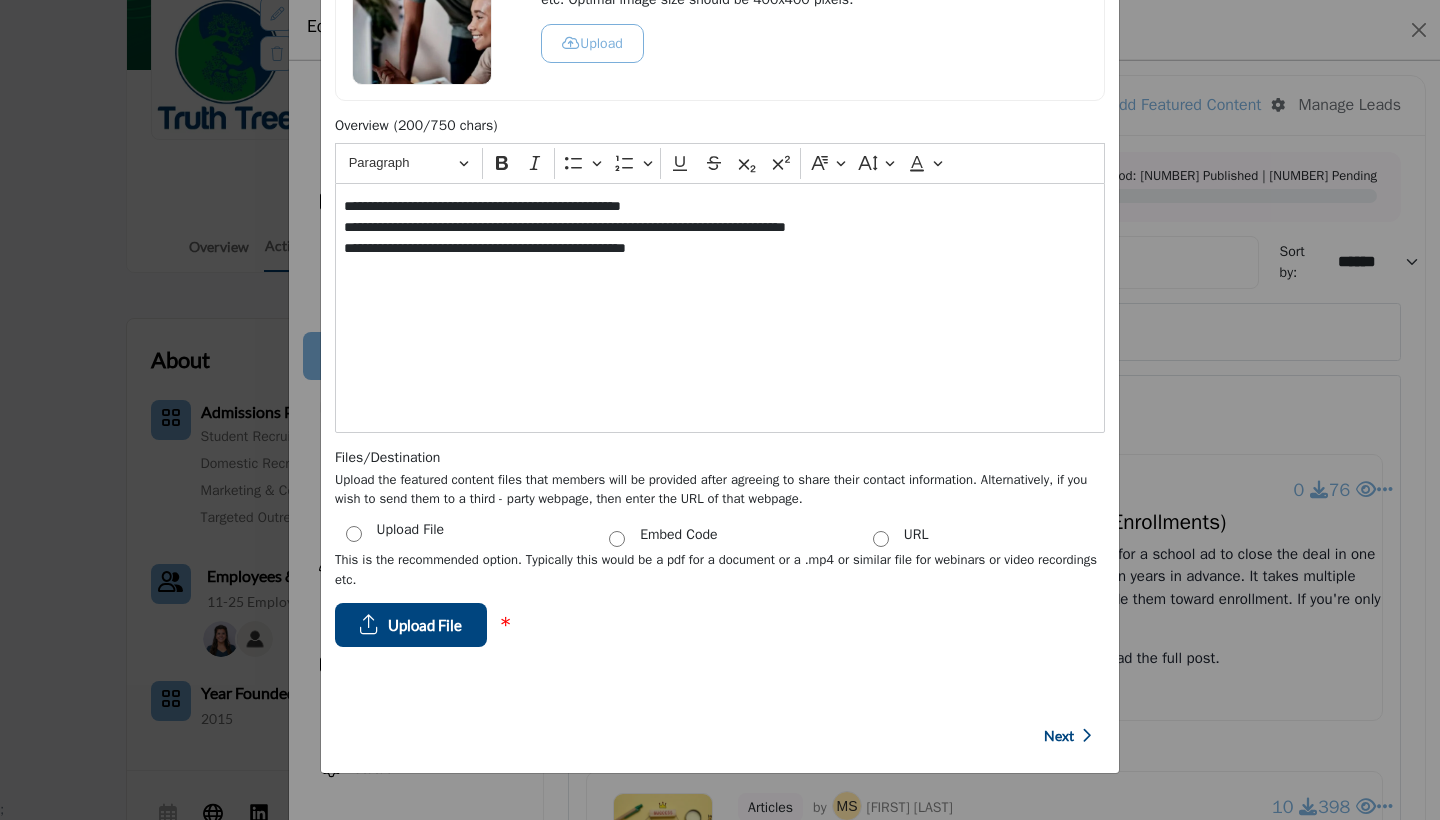 click on "URL" at bounding box center [984, 539] 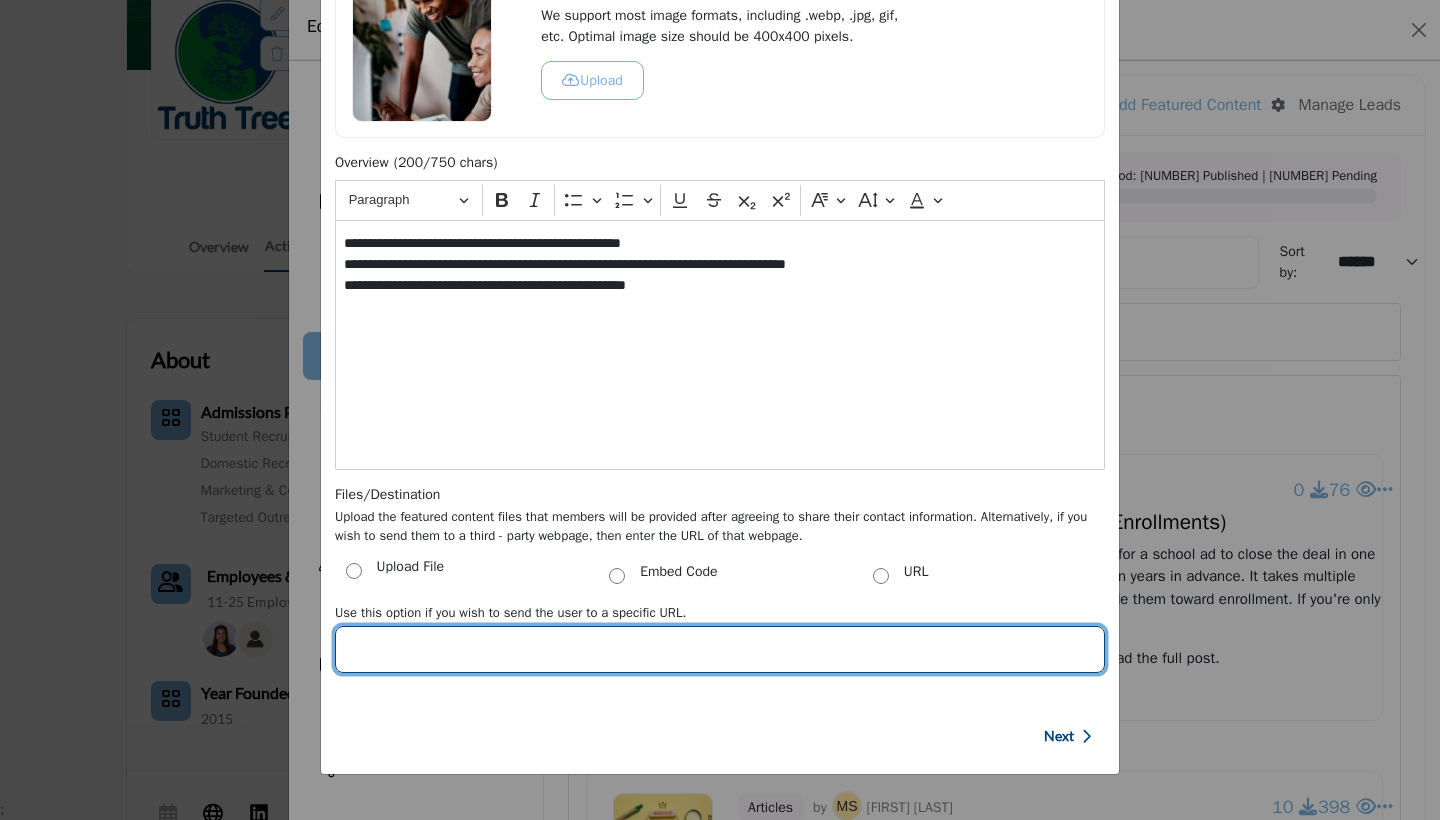 click at bounding box center [720, 649] 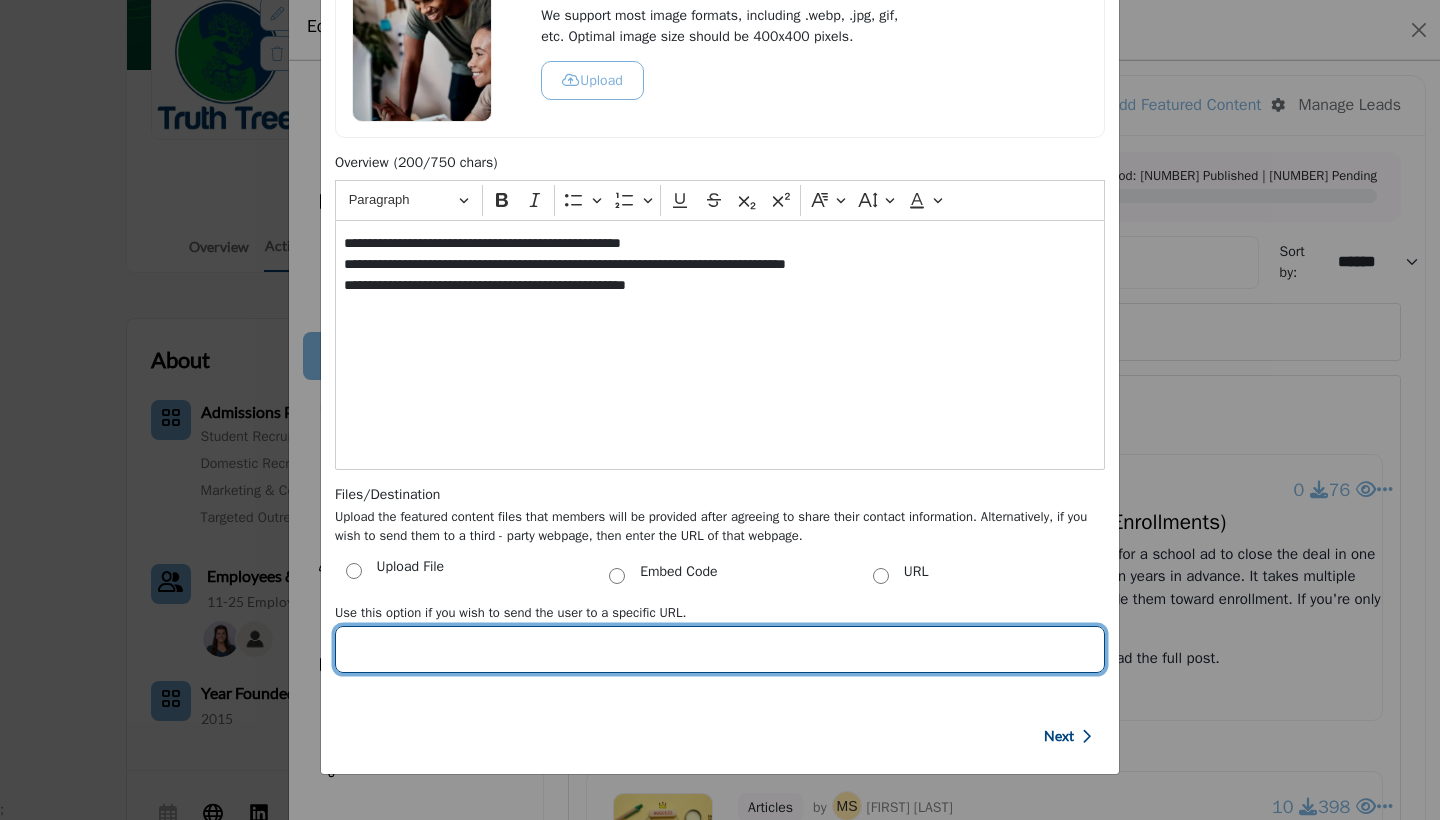 paste on "**********" 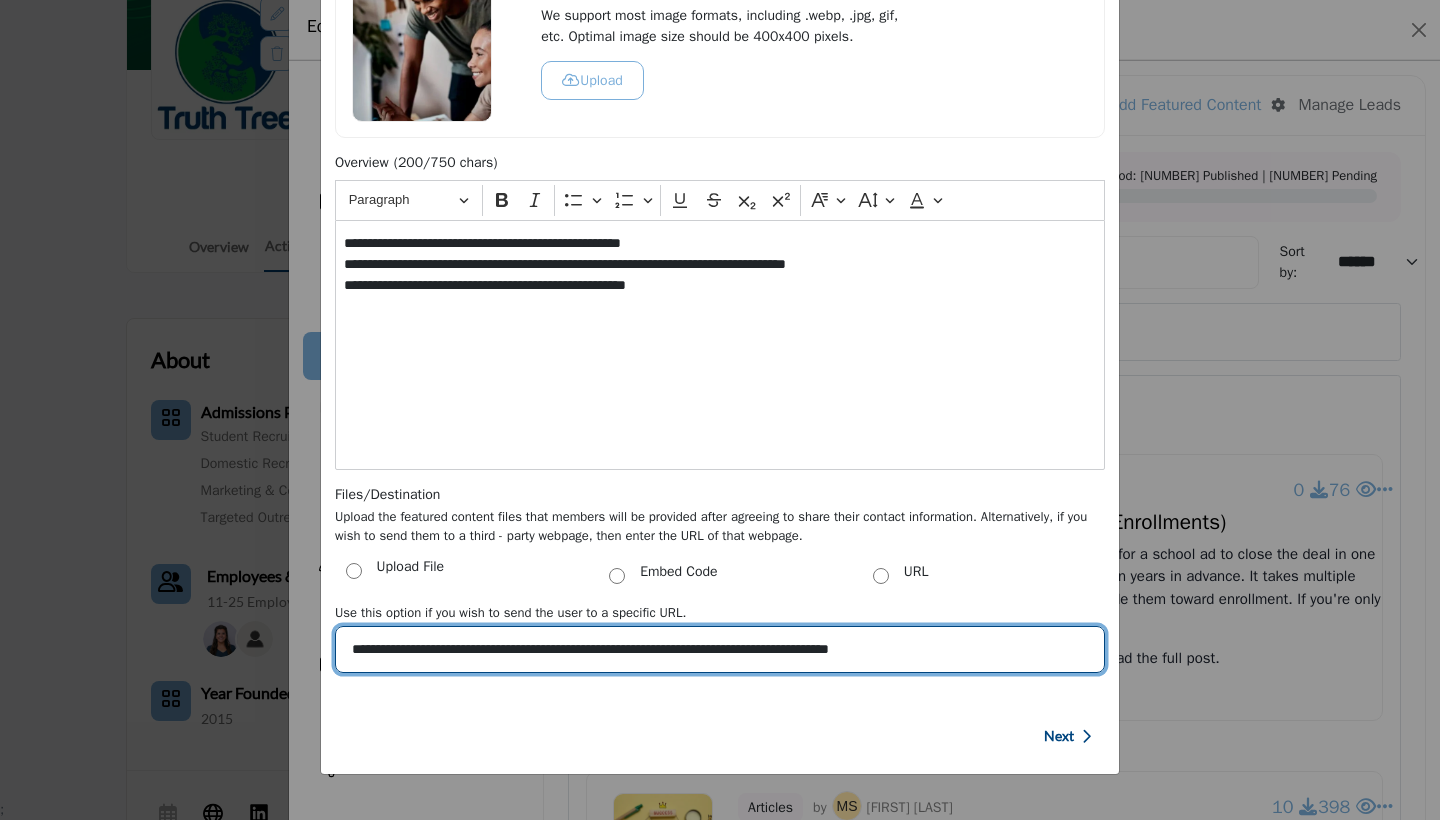 type on "**********" 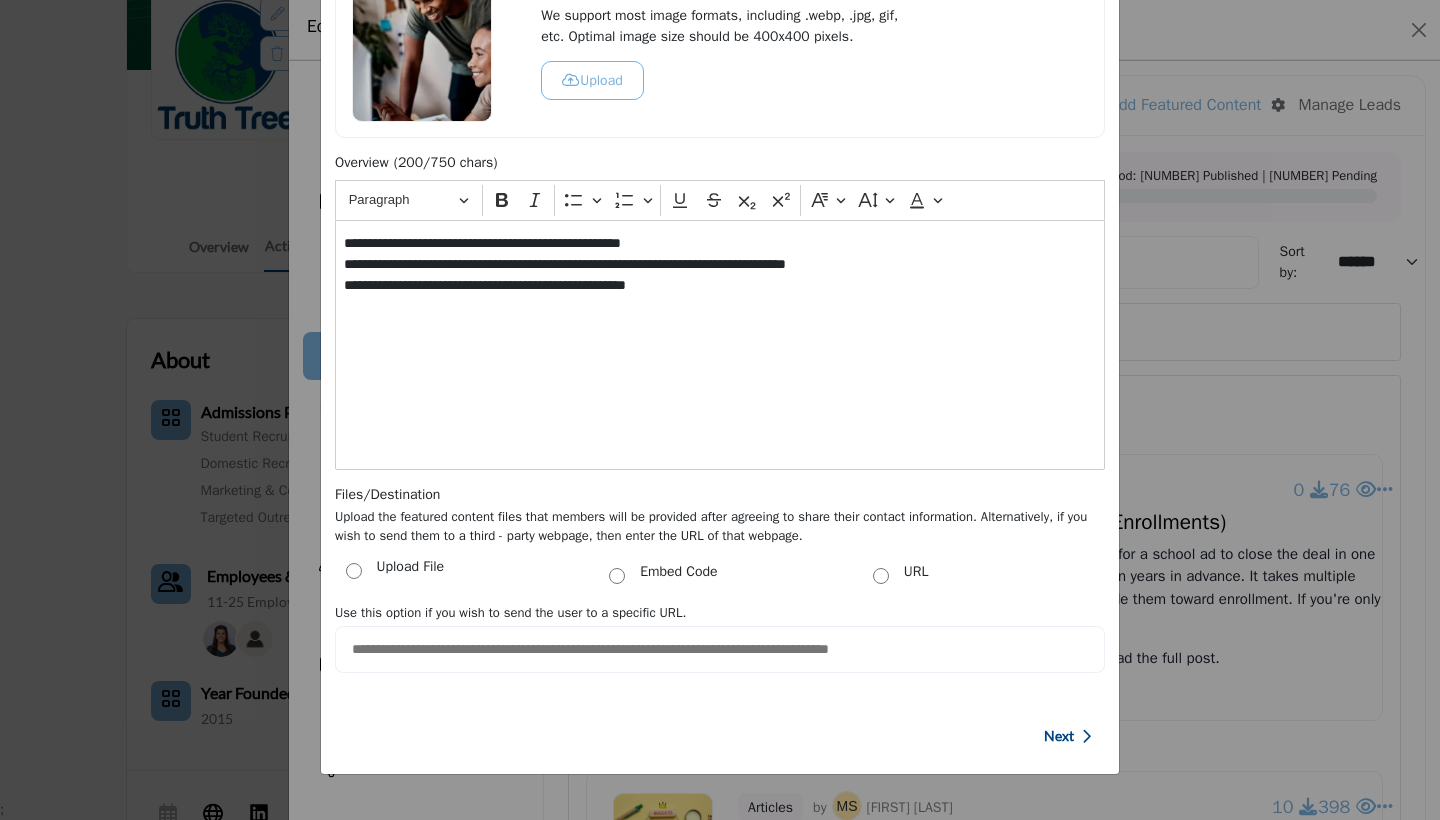 click on "Next" at bounding box center [1059, 736] 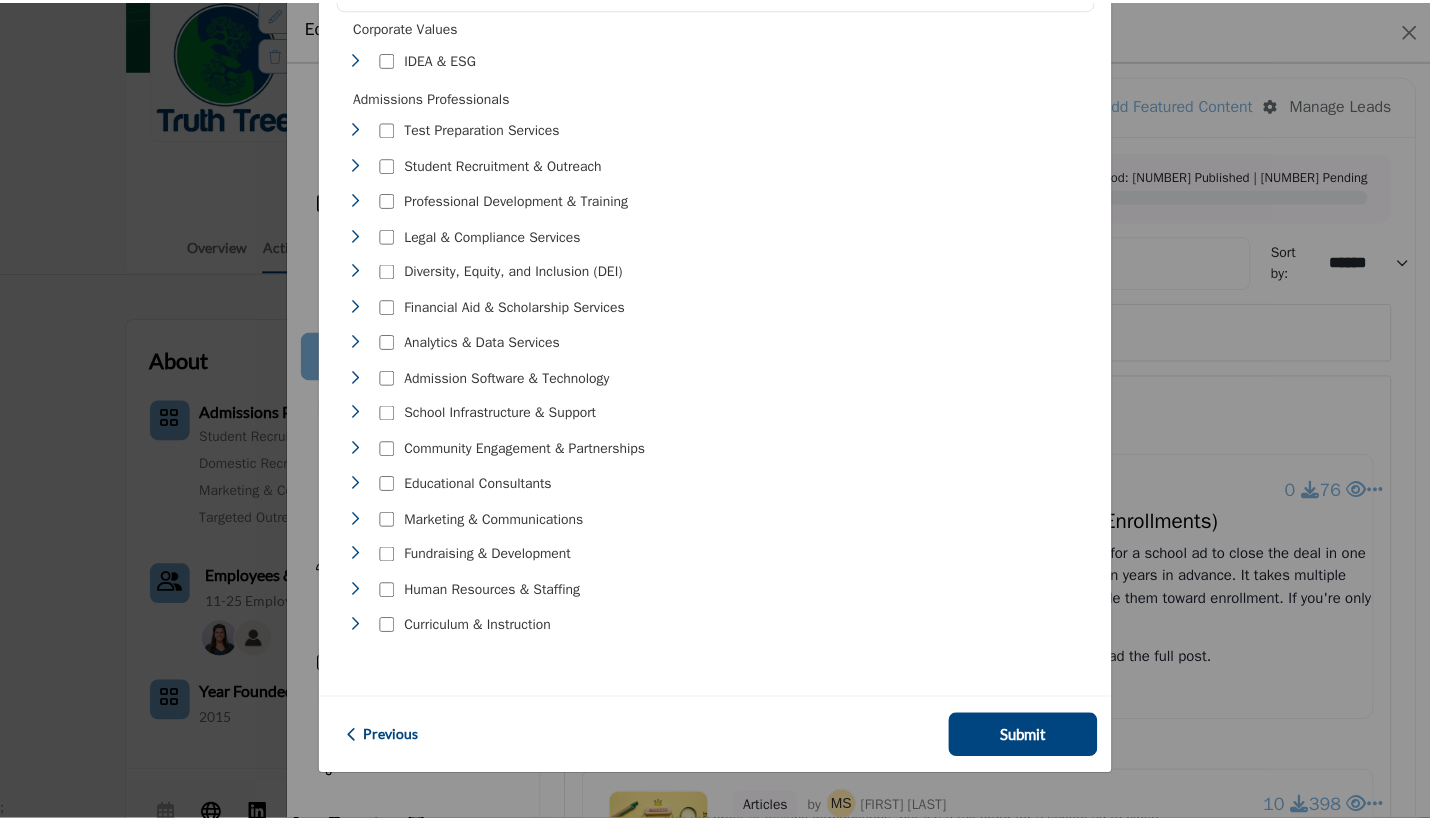 scroll, scrollTop: 0, scrollLeft: 0, axis: both 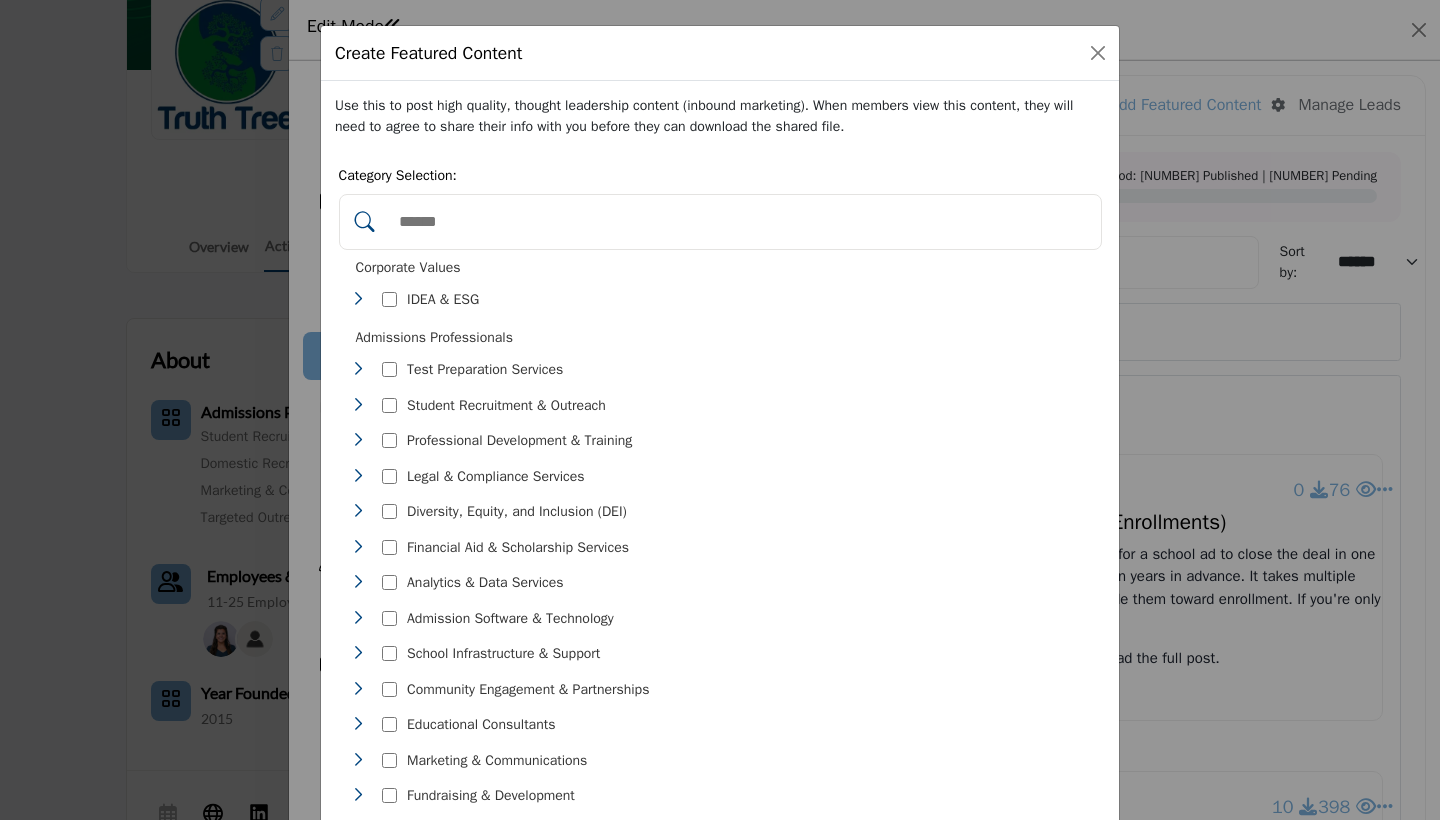 click at bounding box center [741, 222] 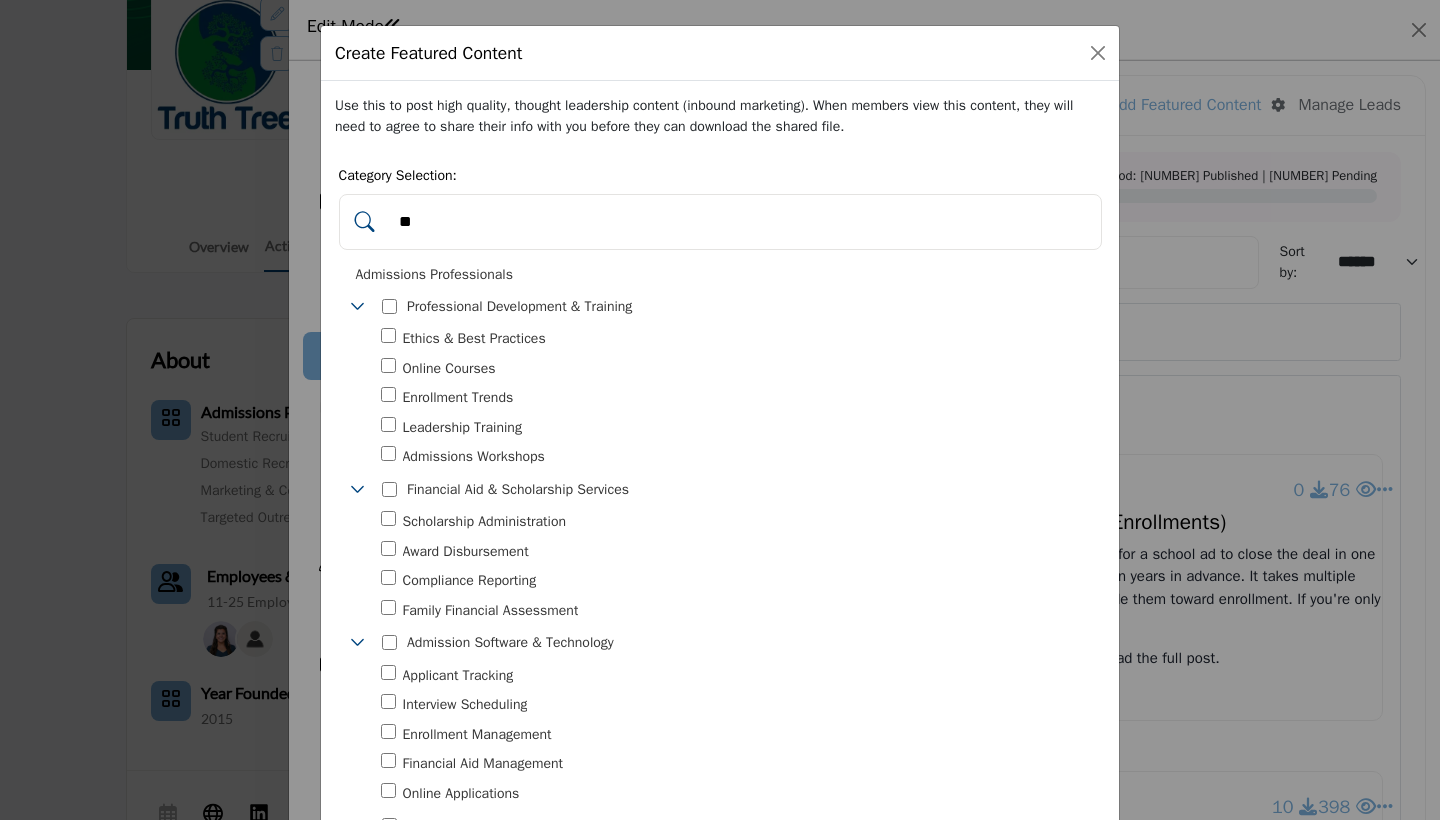 type on "*" 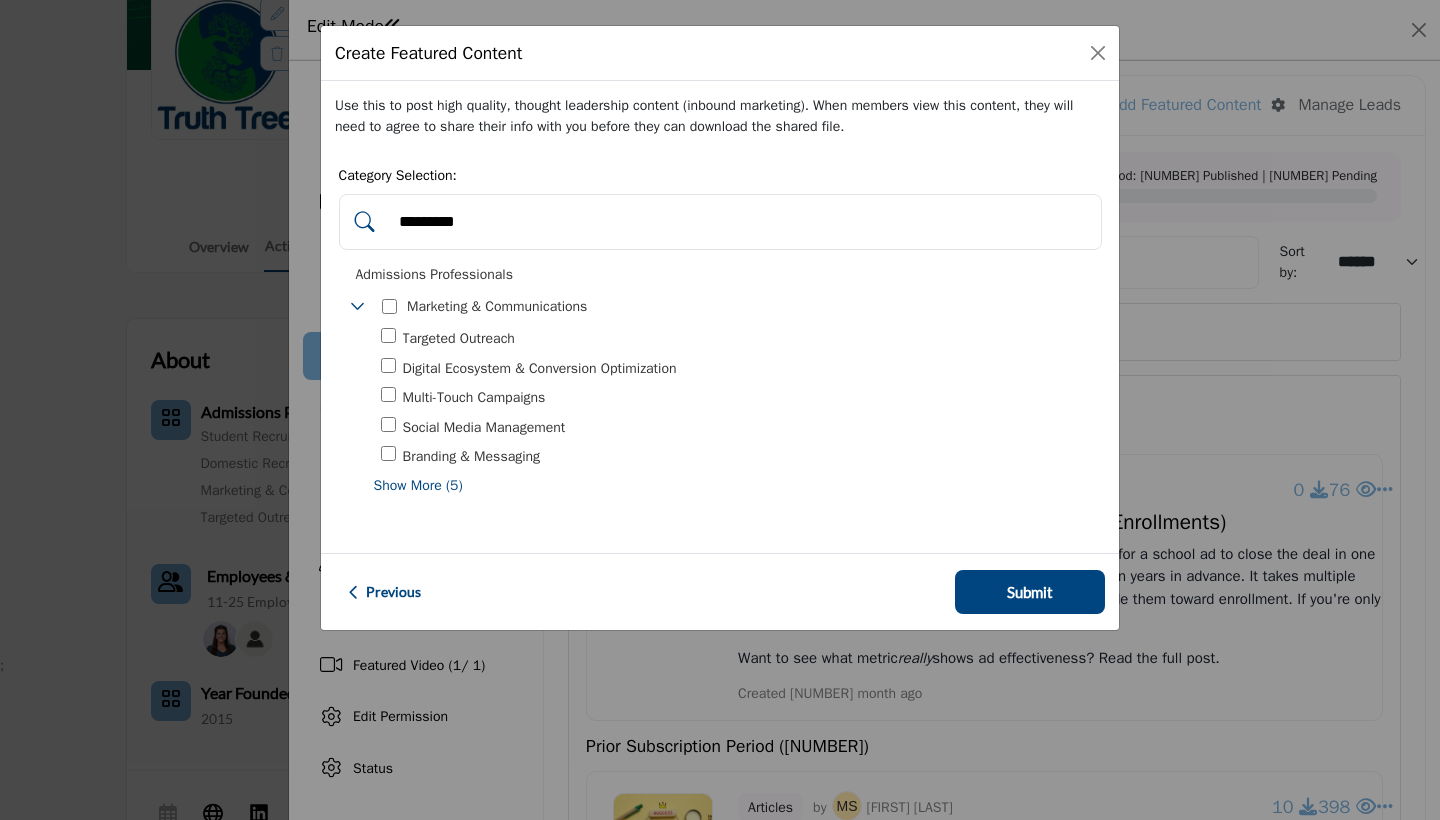 type on "*********" 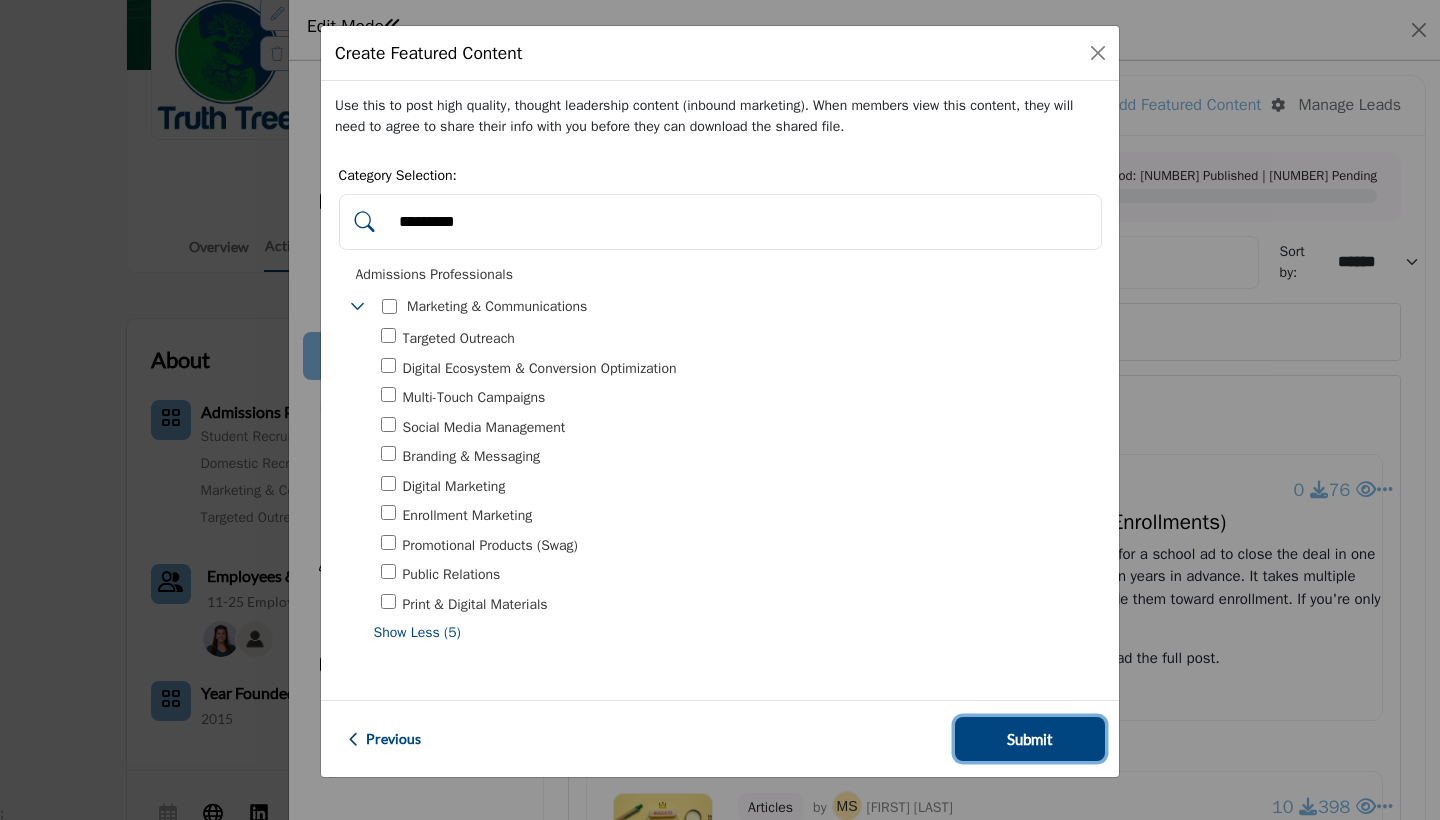 click on "Submit" at bounding box center [1030, 739] 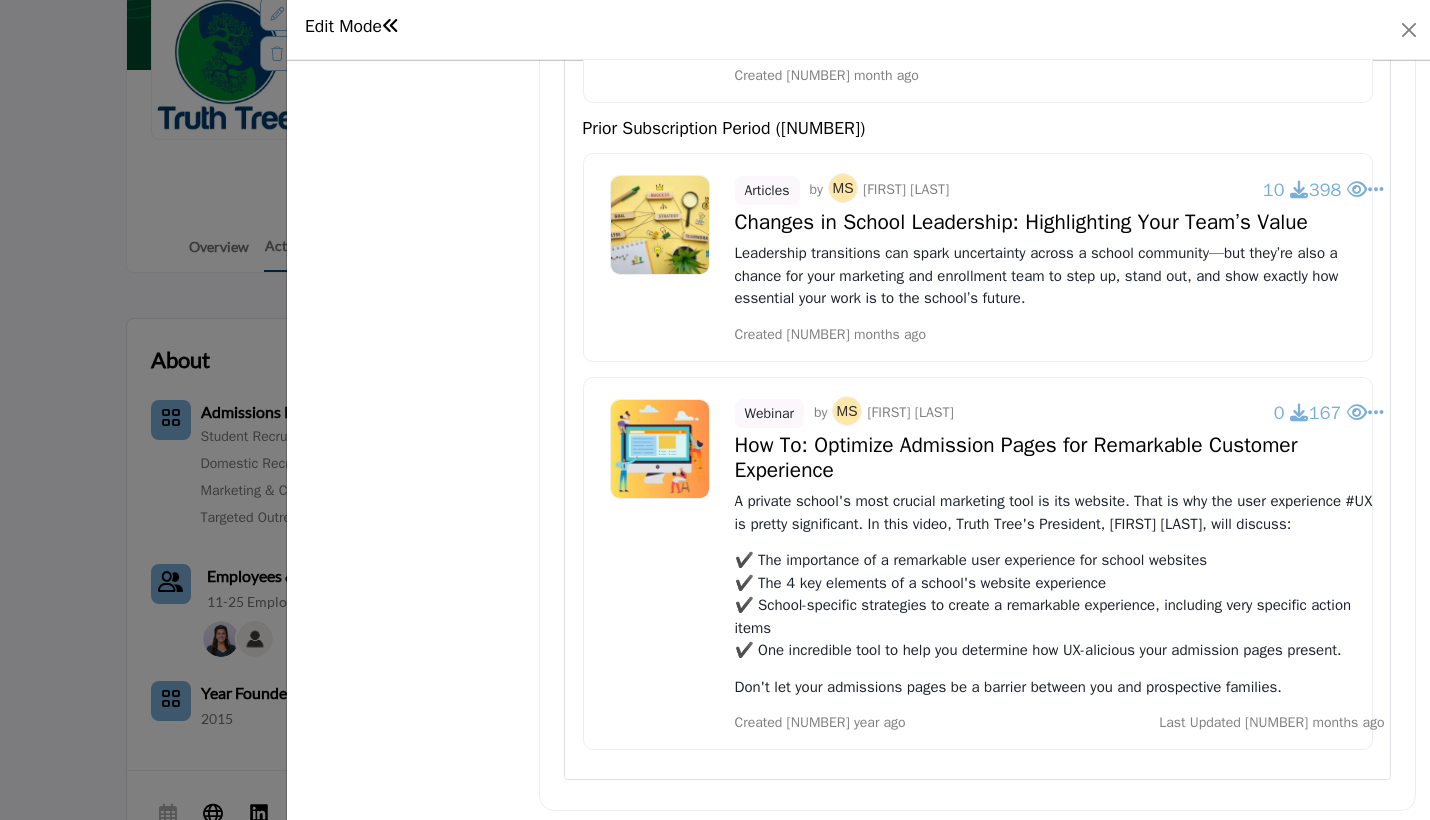 scroll, scrollTop: 892, scrollLeft: 0, axis: vertical 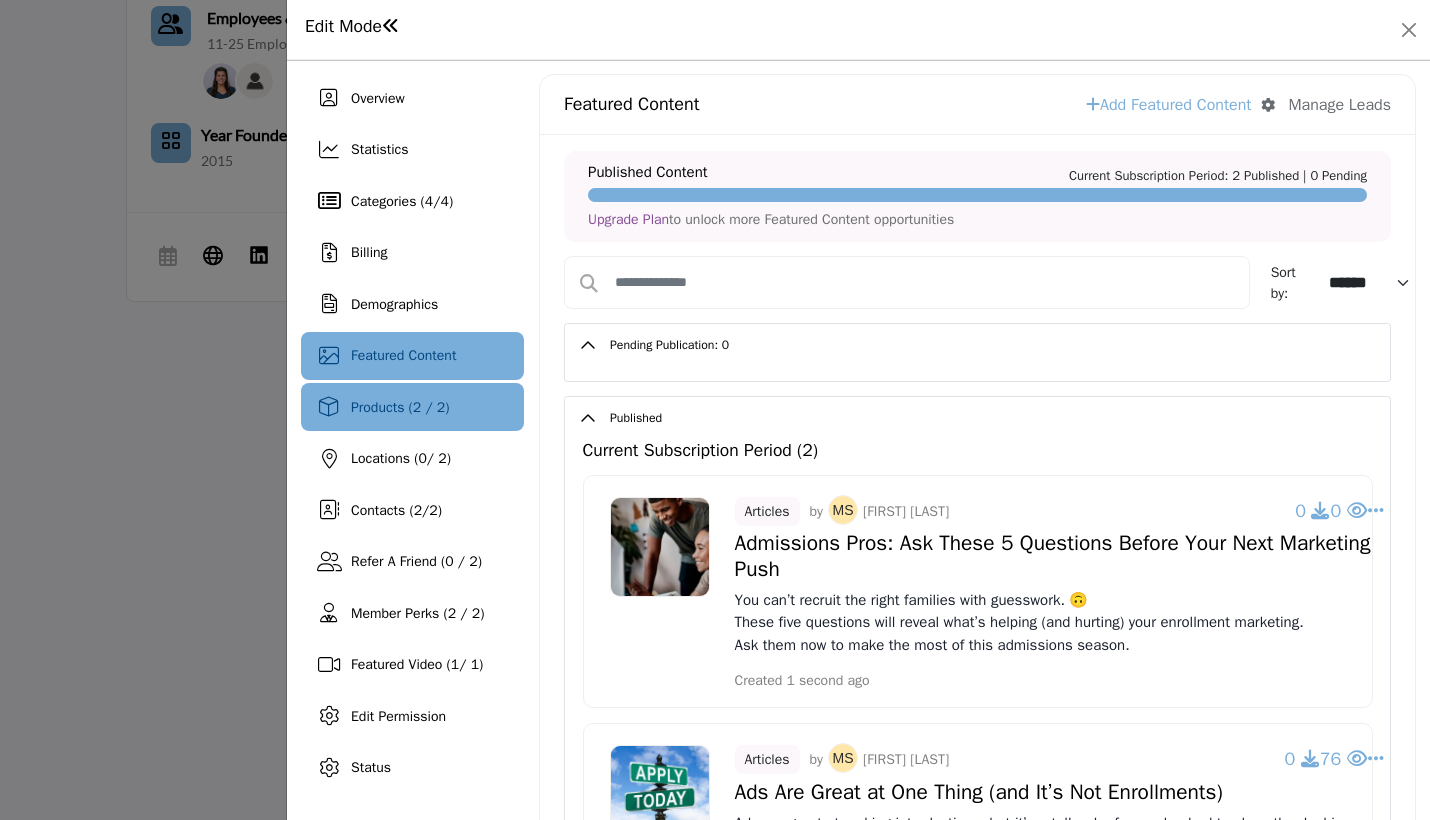 click on "Products (2 / 2)" at bounding box center (400, 407) 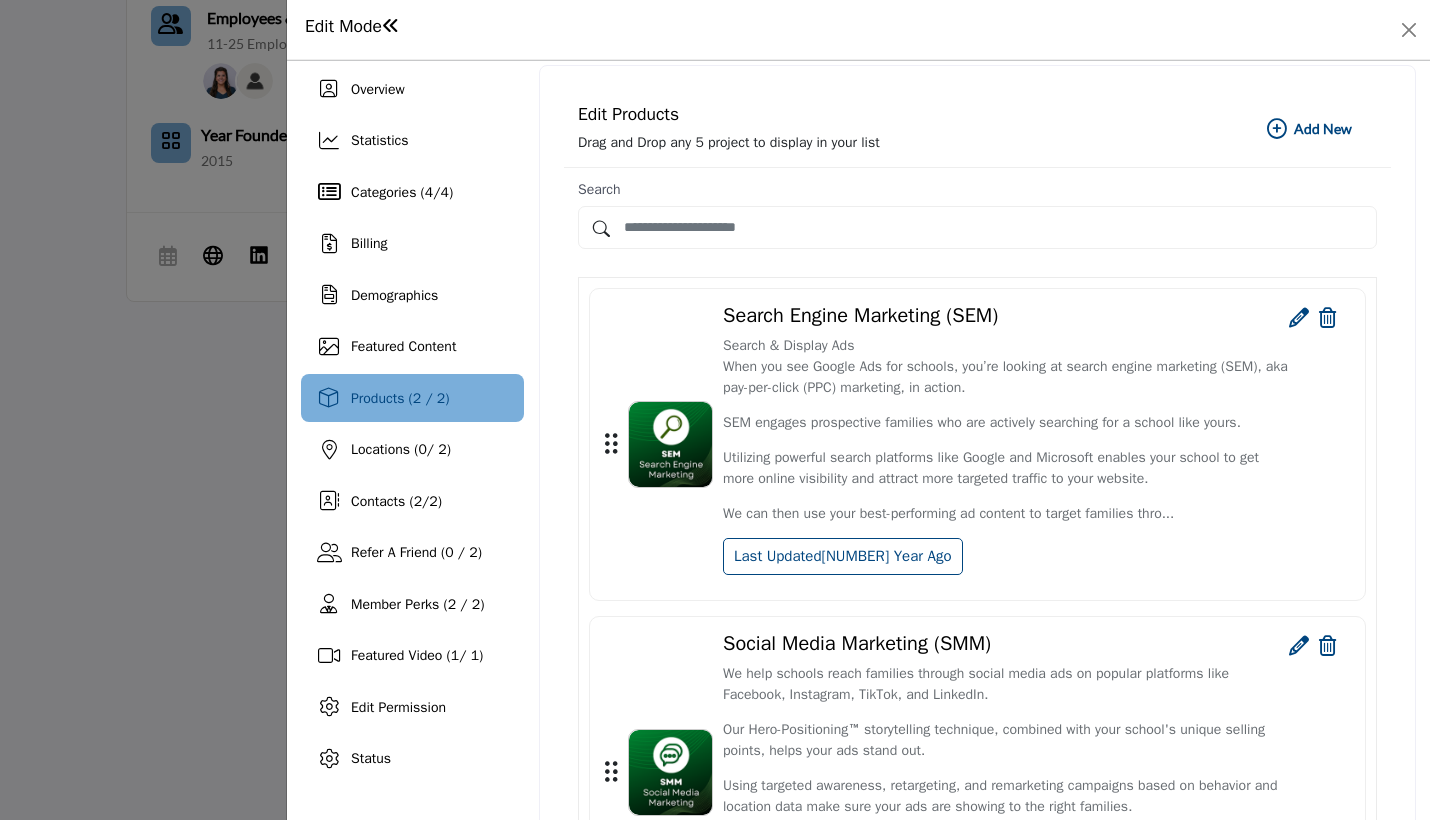 scroll, scrollTop: 0, scrollLeft: 0, axis: both 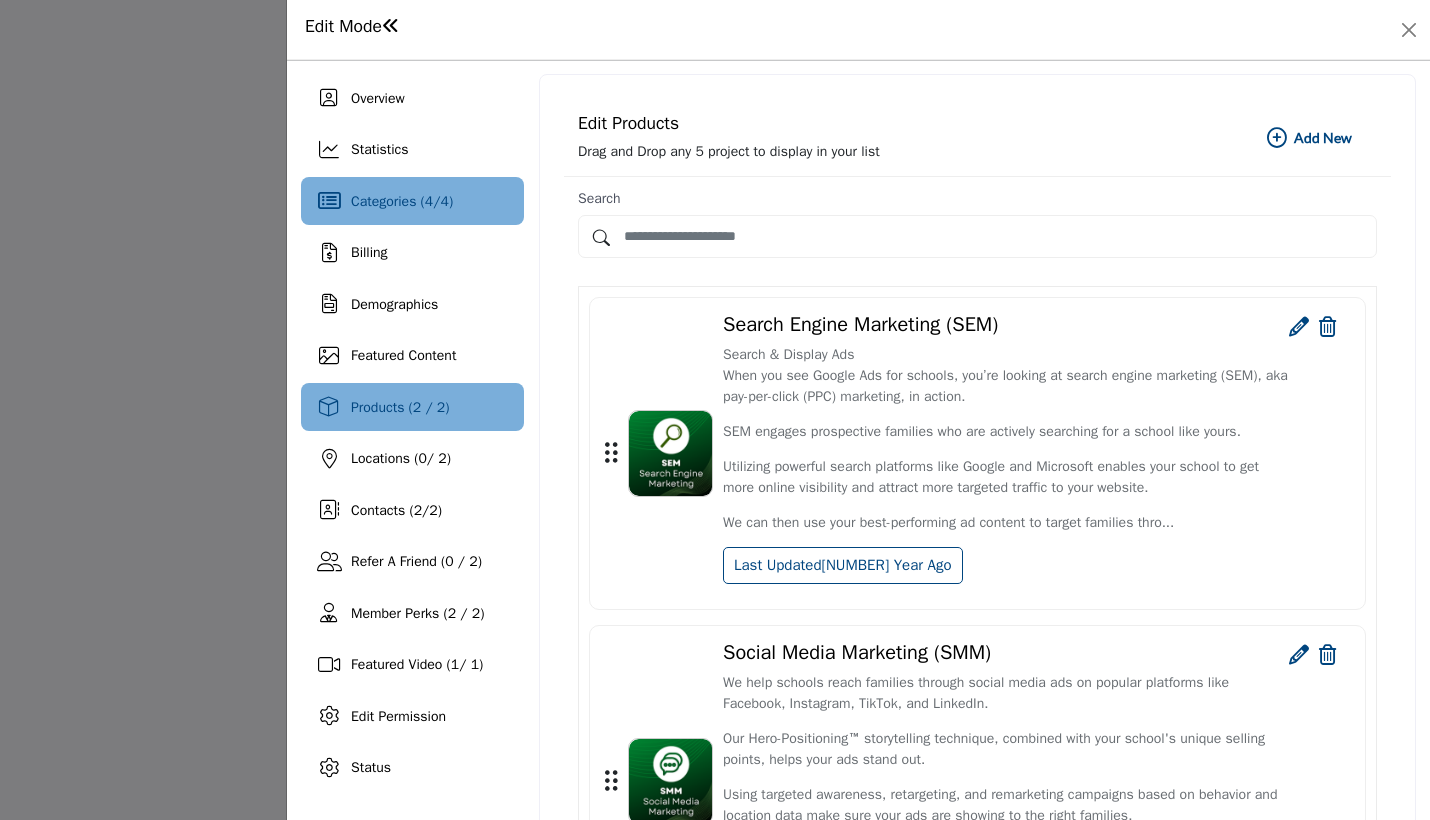 click on "Categories ( 4  /  4 )" at bounding box center (412, 201) 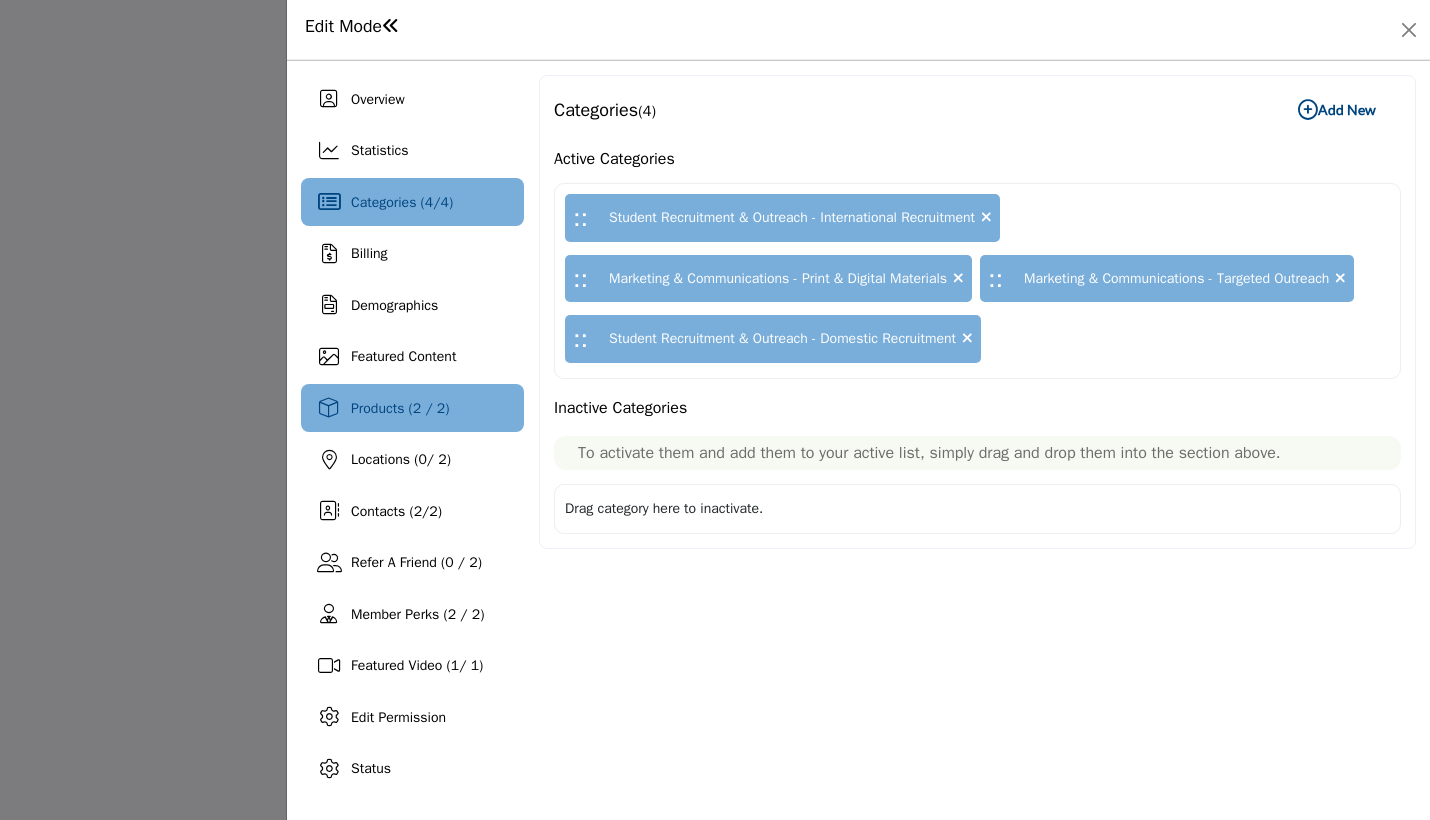 click on "Products (2 / 2)" at bounding box center [400, 408] 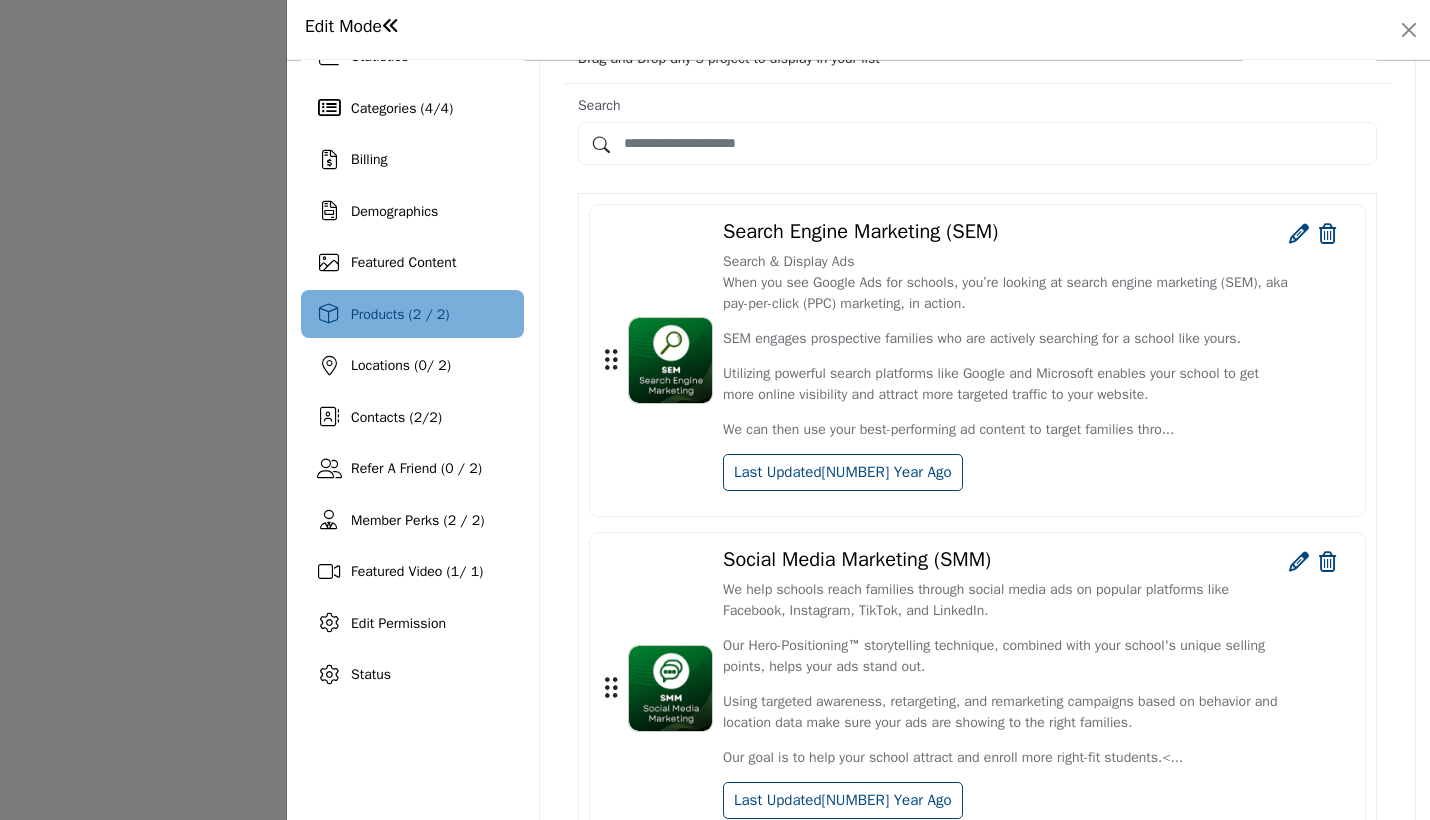 scroll, scrollTop: 60, scrollLeft: 0, axis: vertical 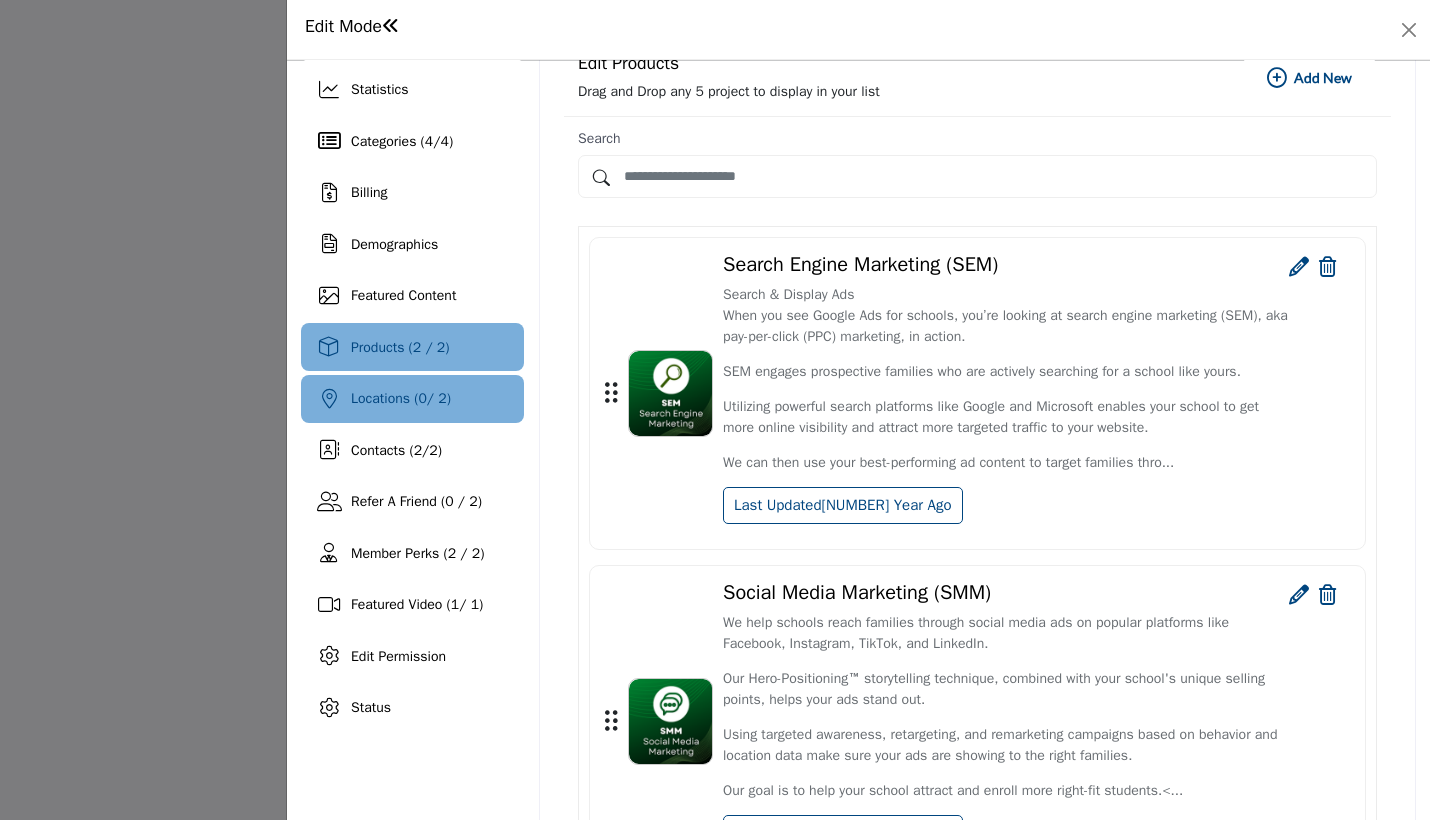 click on "Locations ( 0   / 2)" at bounding box center [412, 399] 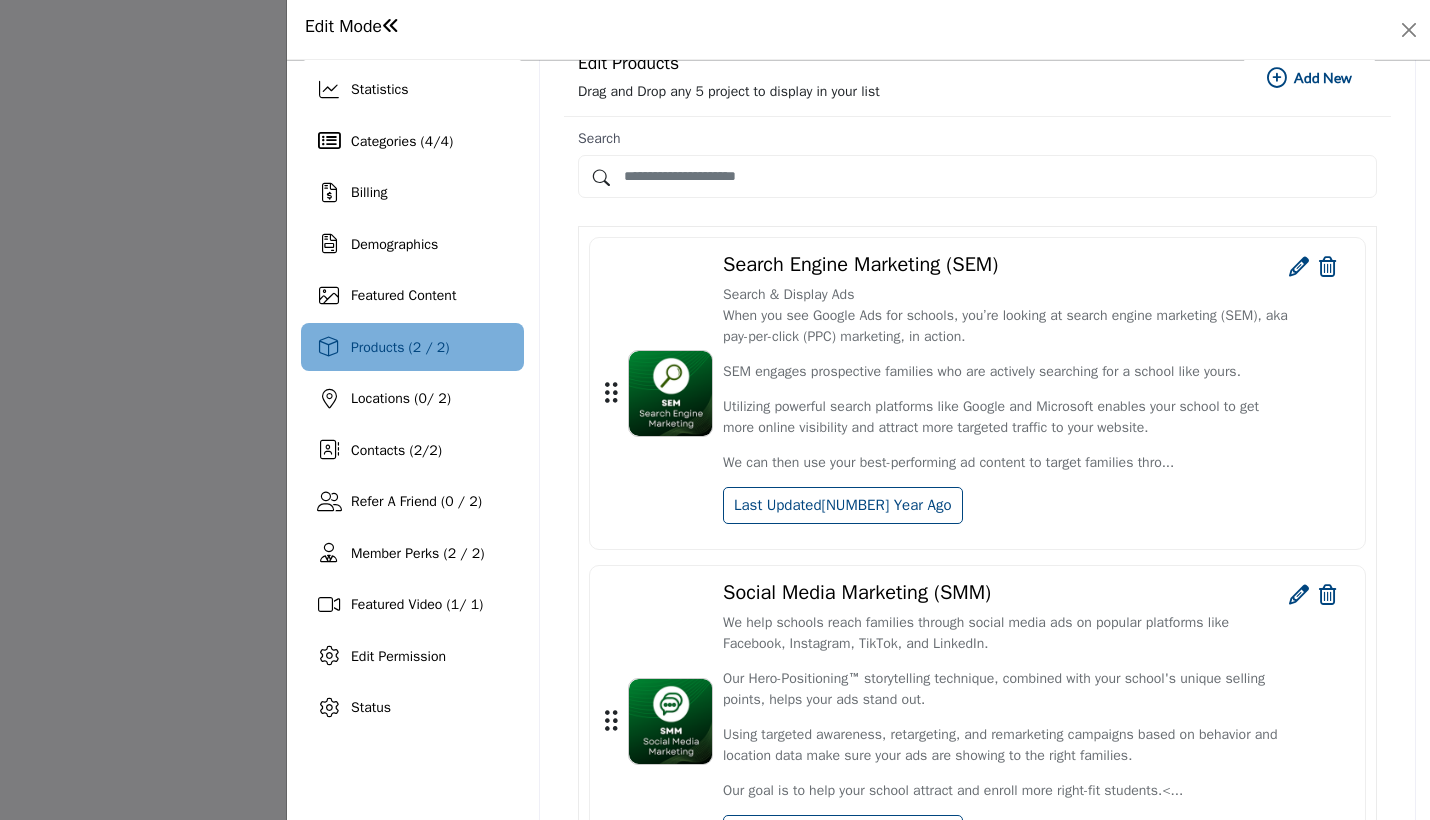 scroll, scrollTop: 0, scrollLeft: 0, axis: both 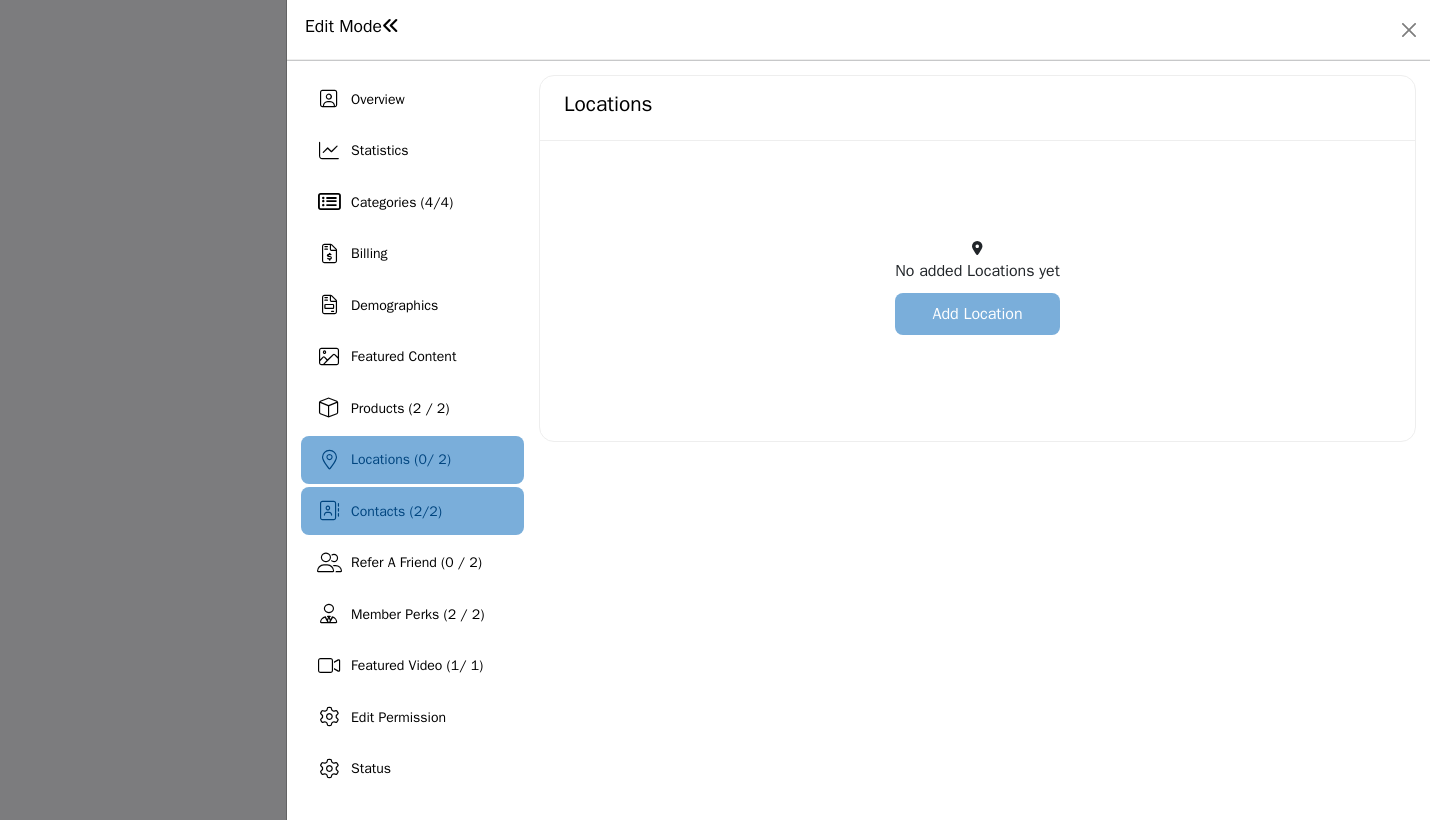 click on "Contacts ( 2  /  2 )" at bounding box center [412, 511] 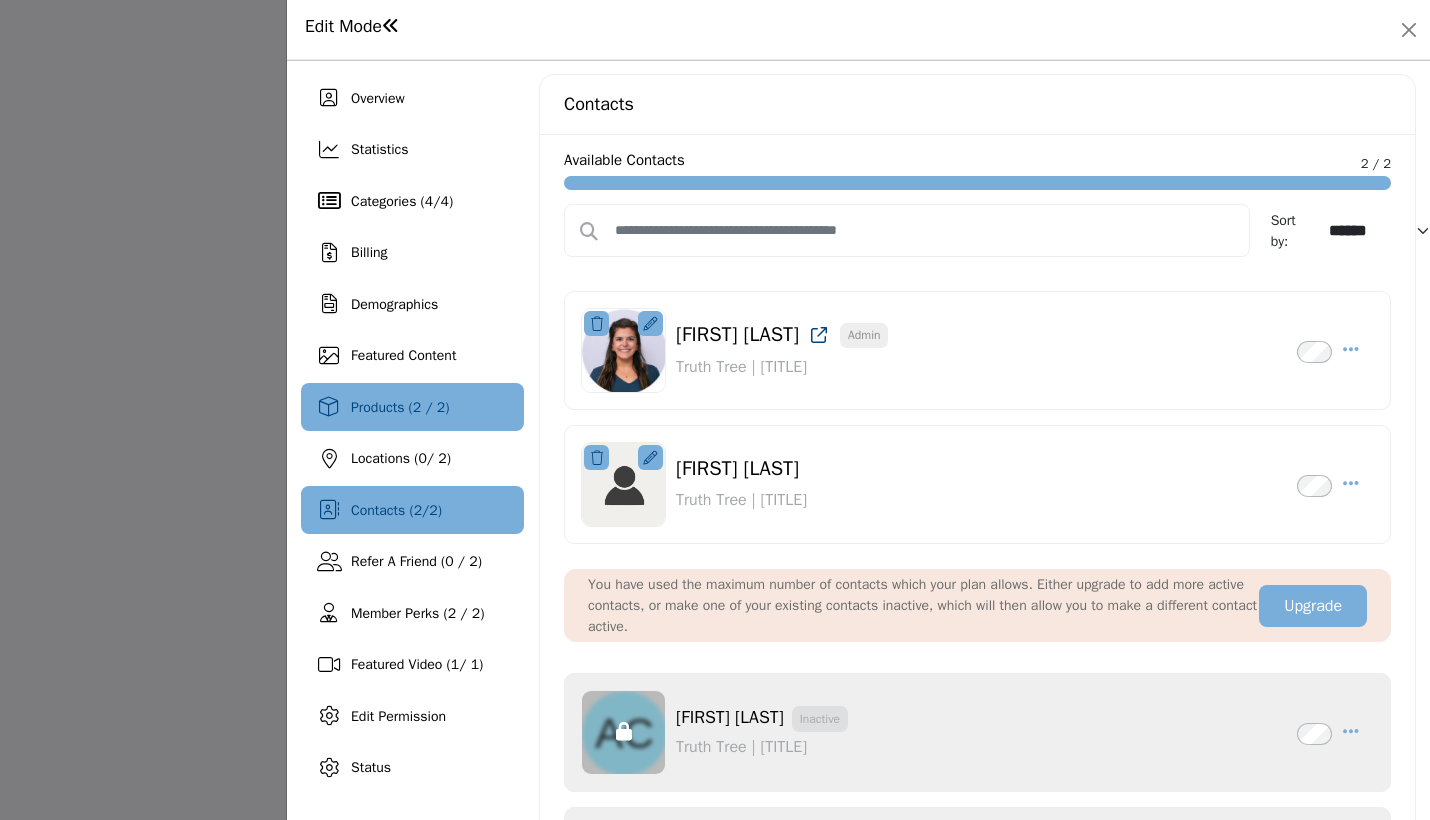 scroll, scrollTop: 1898, scrollLeft: 0, axis: vertical 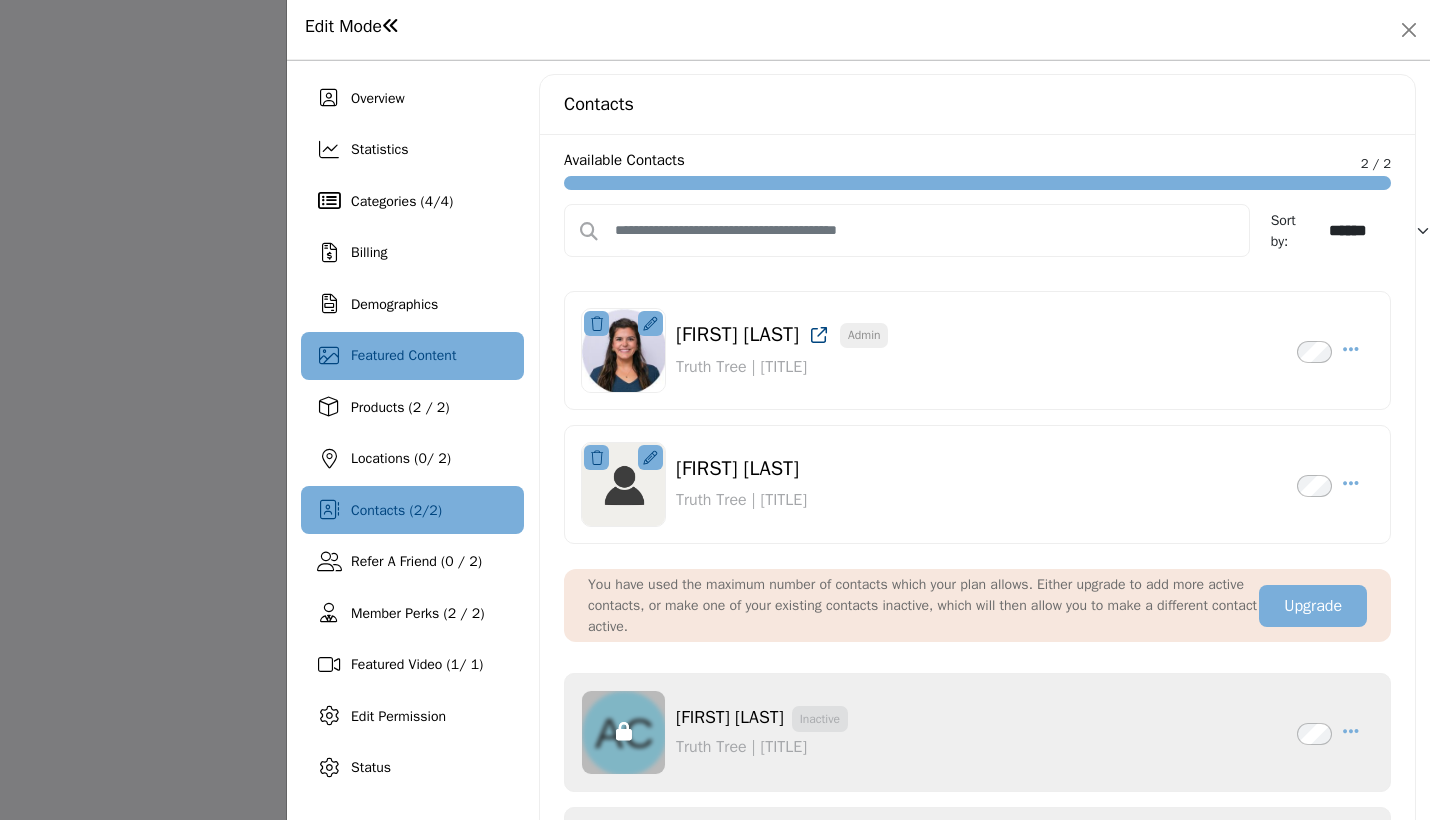 click on "Featured Content" at bounding box center (412, 356) 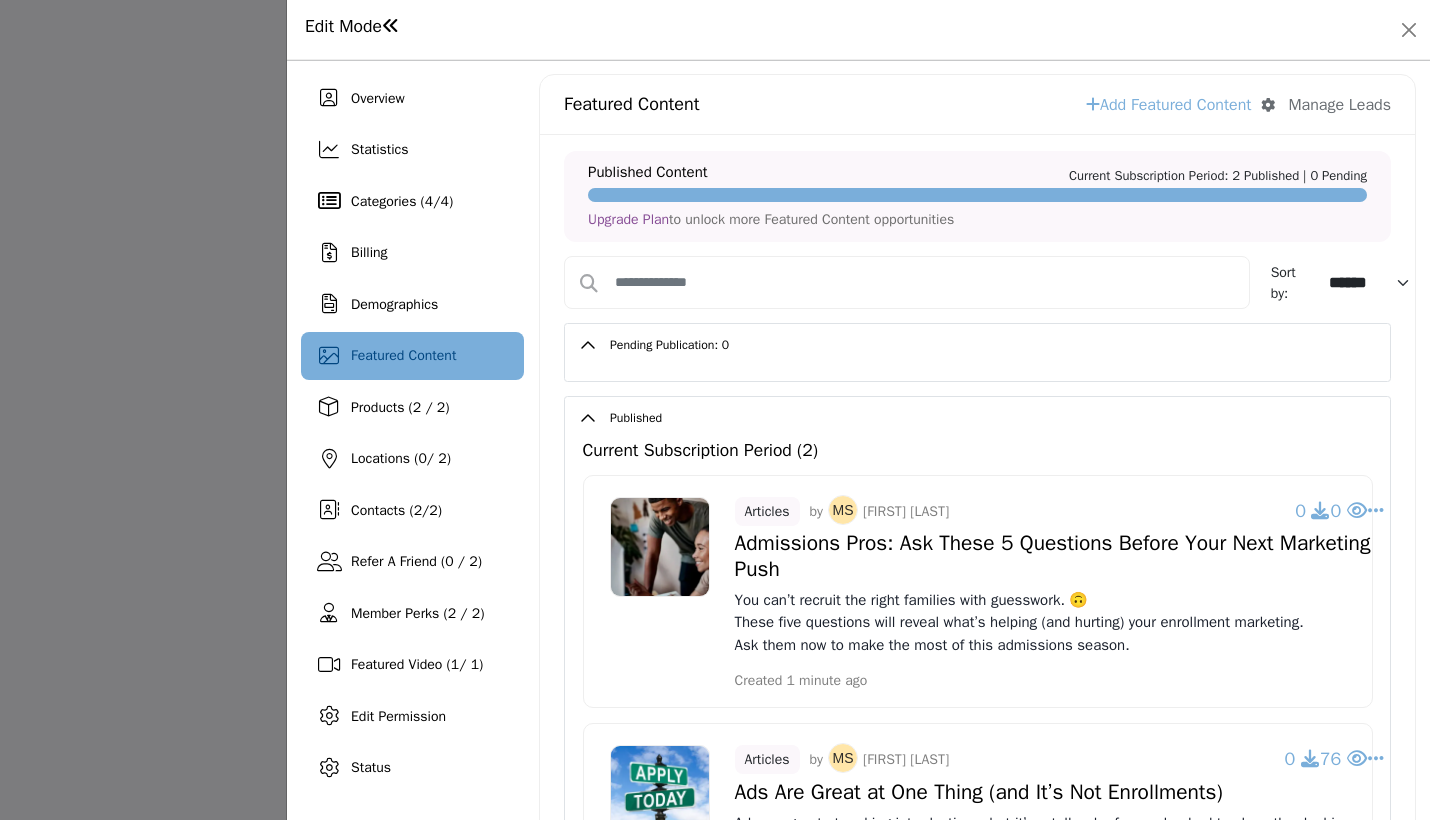 scroll, scrollTop: 1841, scrollLeft: 0, axis: vertical 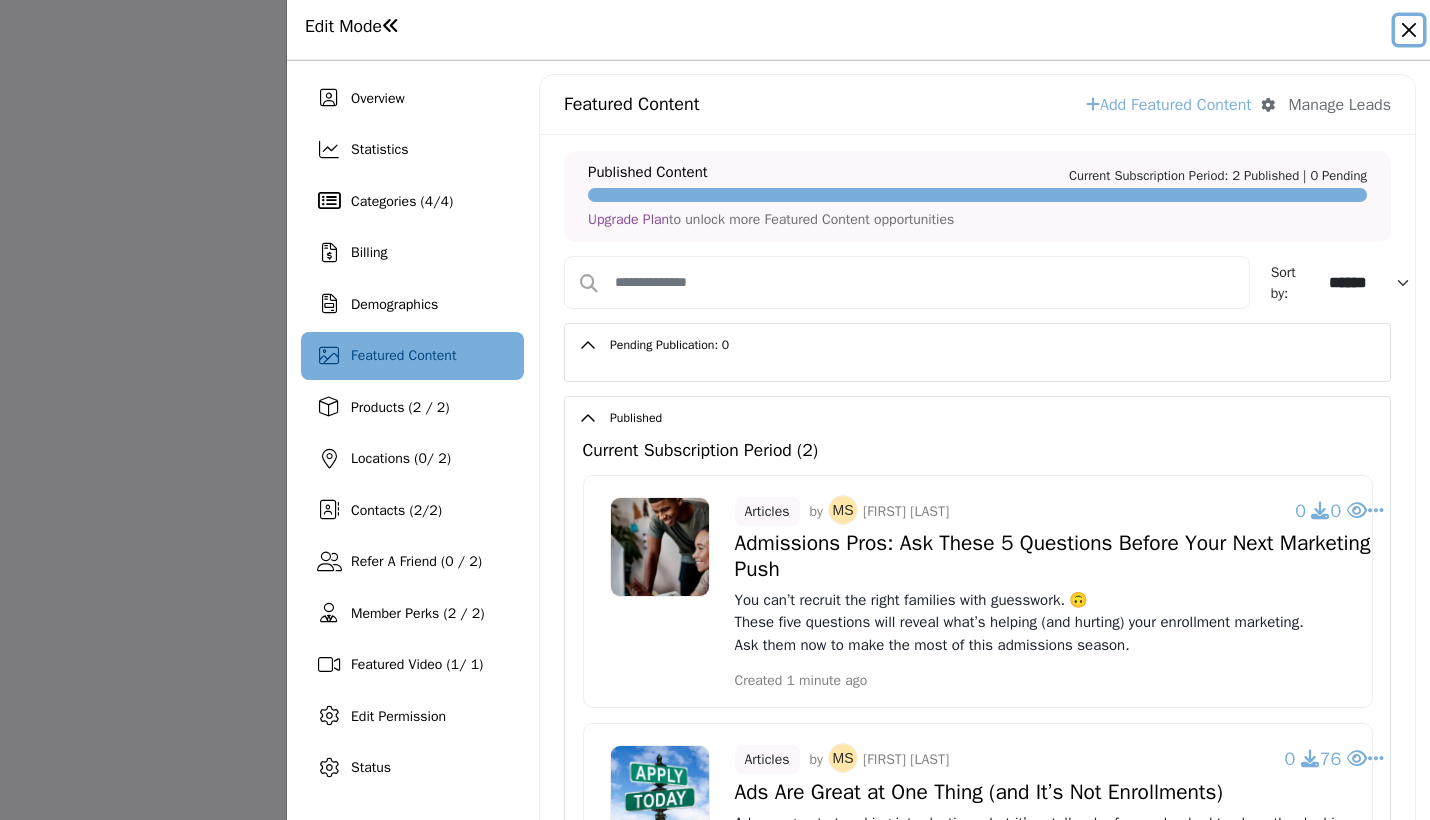 click at bounding box center (1409, 30) 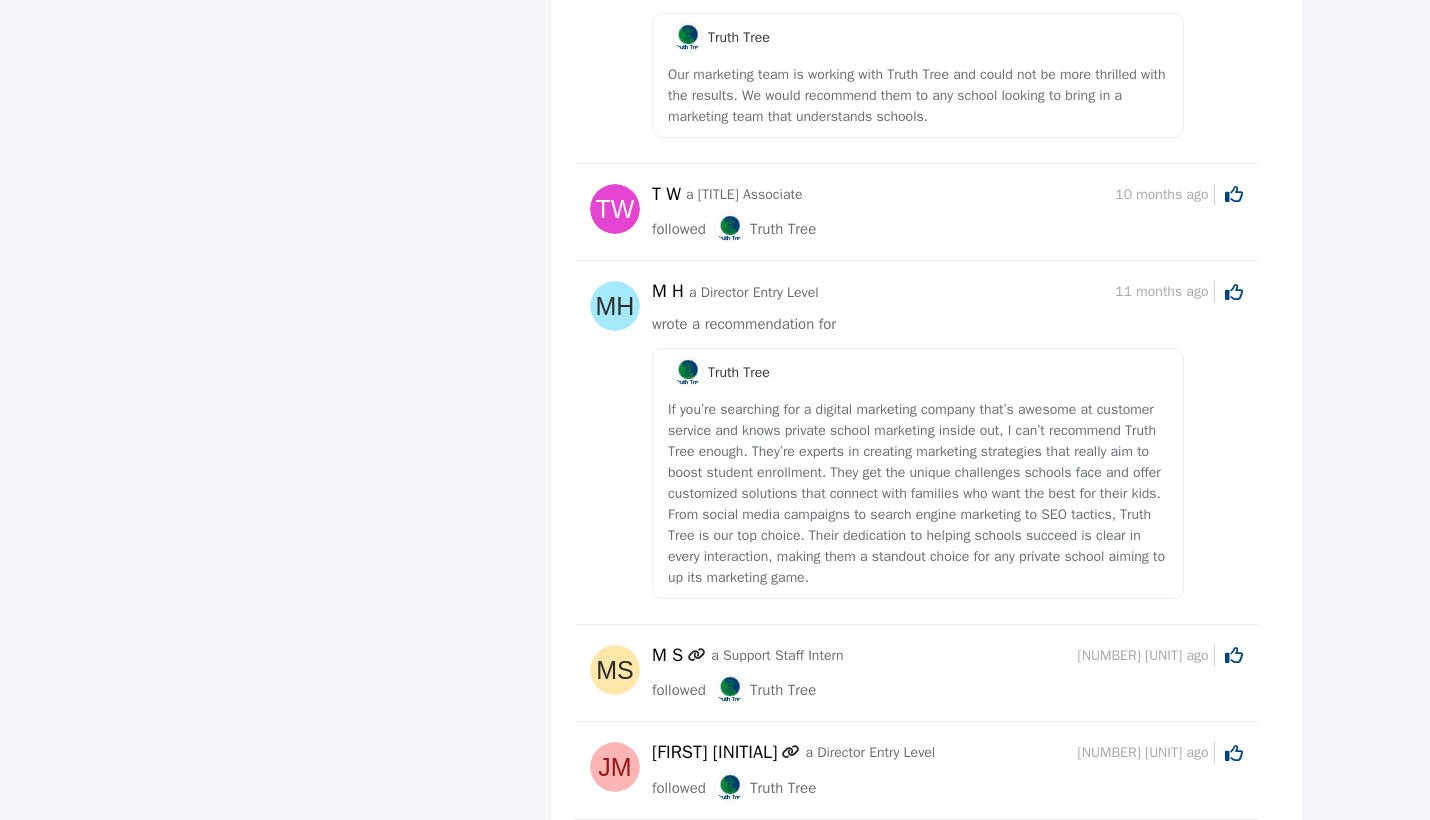 click on "About
Admissions Professionals
Student Recruitment & Outreach
Domestic Recruitment,  International Recruitment" at bounding box center [715, 78] 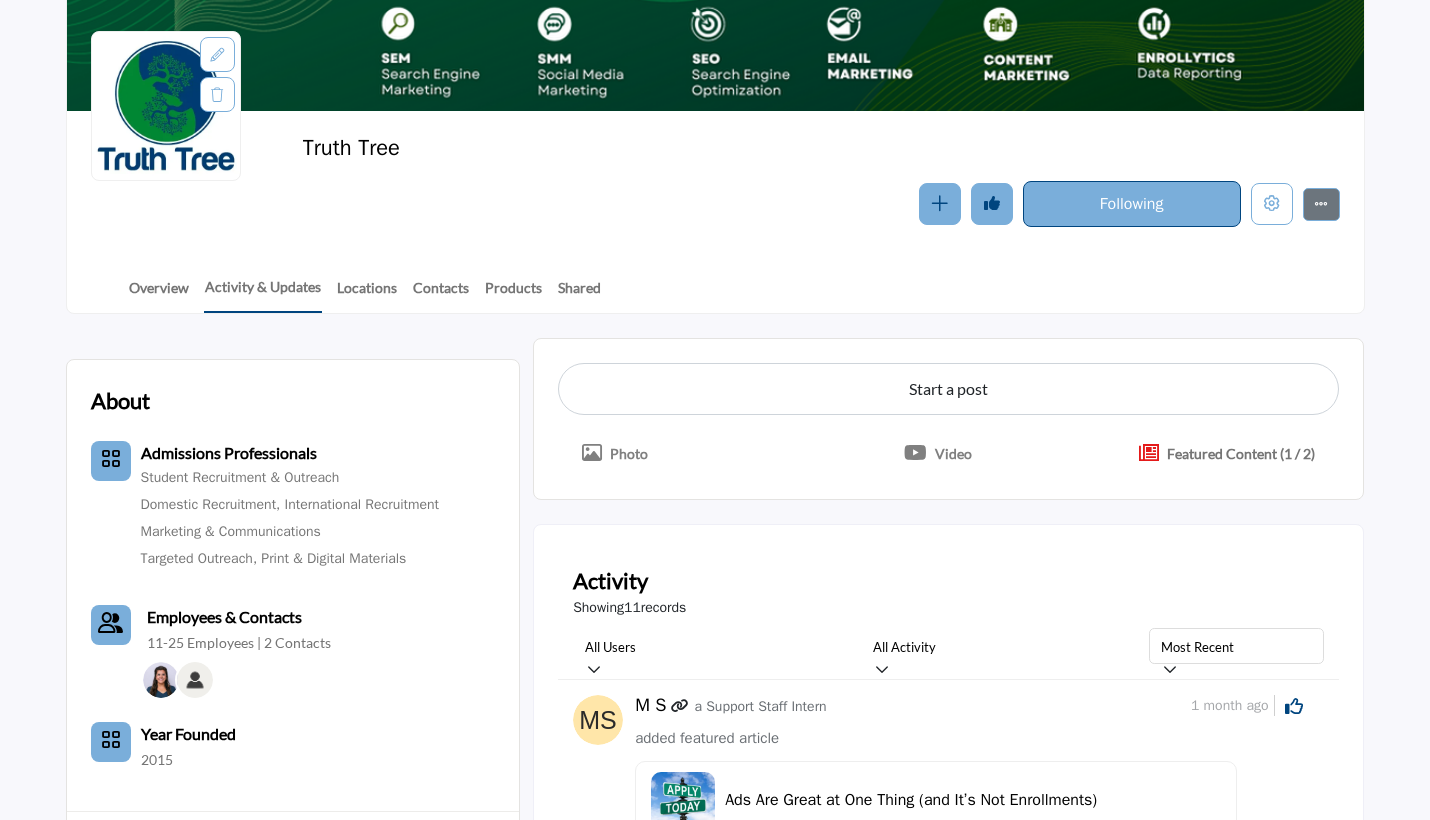 scroll, scrollTop: 292, scrollLeft: 0, axis: vertical 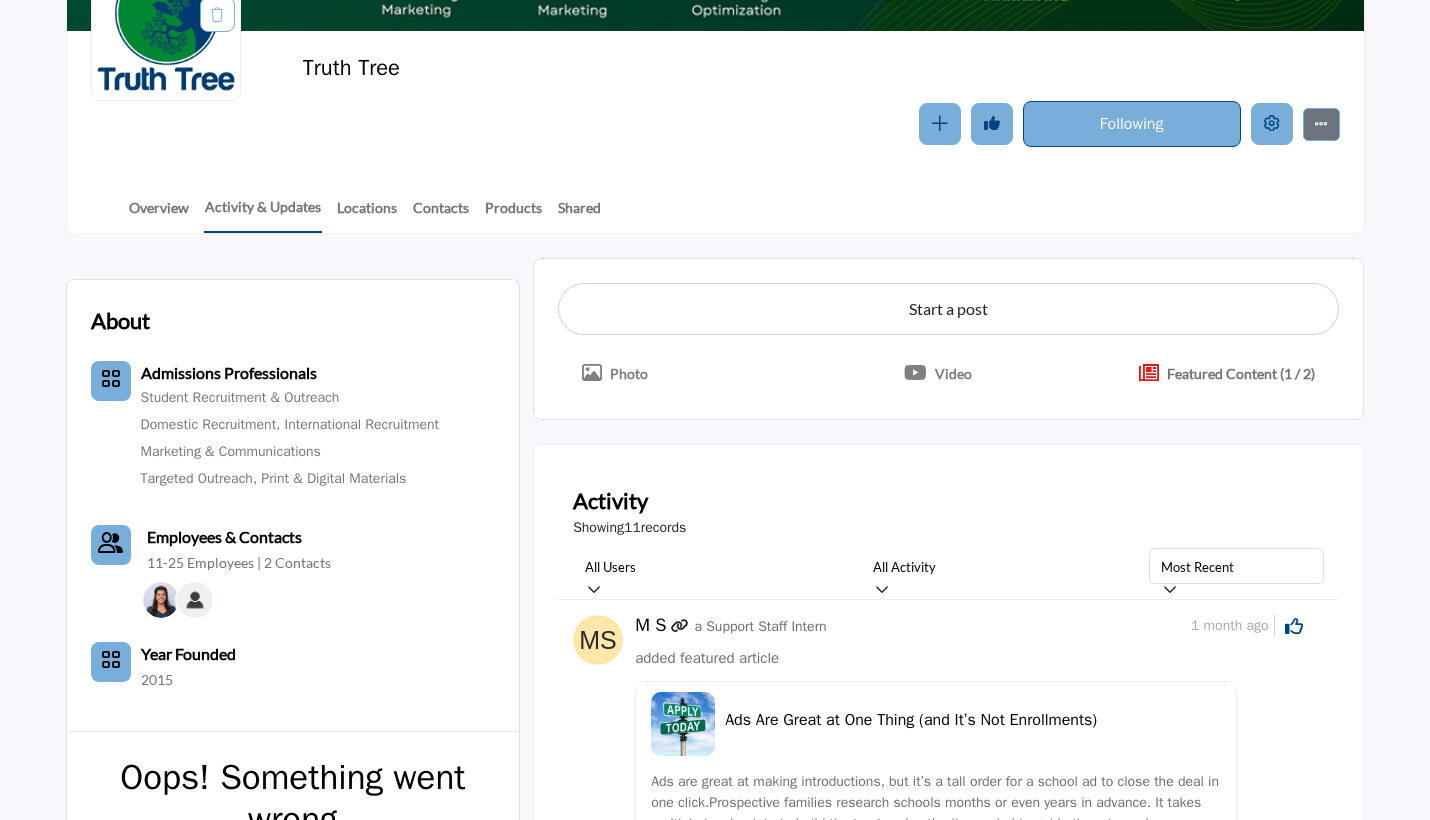 click at bounding box center (1272, 124) 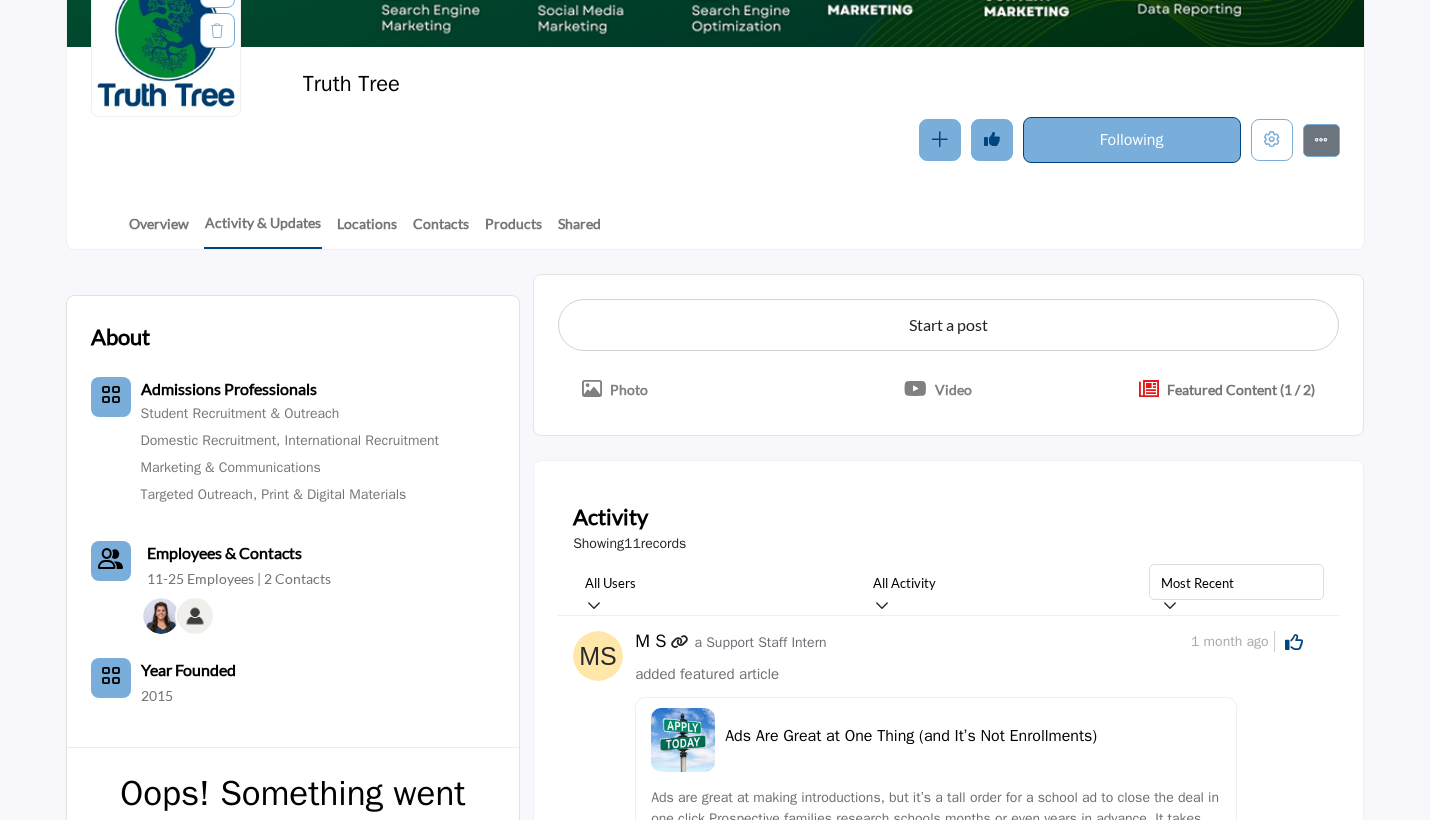 scroll, scrollTop: 288, scrollLeft: 0, axis: vertical 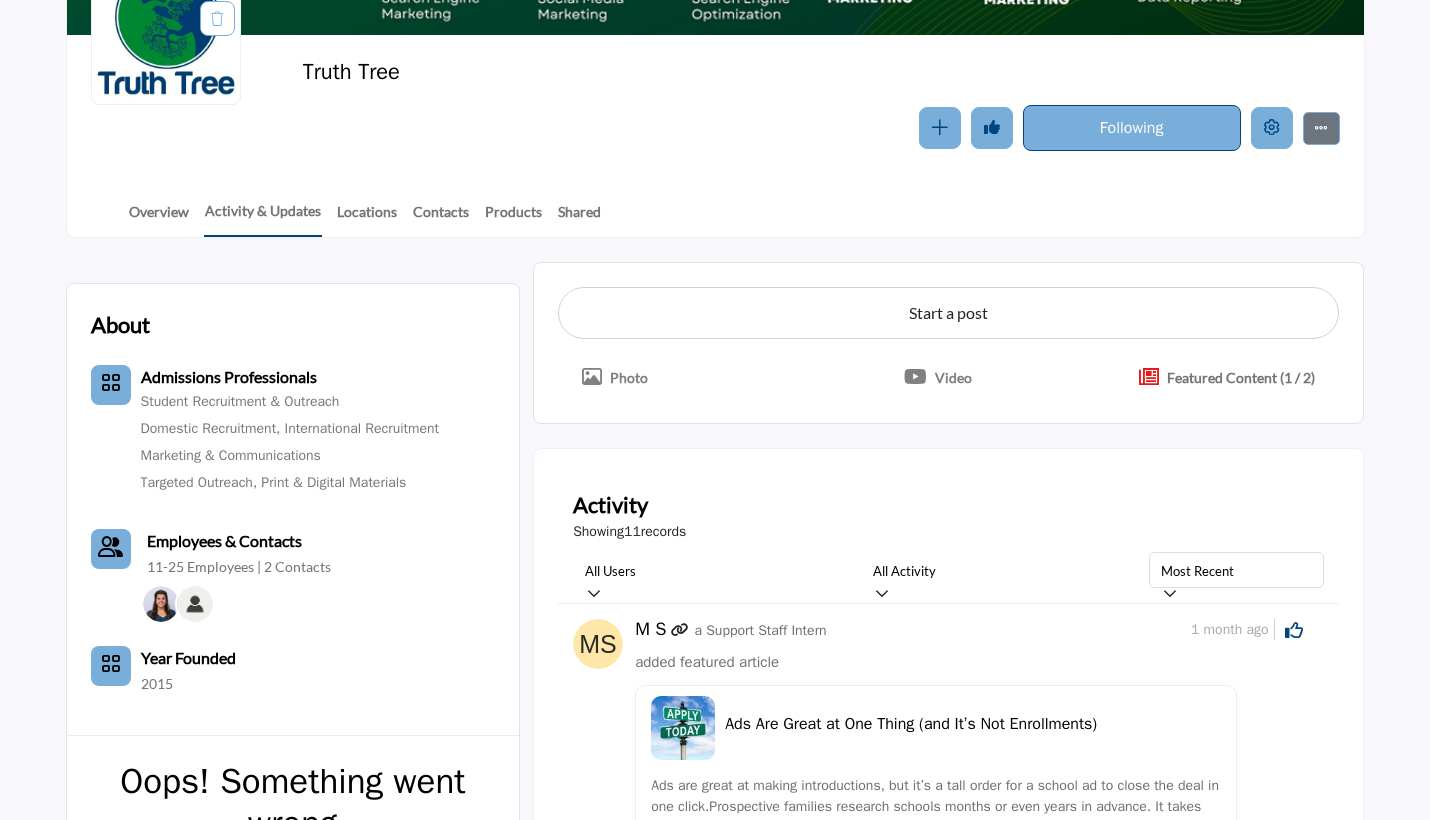 click at bounding box center (1272, 128) 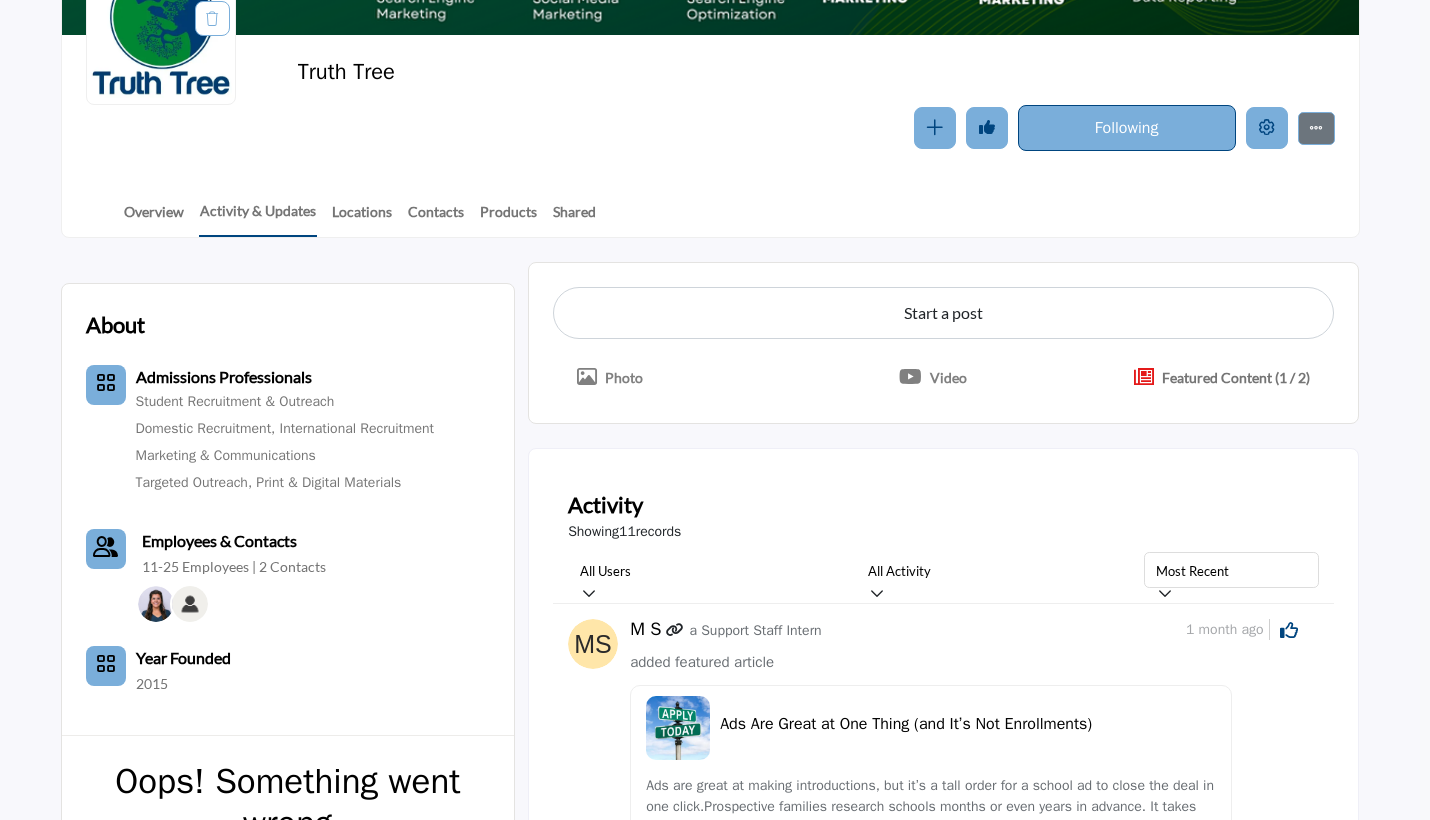 scroll, scrollTop: 0, scrollLeft: 0, axis: both 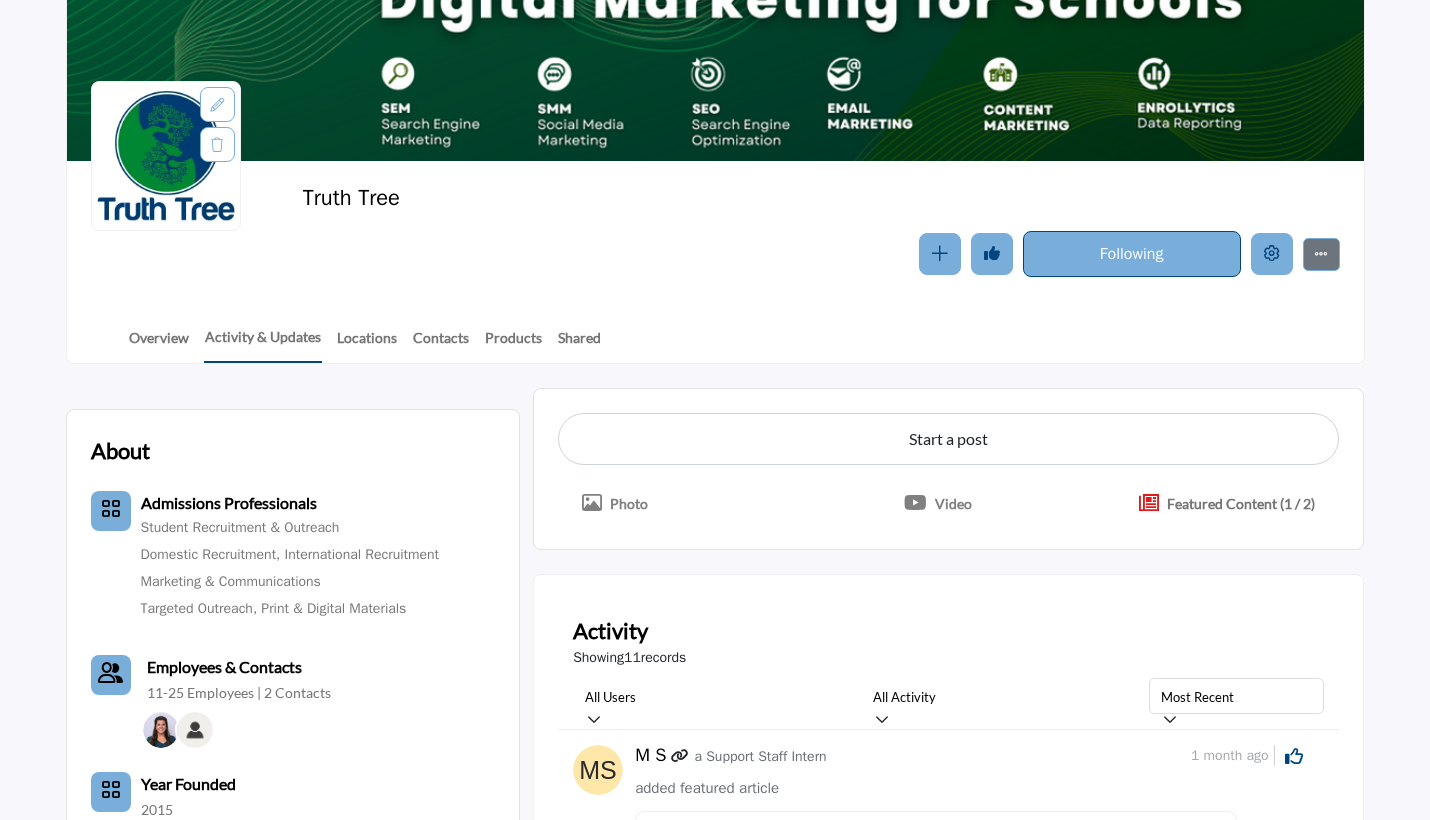 click at bounding box center [1272, 254] 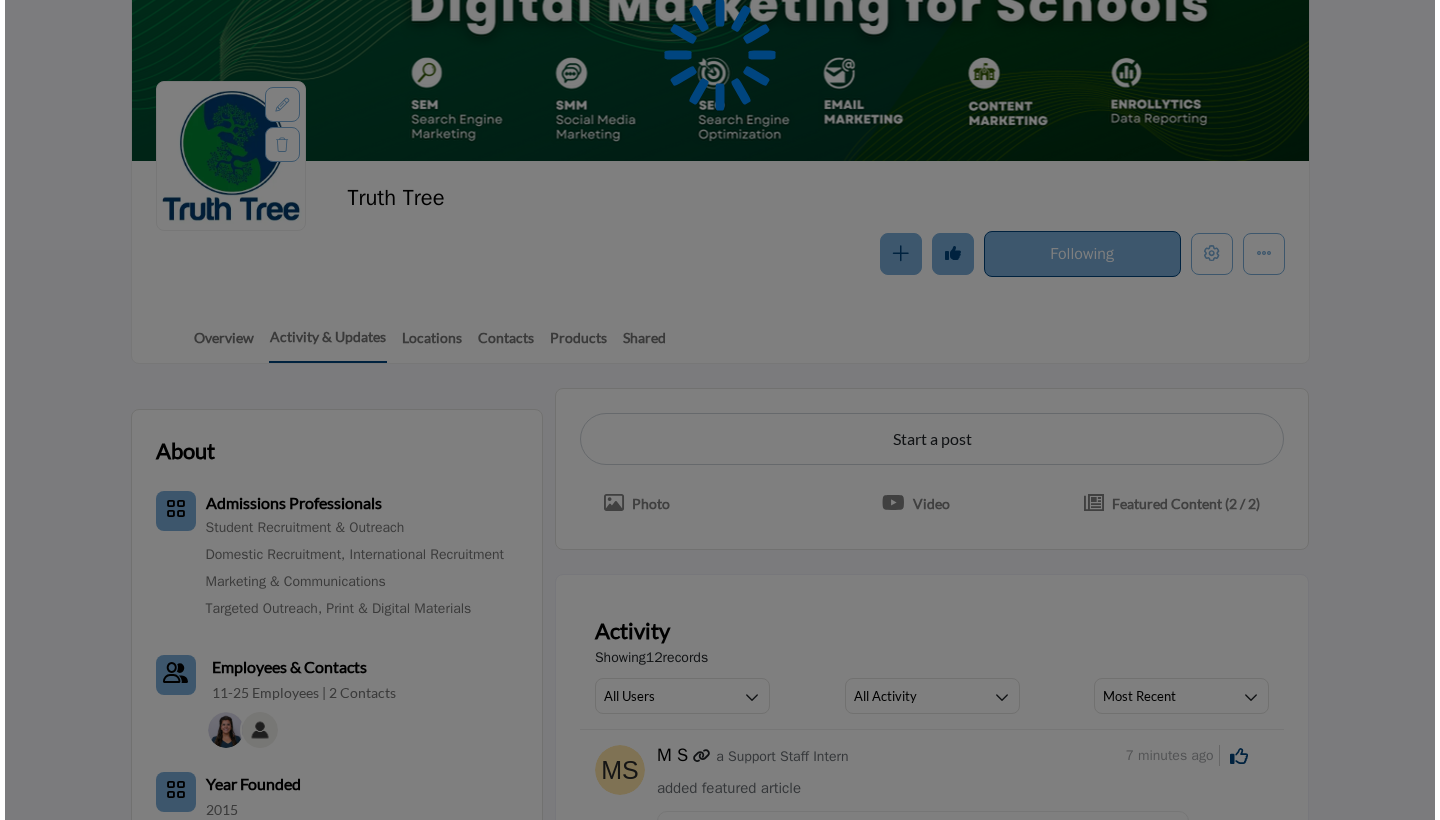 scroll, scrollTop: 162, scrollLeft: 0, axis: vertical 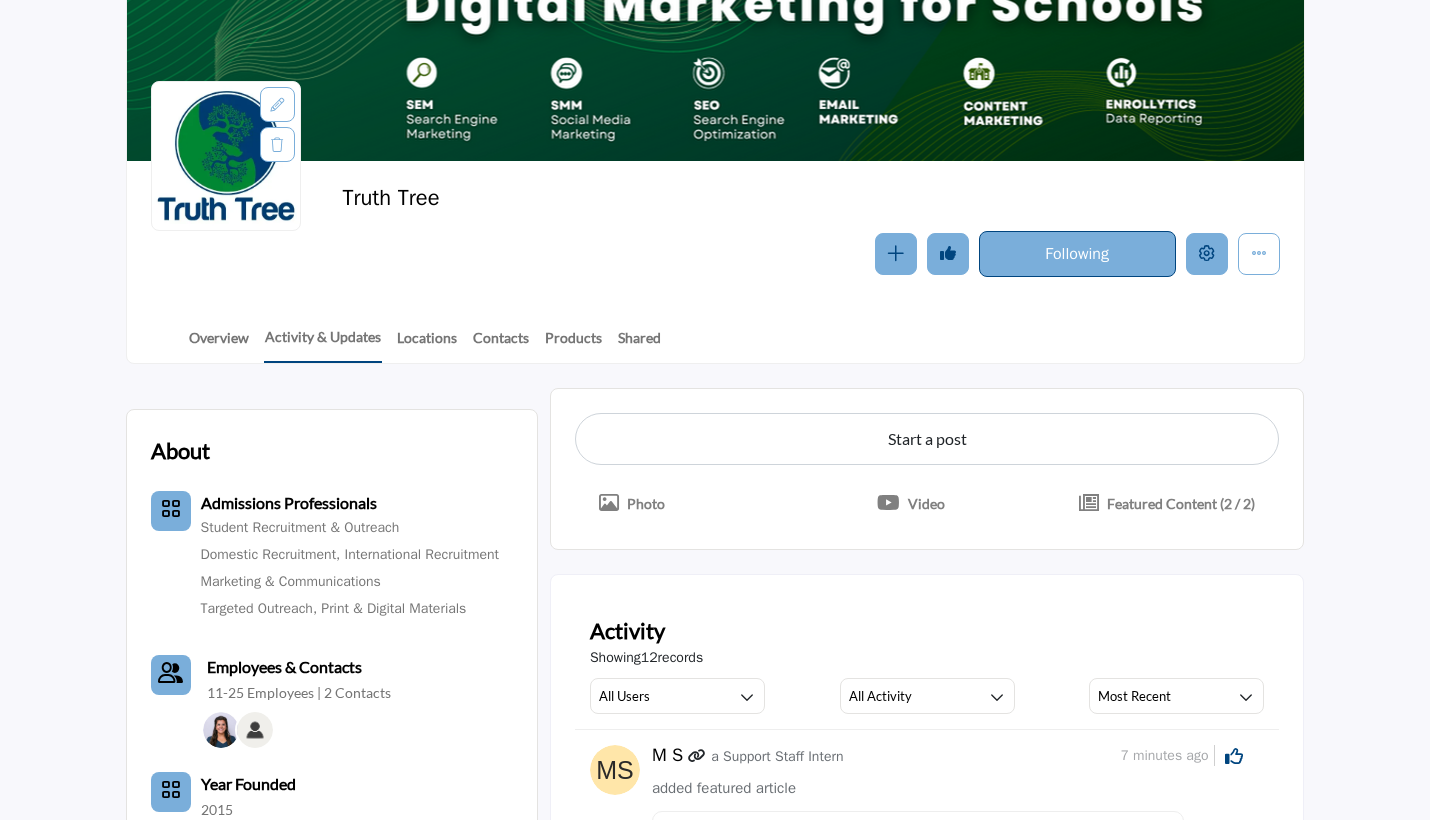 click at bounding box center [1207, 254] 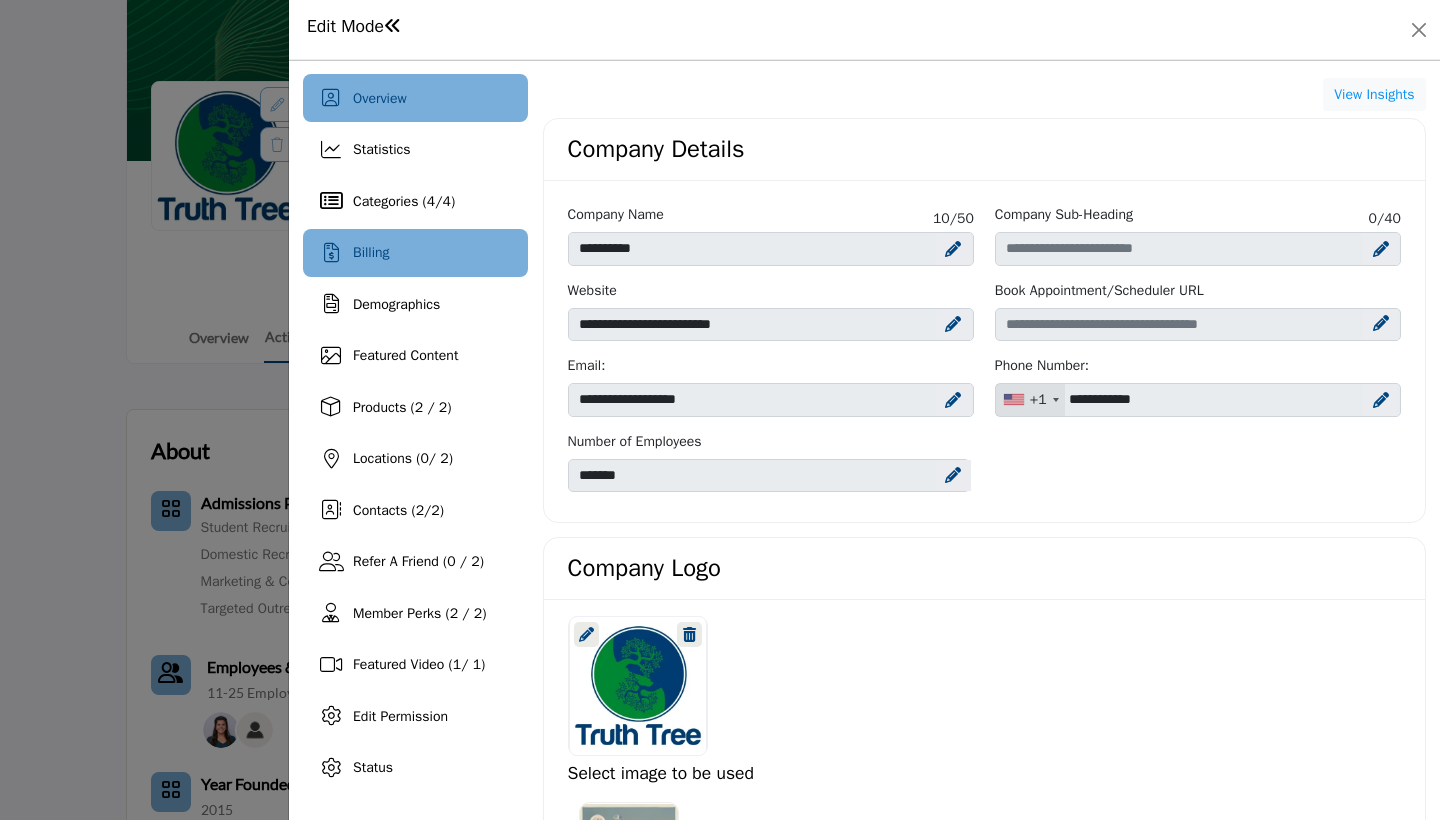 click on "Billing" at bounding box center (415, 253) 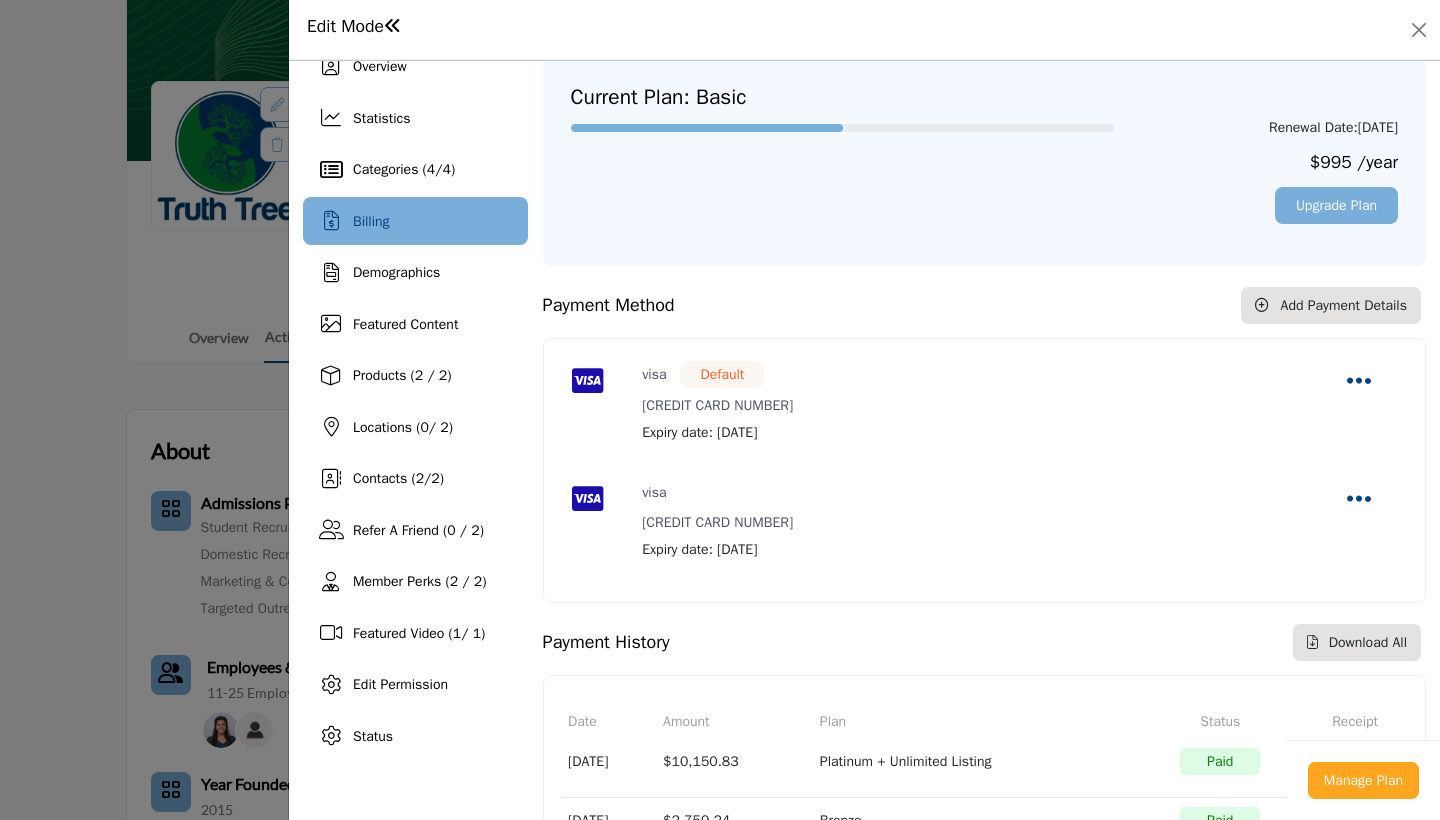 scroll, scrollTop: 0, scrollLeft: 0, axis: both 